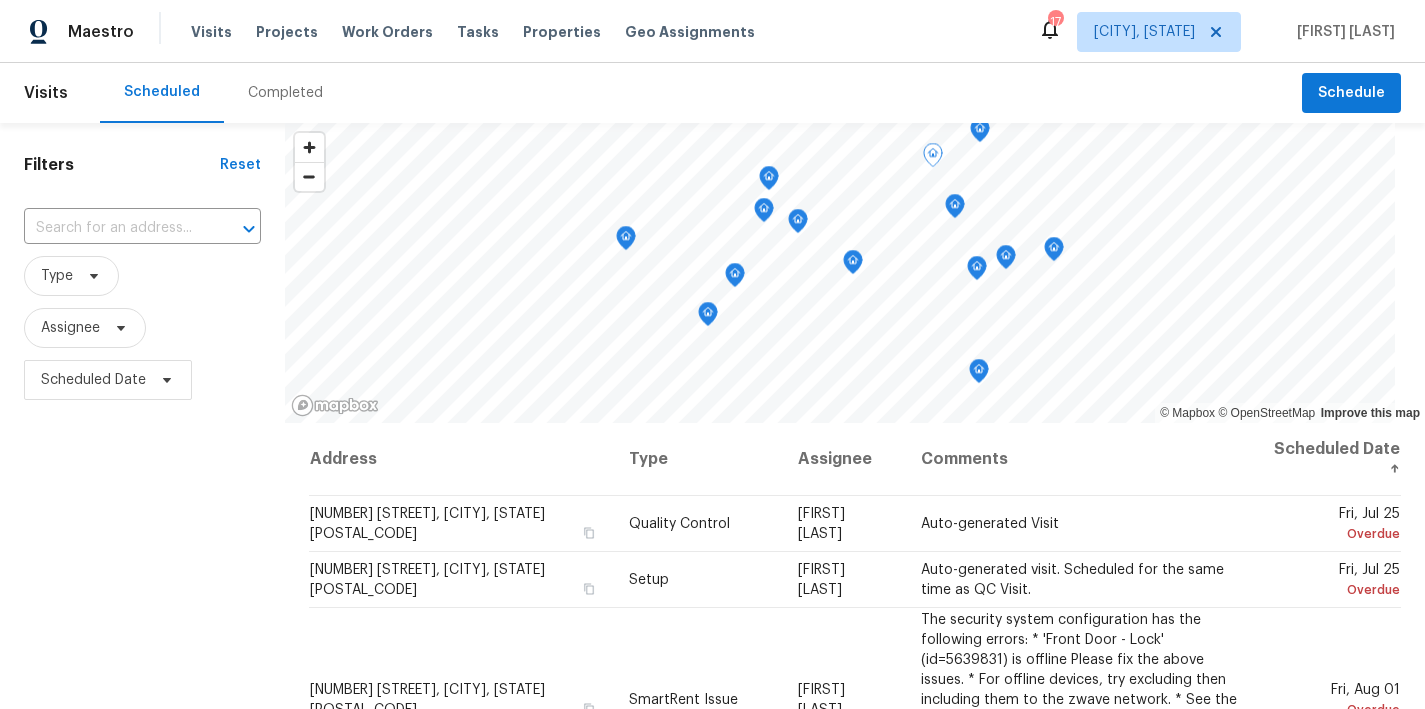 scroll, scrollTop: 0, scrollLeft: 0, axis: both 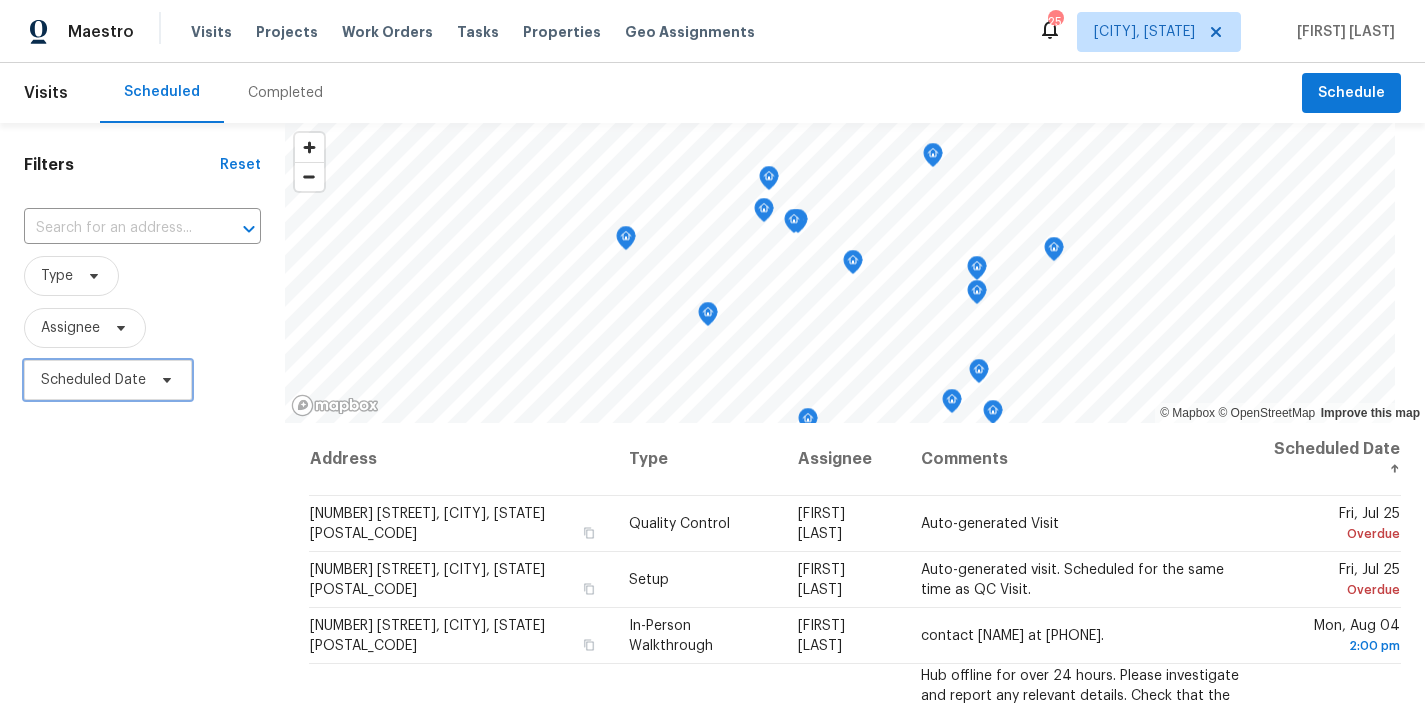click on "Scheduled Date" at bounding box center (108, 380) 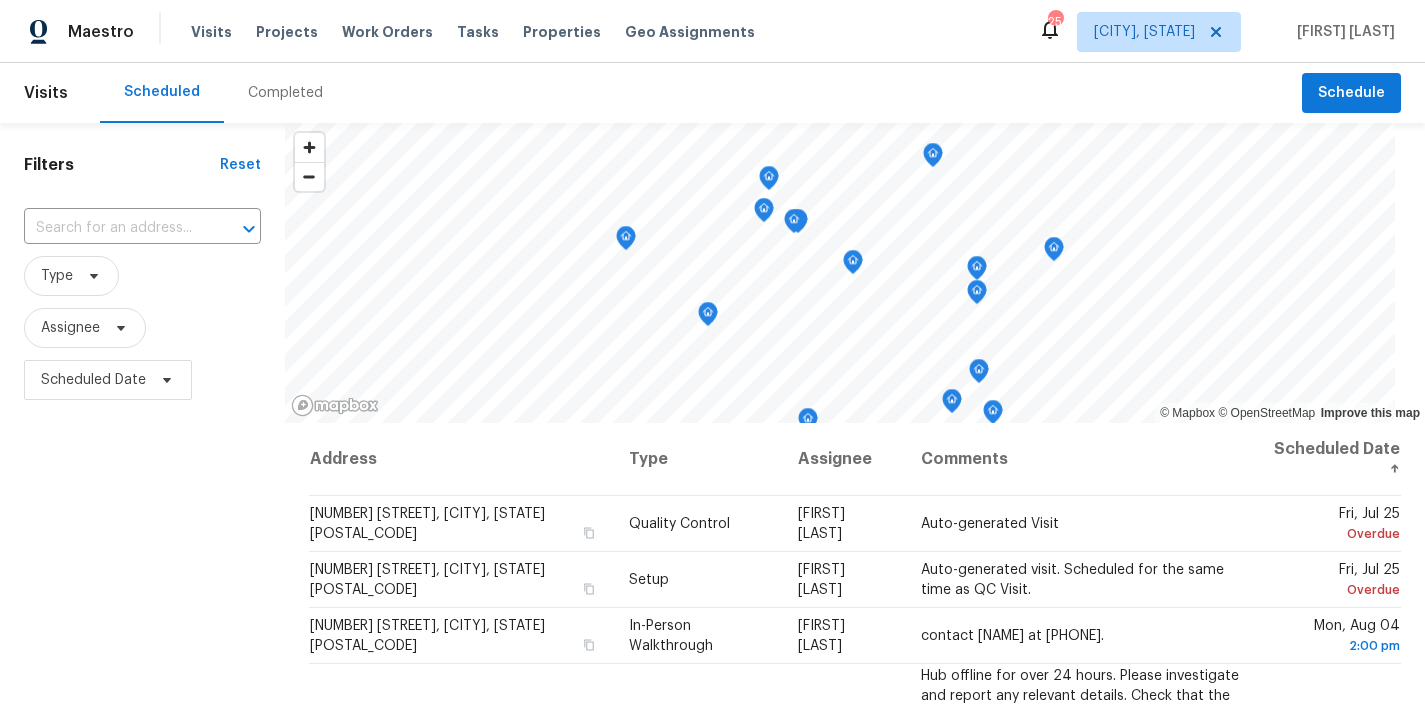 scroll, scrollTop: 0, scrollLeft: 0, axis: both 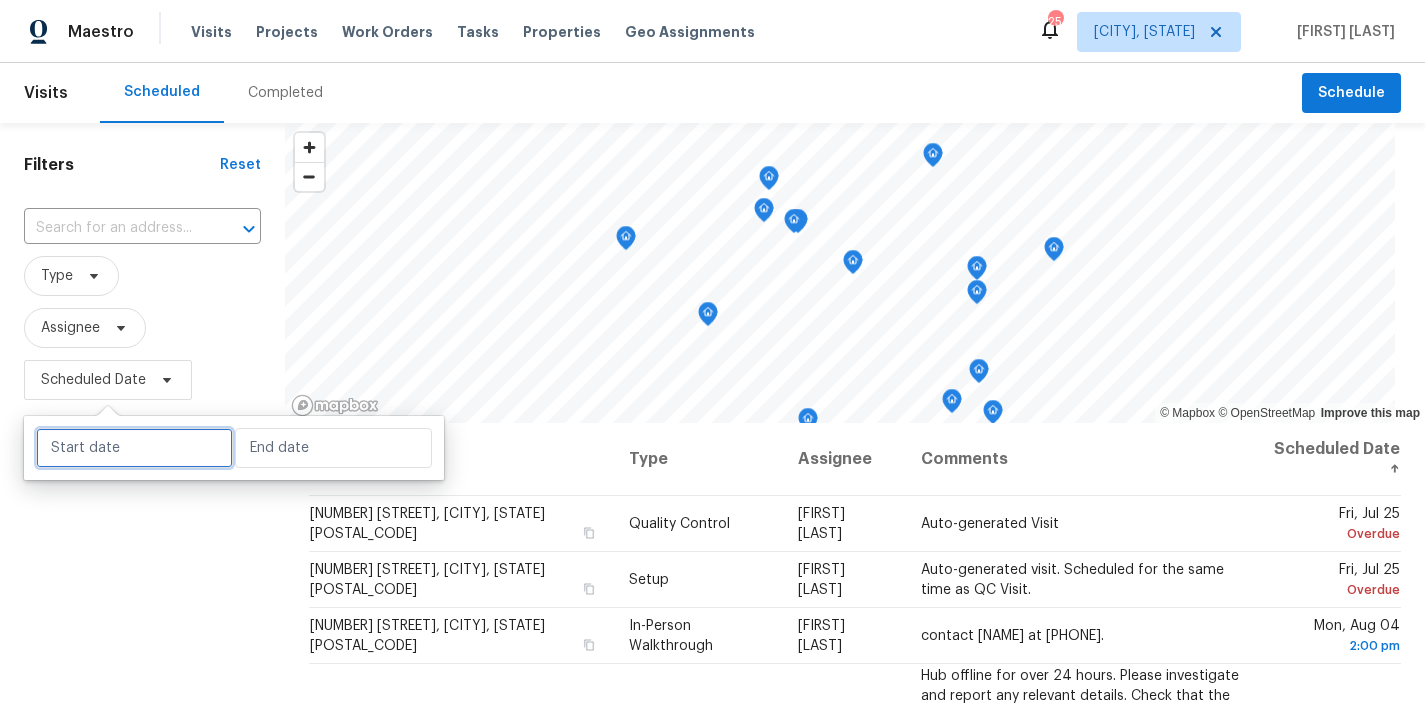 click at bounding box center (134, 448) 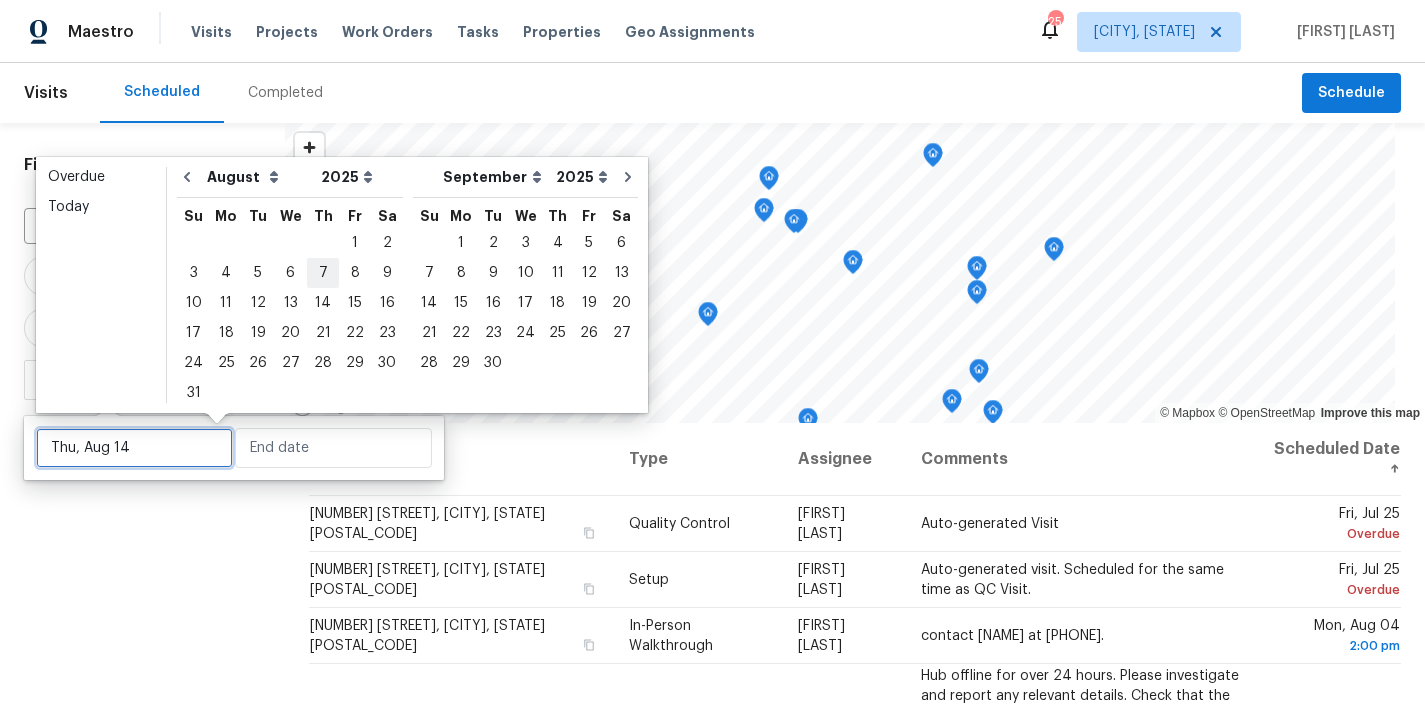 type on "Thu, Aug 07" 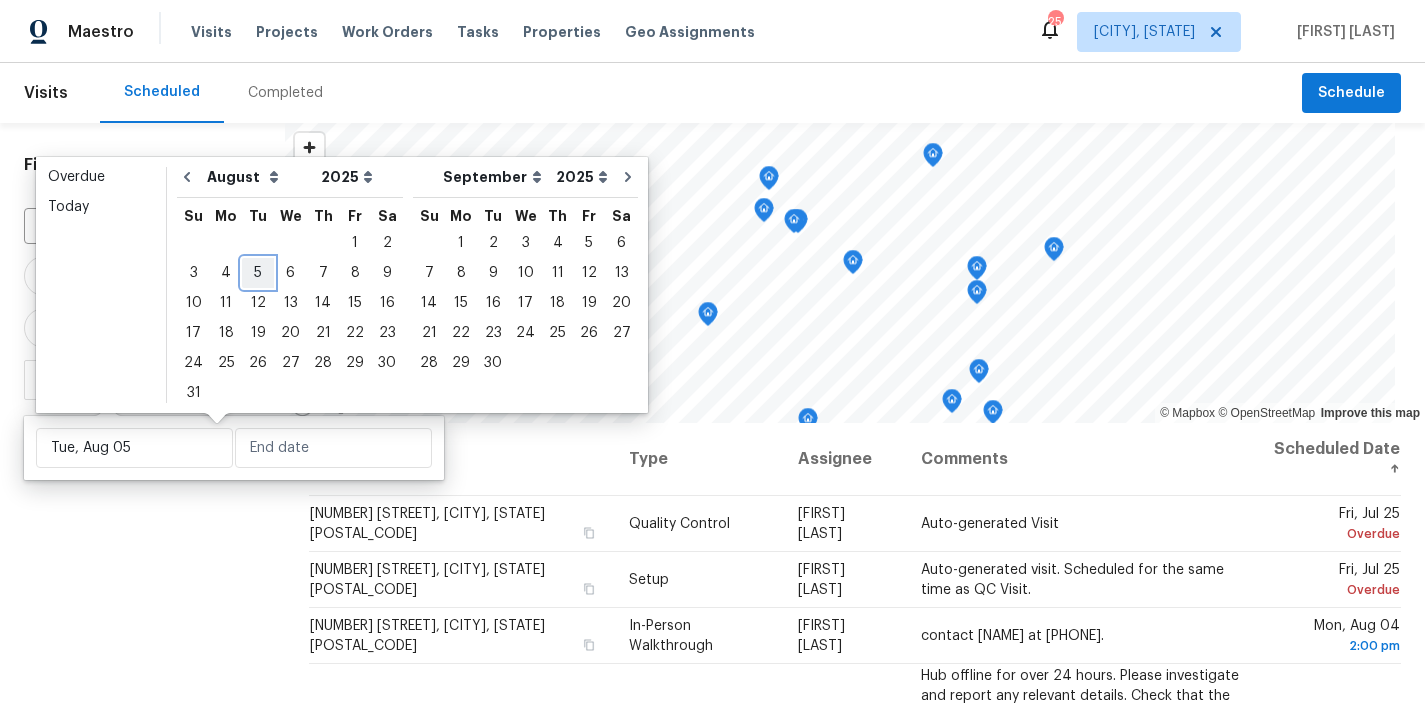 click on "5" at bounding box center (258, 273) 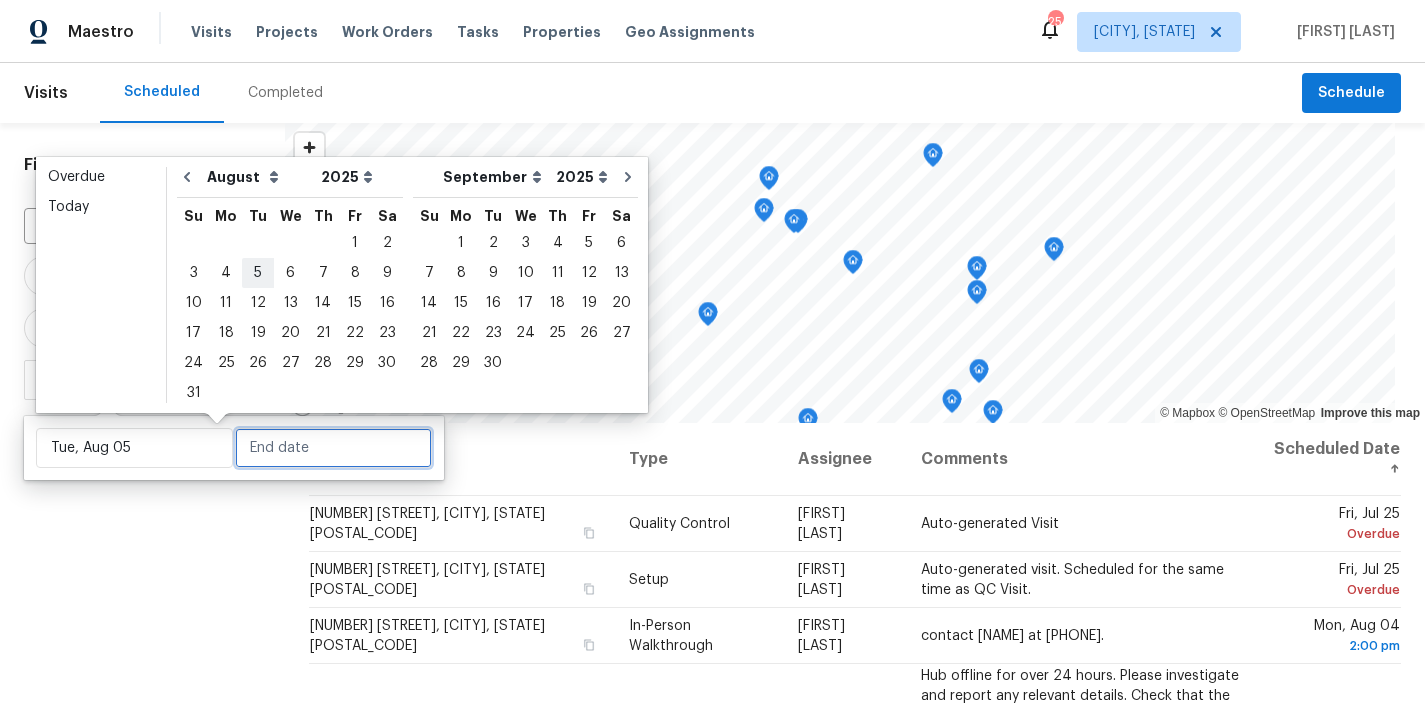 type on "Tue, Aug 05" 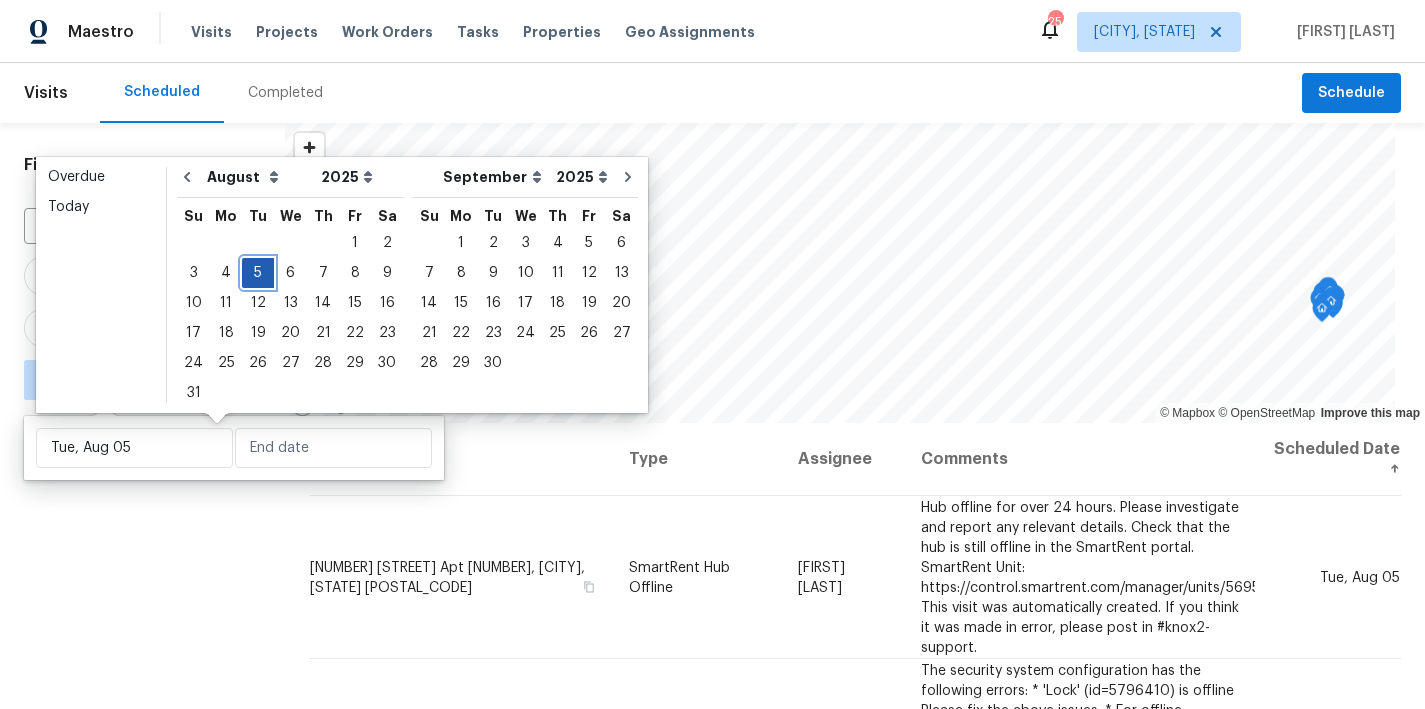 click on "5" at bounding box center [258, 273] 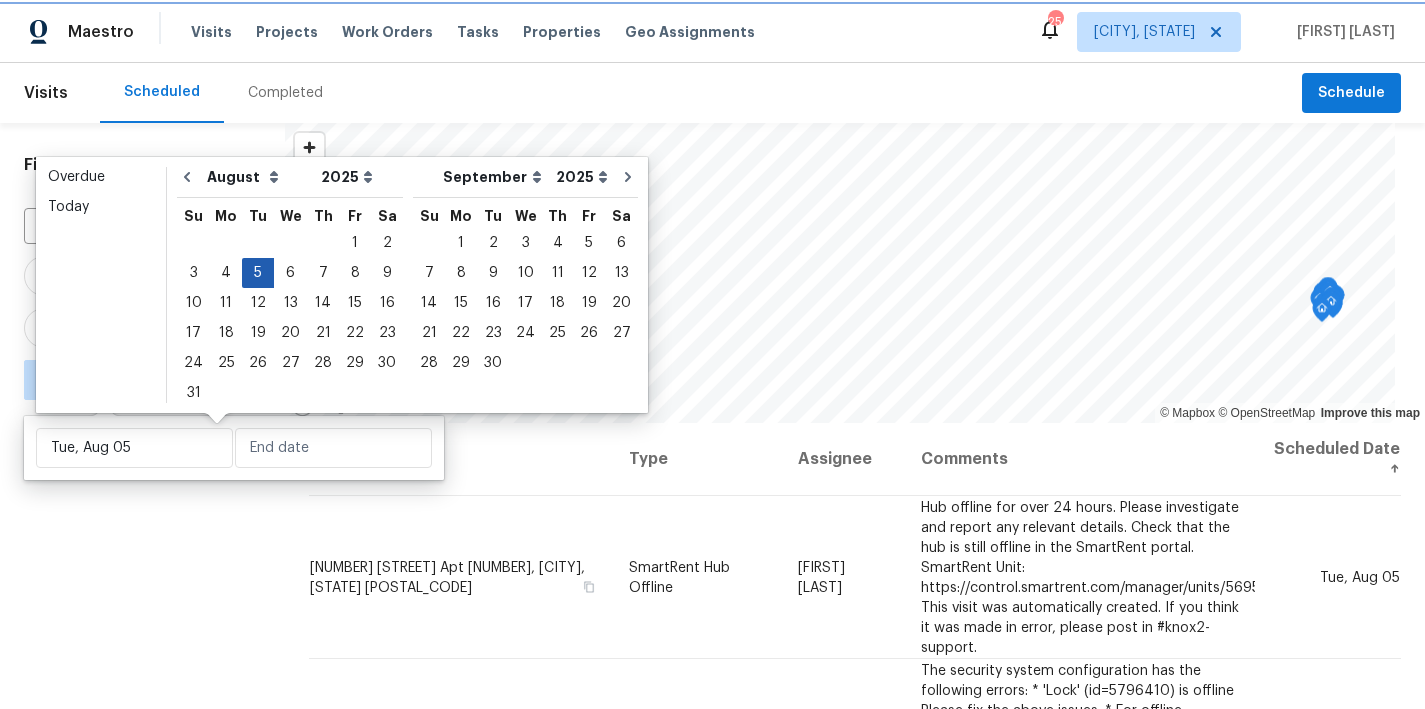 type on "Tue, Aug 05" 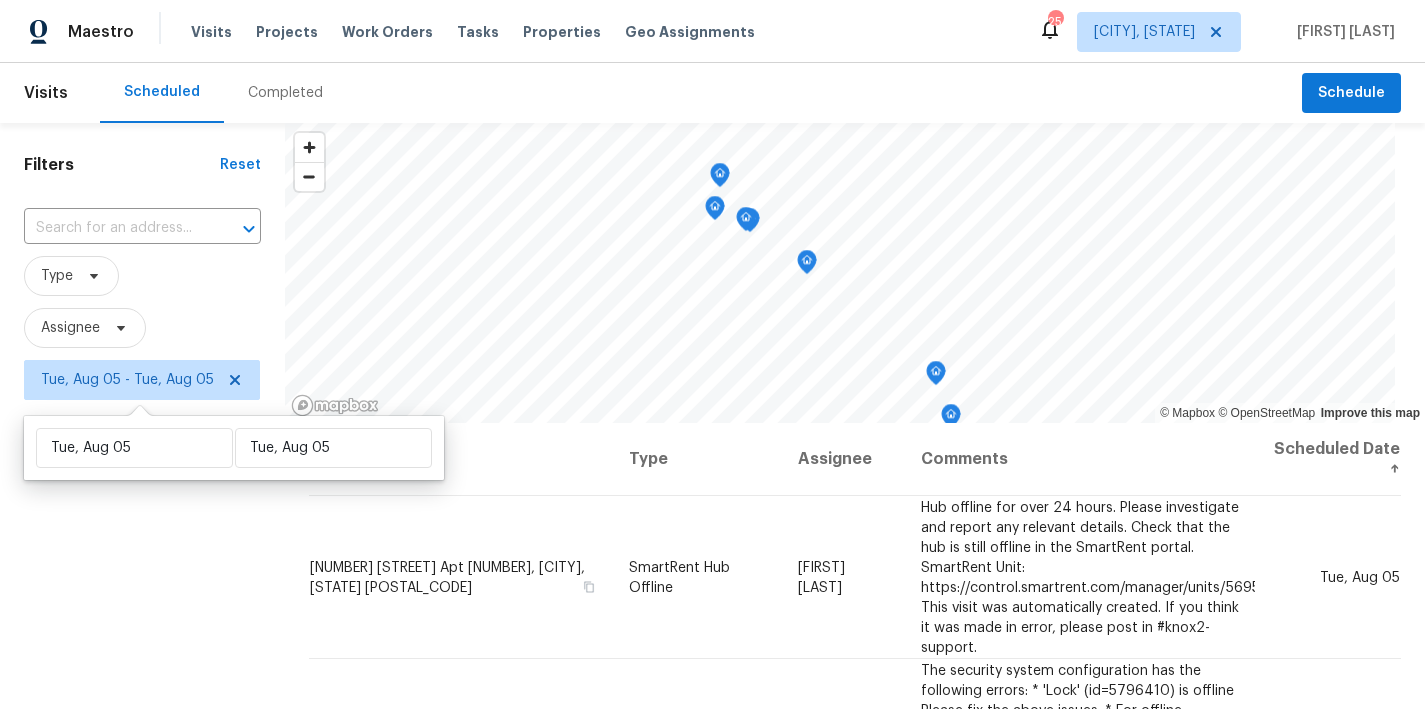 click on "Filters Reset ​ Type Assignee [DAY_OF_WEEK], [MONTH] [DAY] - [DAY_OF_WEEK], [MONTH] [DAY]" at bounding box center [142, 556] 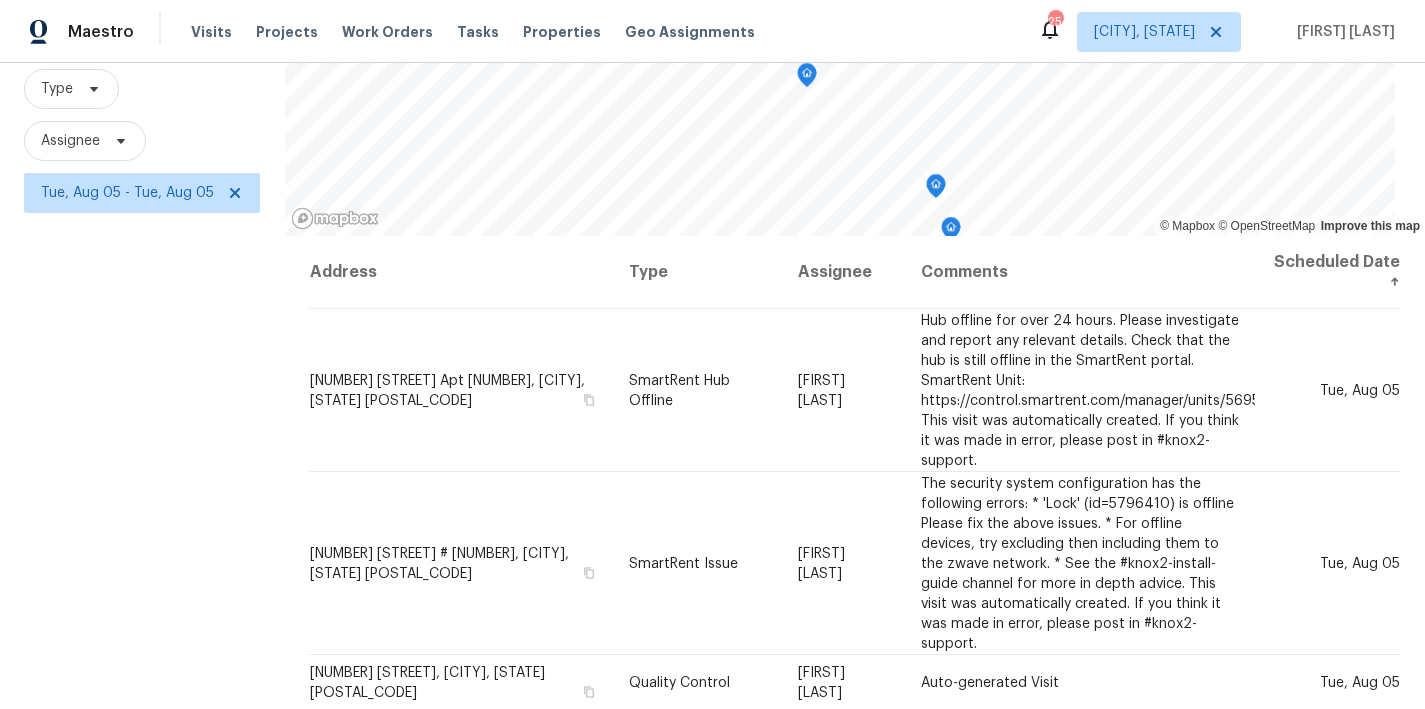 scroll, scrollTop: 0, scrollLeft: 0, axis: both 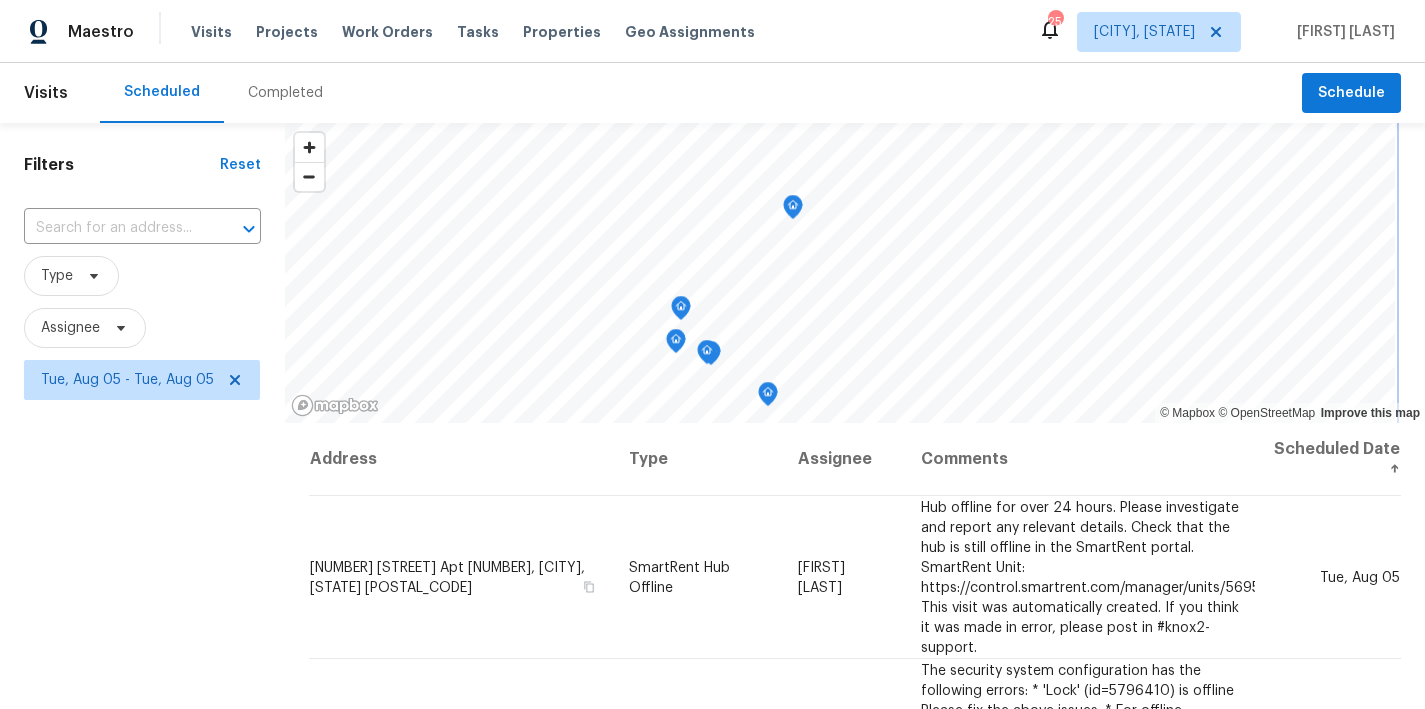 click 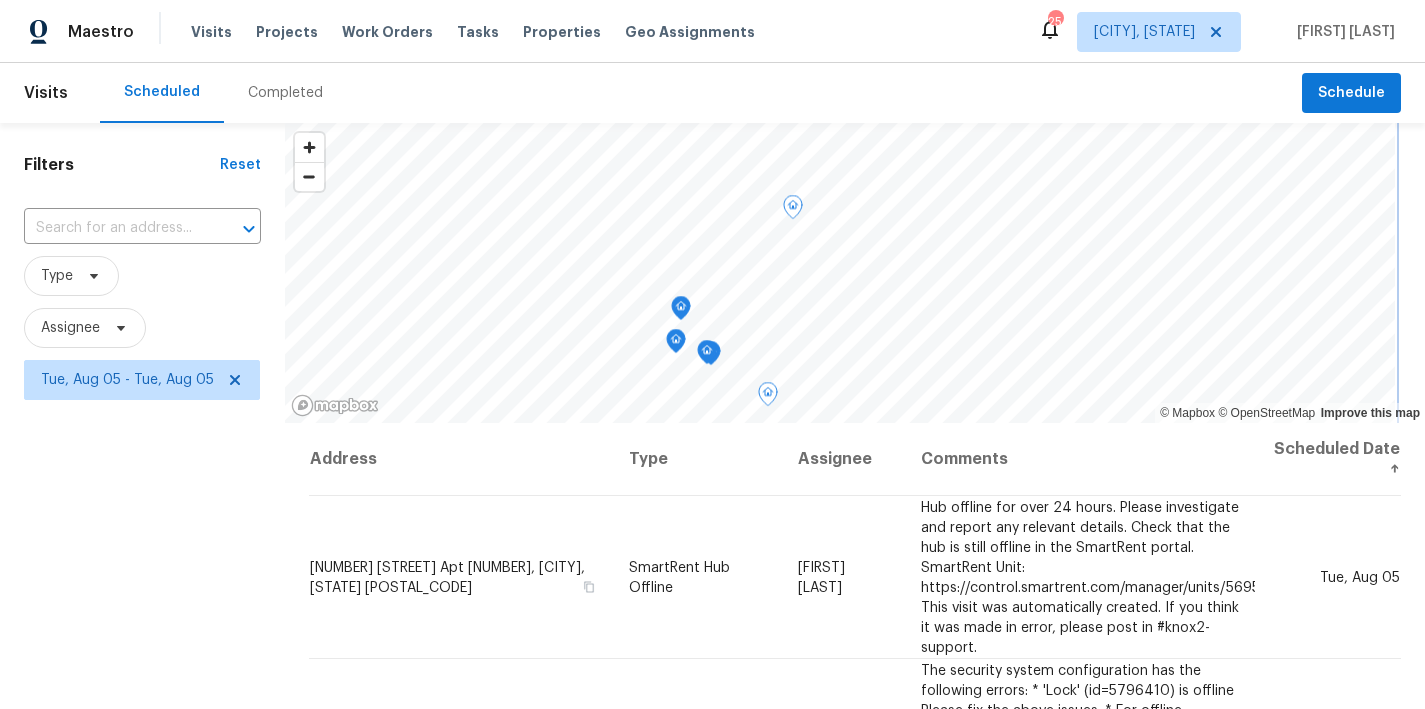 scroll, scrollTop: 169, scrollLeft: 0, axis: vertical 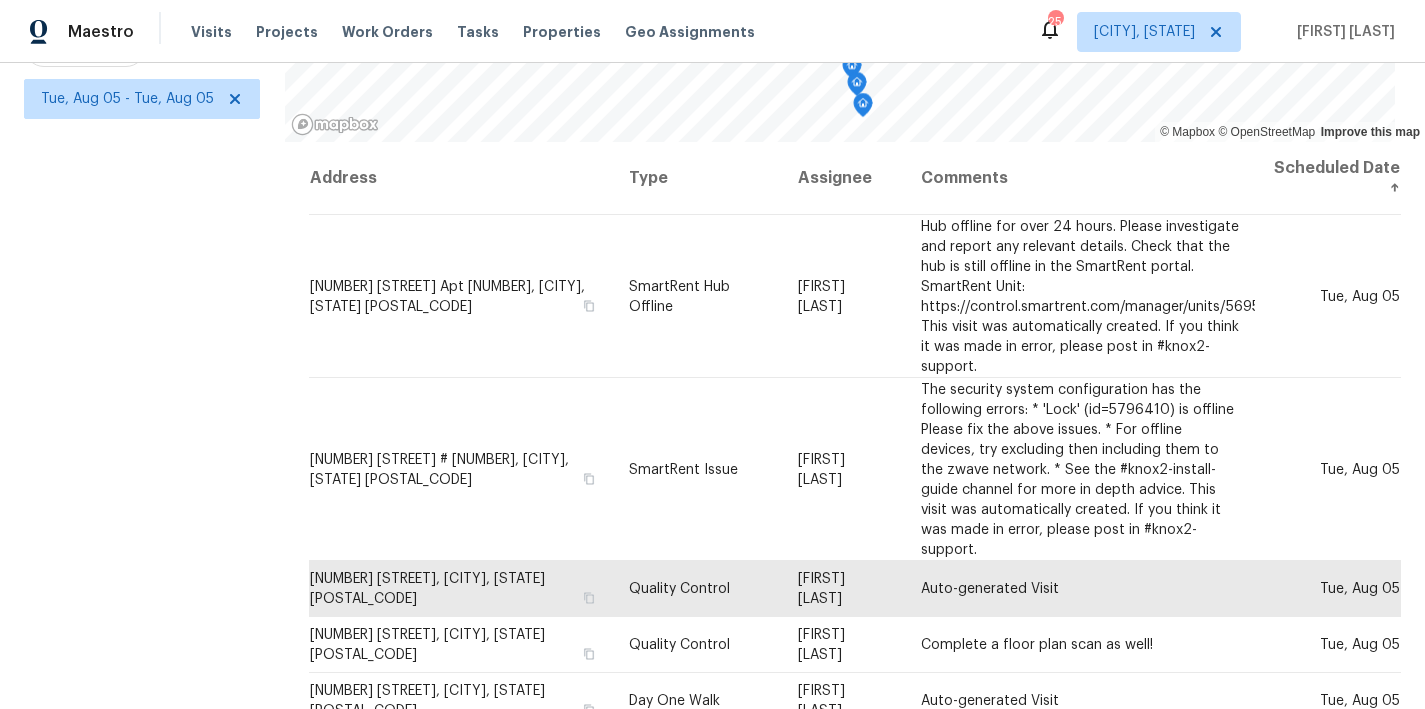 click on "Filters Reset ​ Type Assignee [DAY_OF_WEEK], [MONTH] [DAY] - [DAY_OF_WEEK], [MONTH] [DAY]" at bounding box center [142, 275] 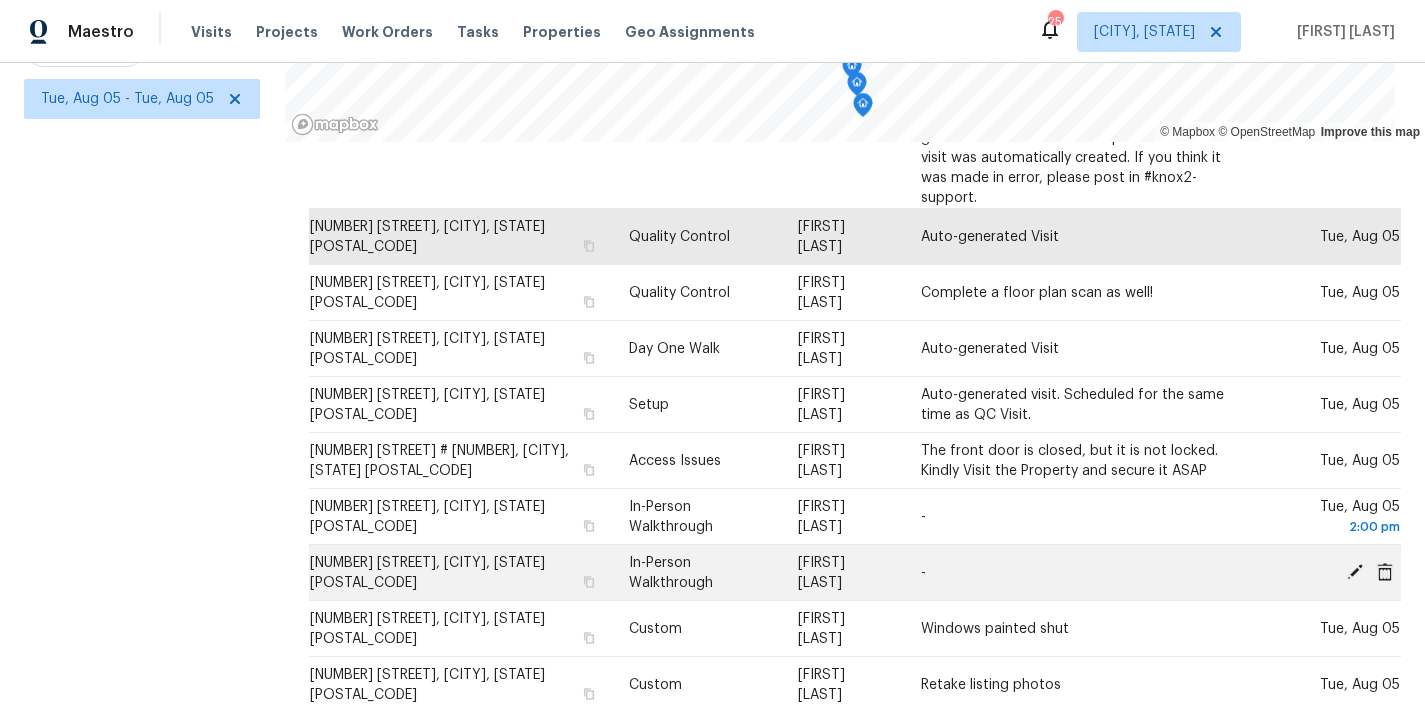scroll, scrollTop: 0, scrollLeft: 0, axis: both 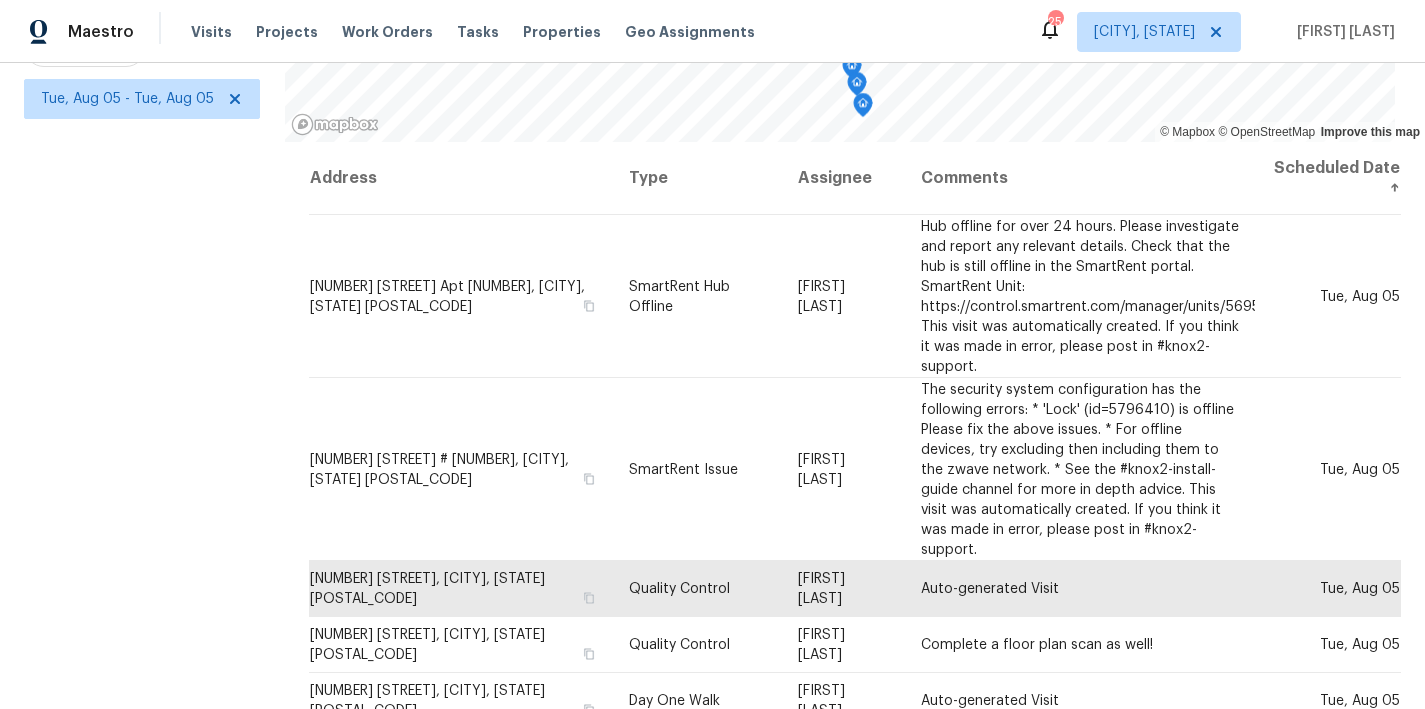 click on "Filters Reset ​ Type Assignee [DAY_OF_WEEK], [MONTH] [DAY] - [DAY_OF_WEEK], [MONTH] [DAY]" at bounding box center (142, 275) 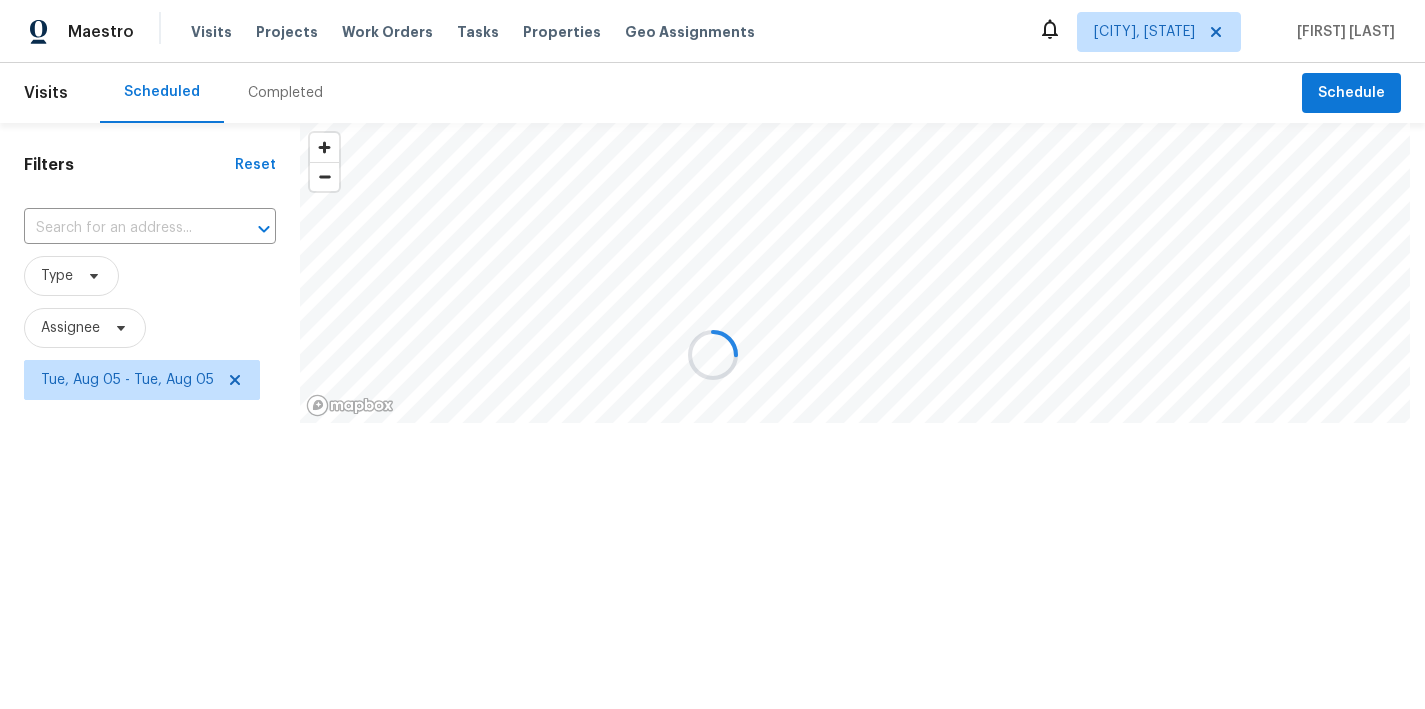 scroll, scrollTop: 0, scrollLeft: 0, axis: both 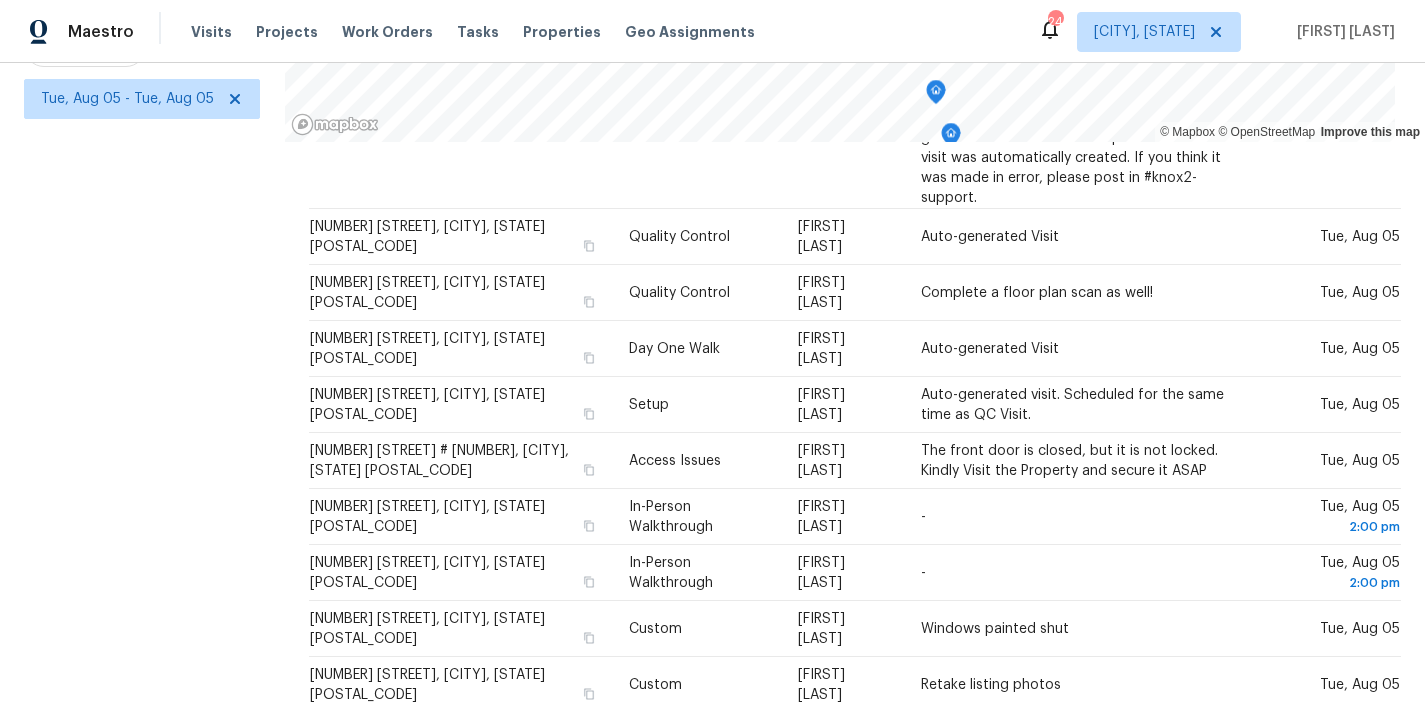 click on "Filters Reset ​ Type Assignee [DATE] - [DATE]" at bounding box center (142, 275) 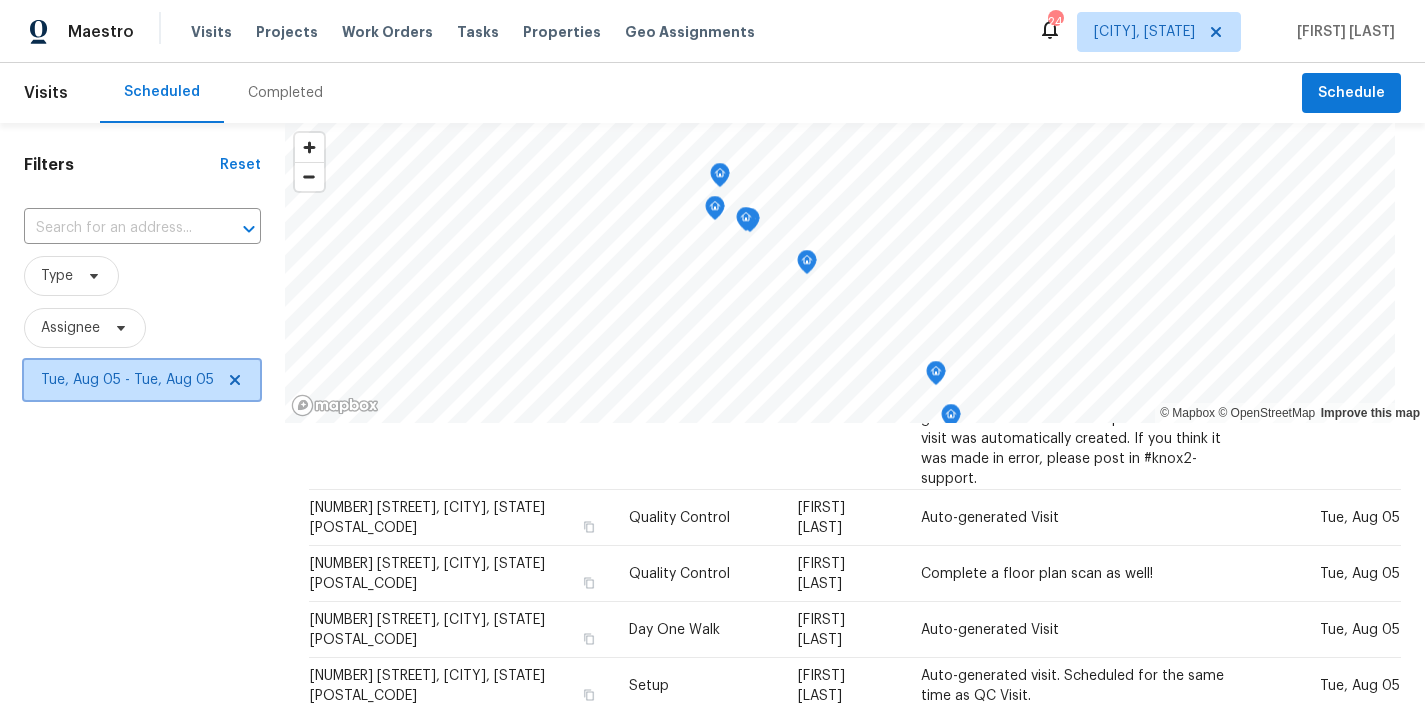 click on "Tue, Aug 05 - Tue, Aug 05" at bounding box center [127, 380] 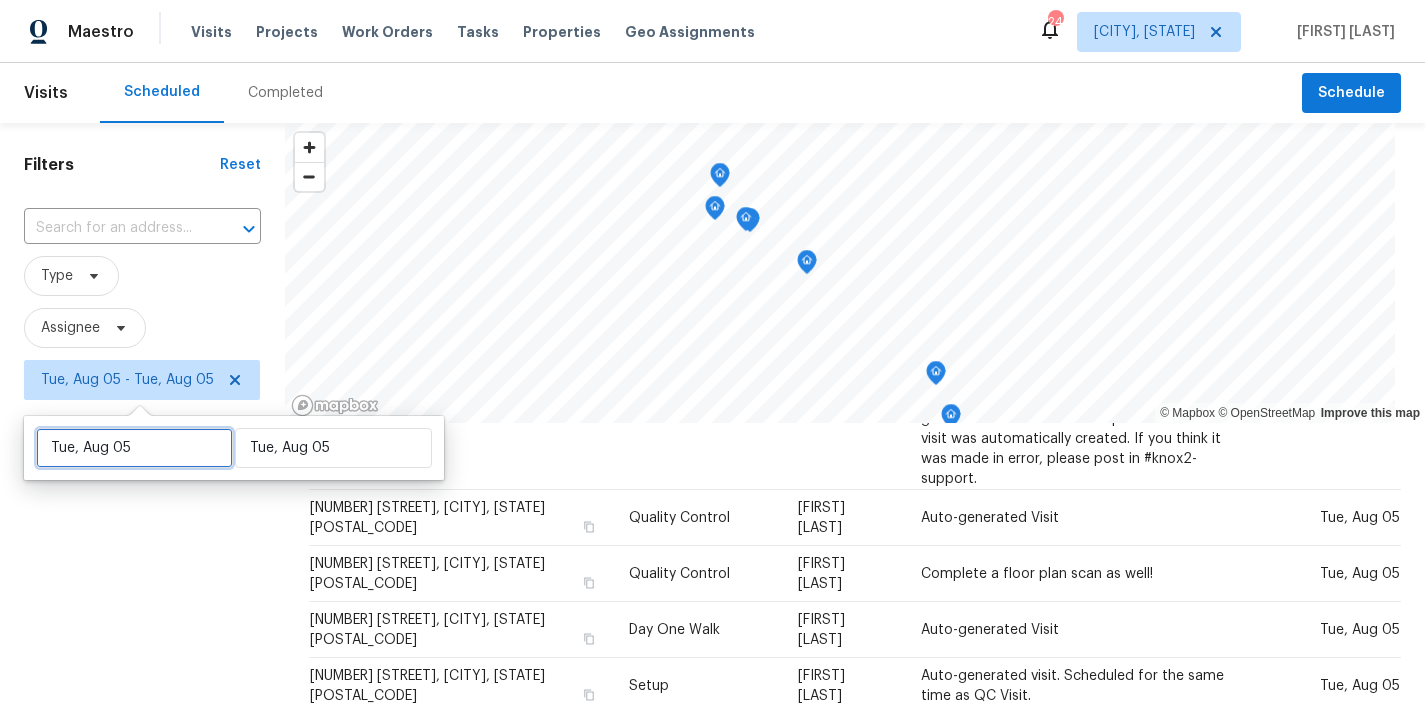 select on "7" 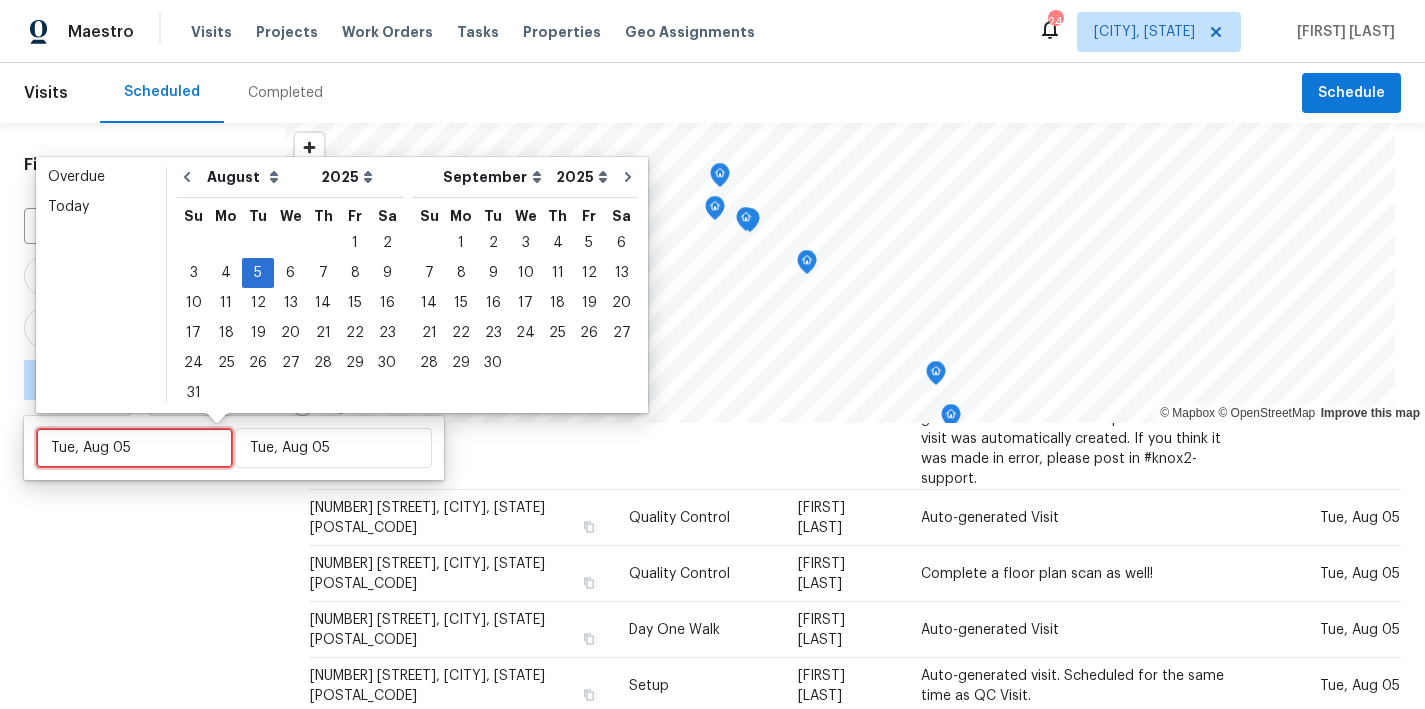 click on "Tue, Aug 05" at bounding box center [134, 448] 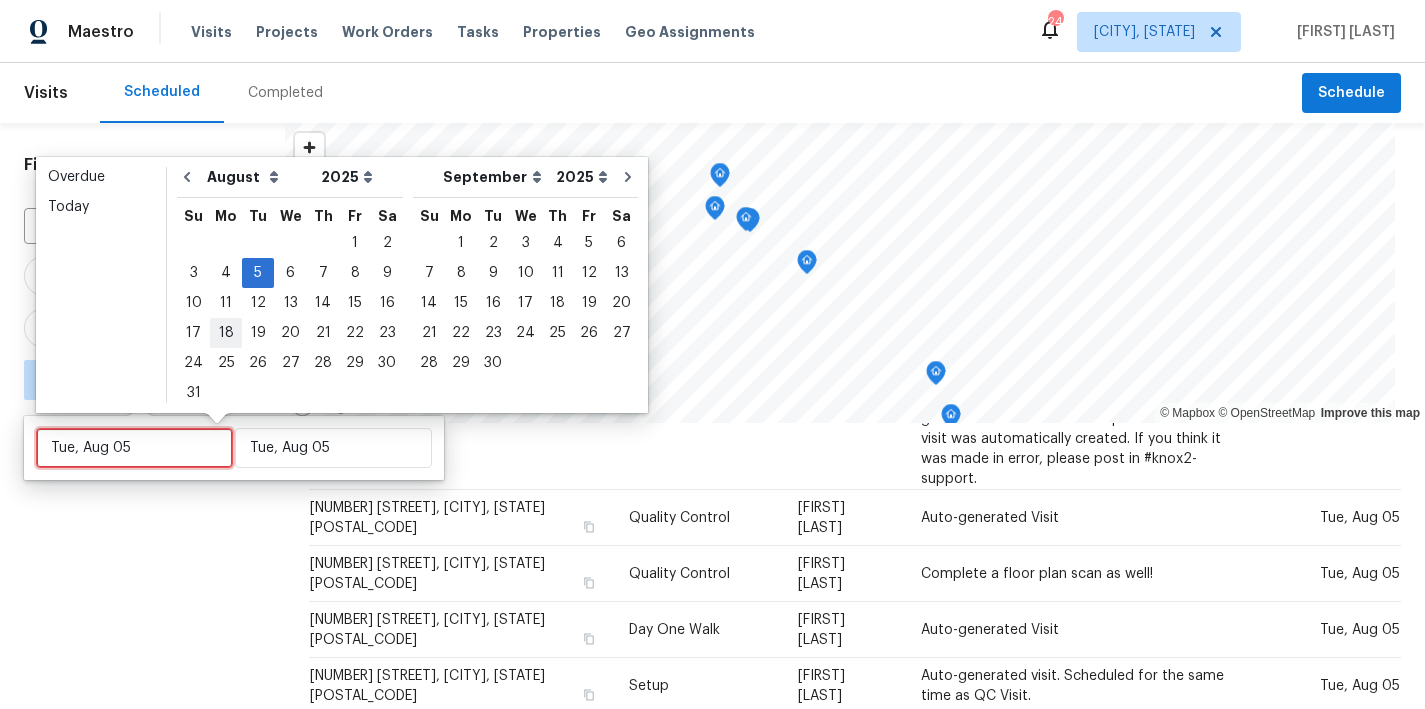 type on "Sun, Aug 24" 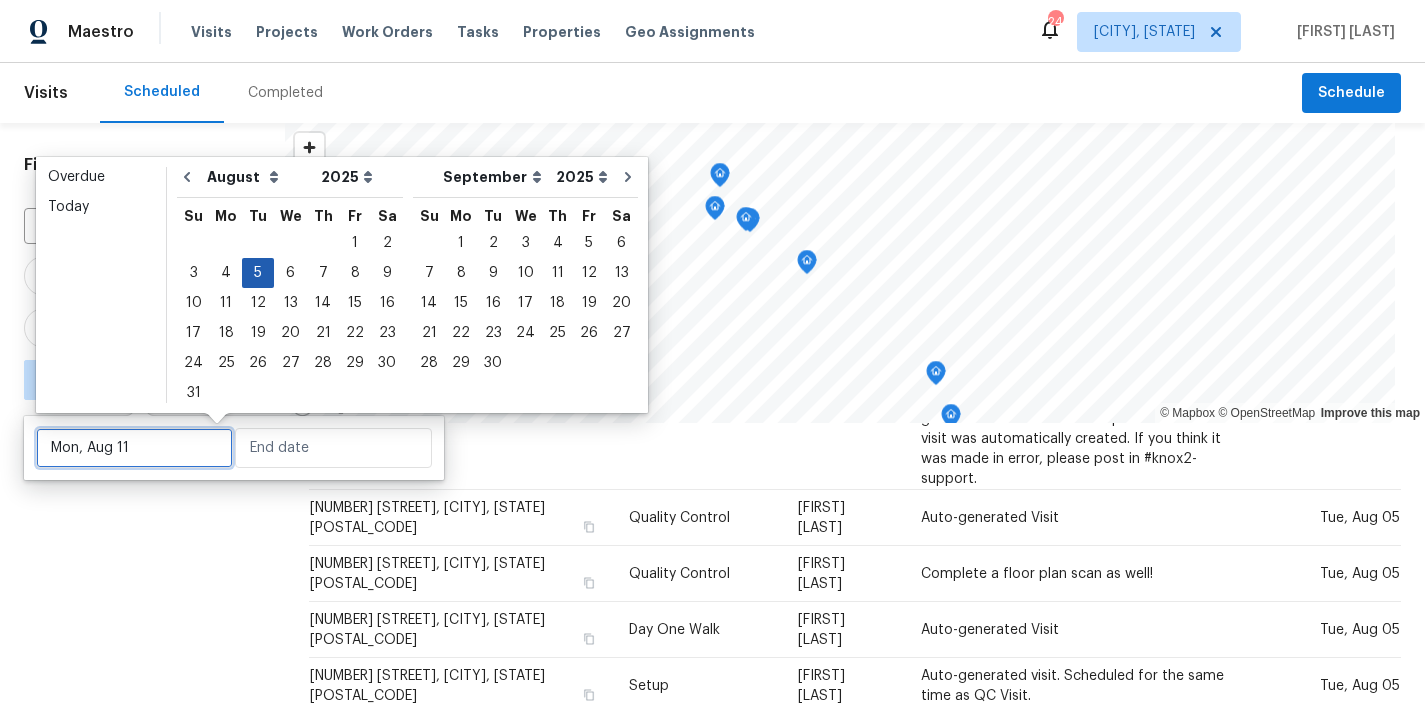 type on "Tue, Aug 12" 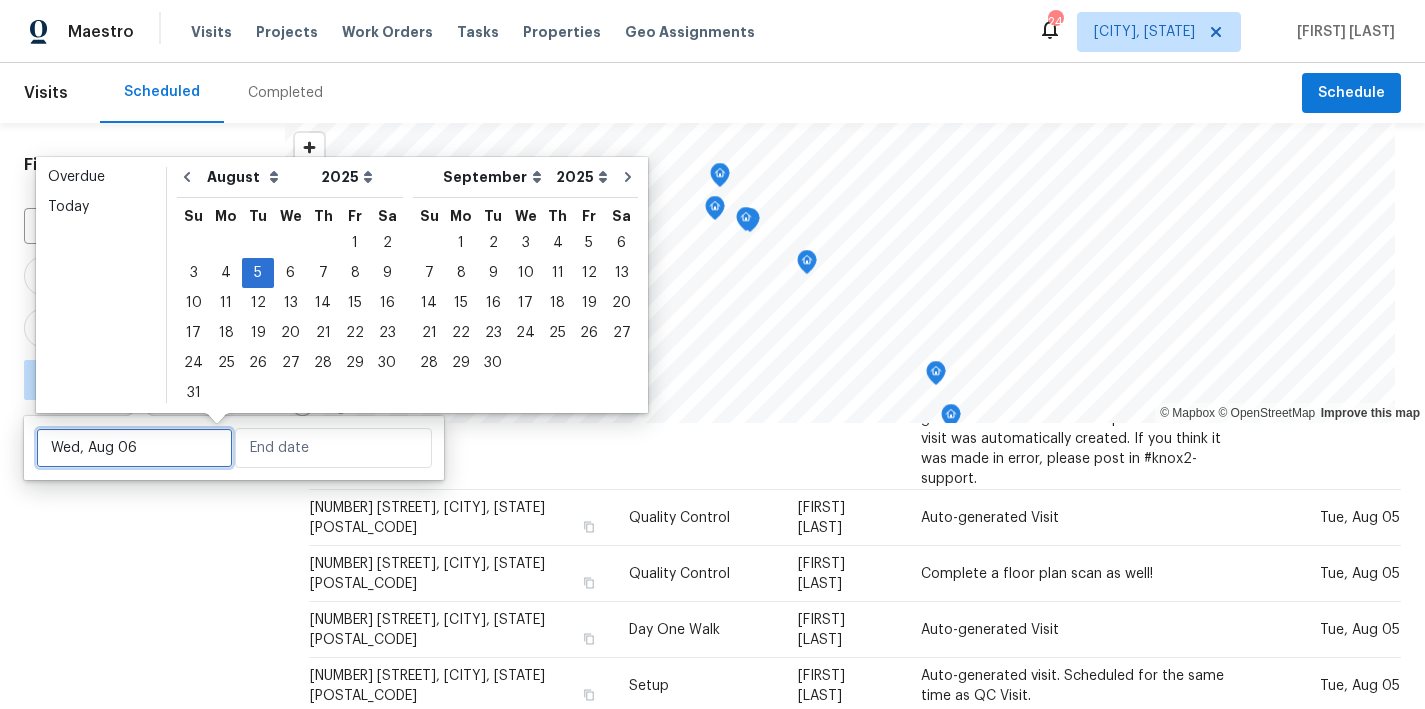 type on "Tue, Aug 05" 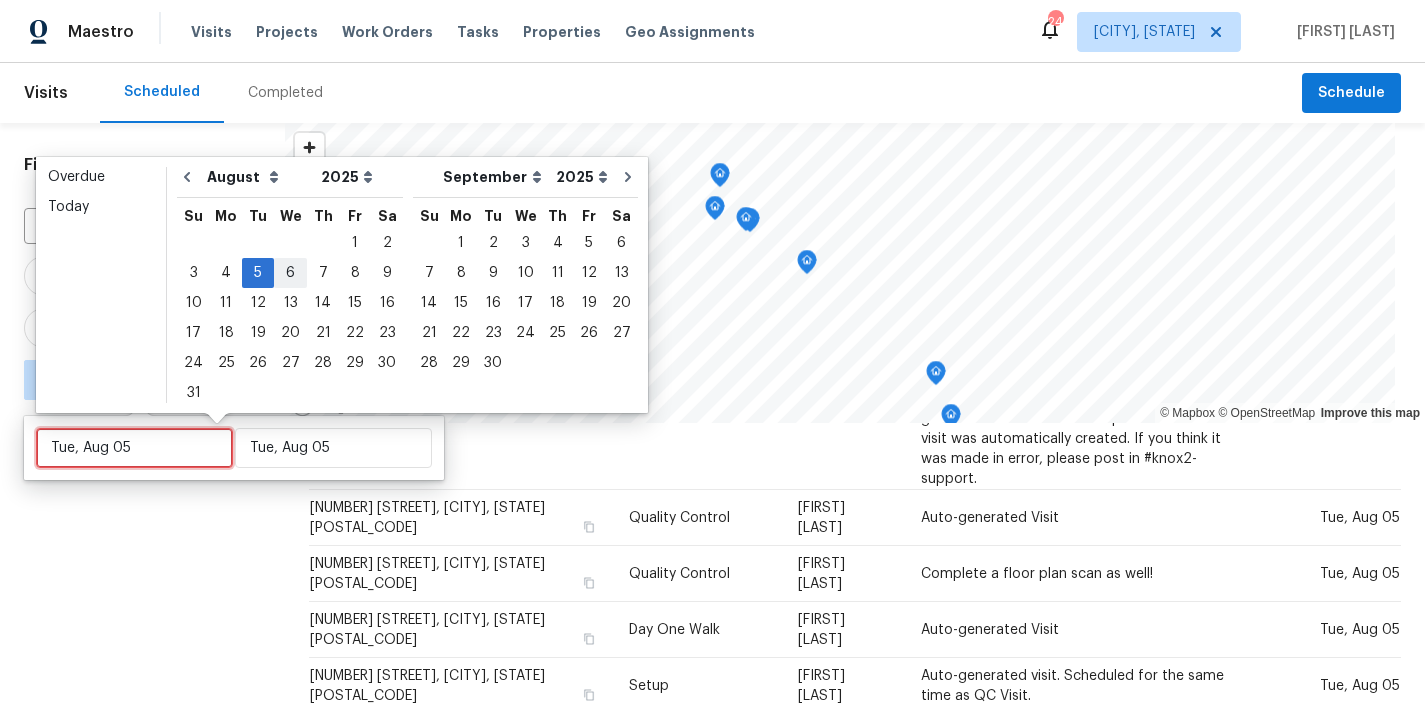 type on "Wed, Aug 06" 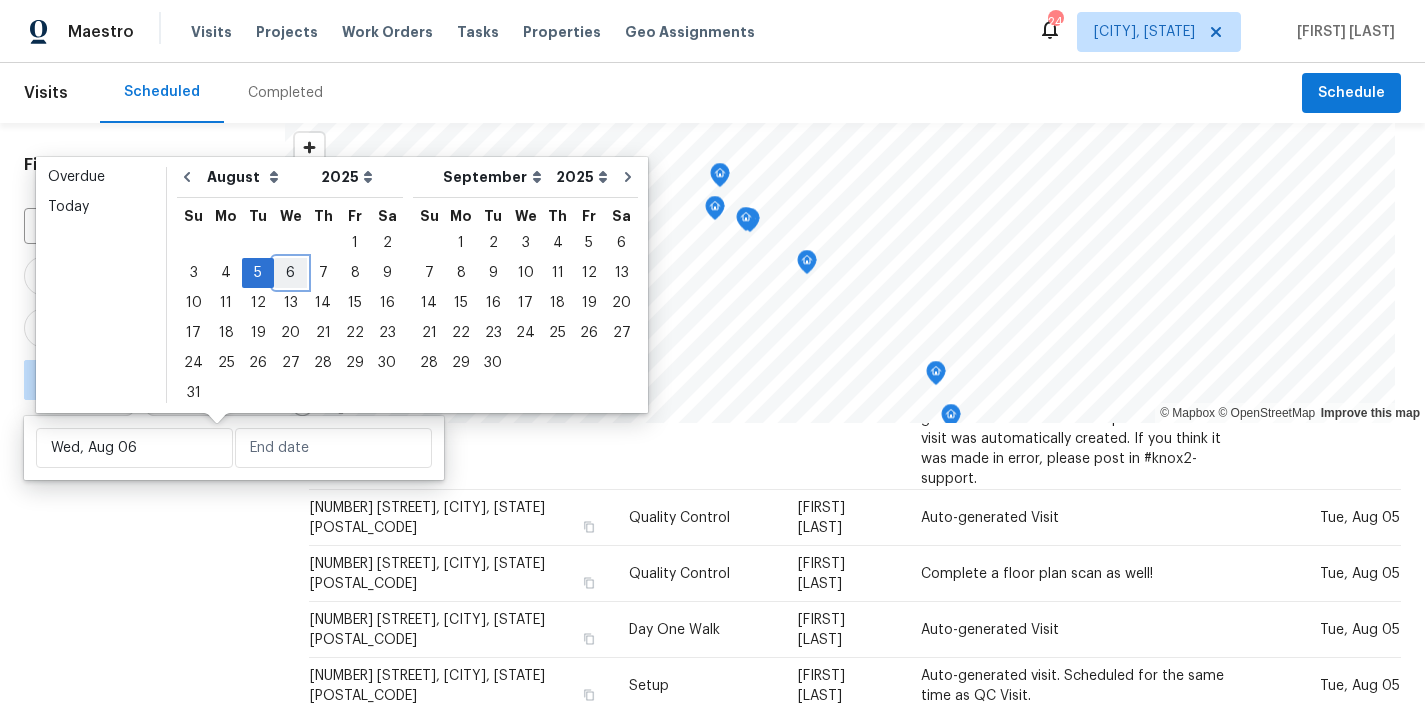 click on "6" at bounding box center (290, 273) 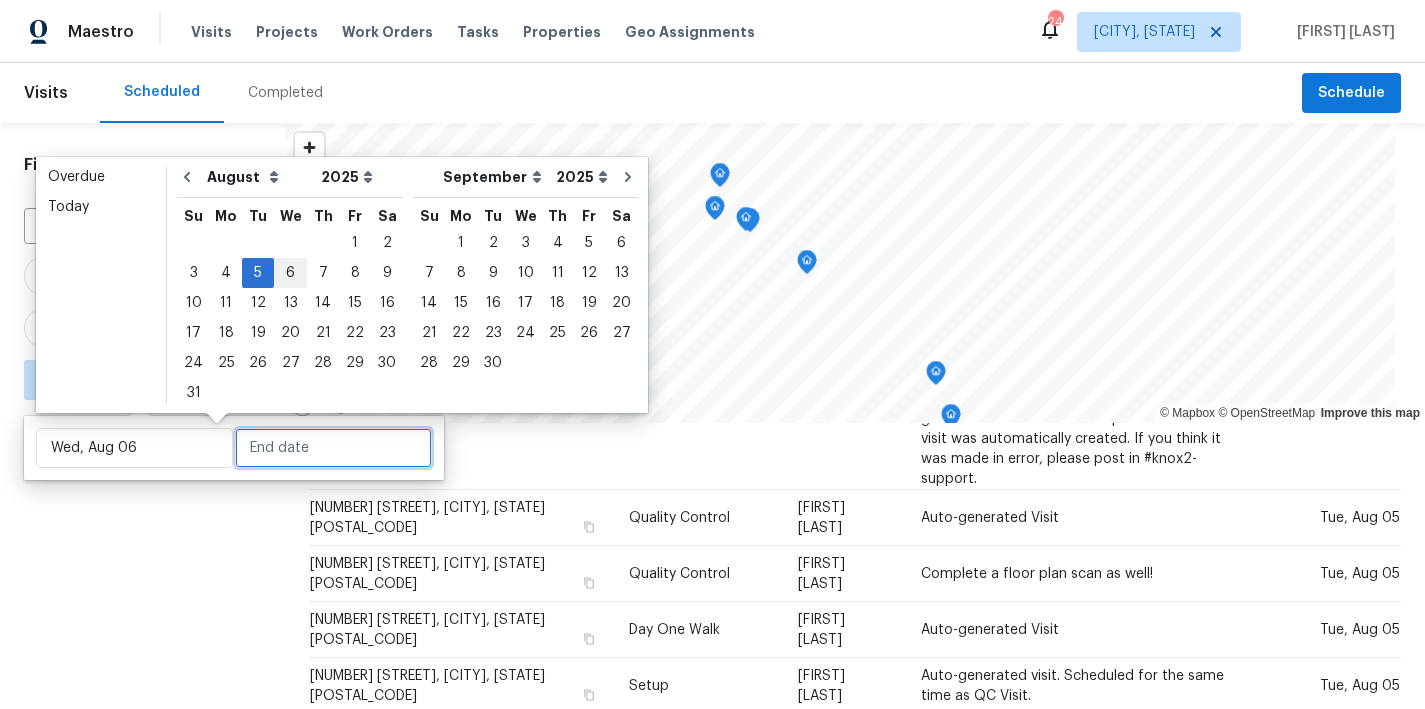 type on "Wed, Aug 06" 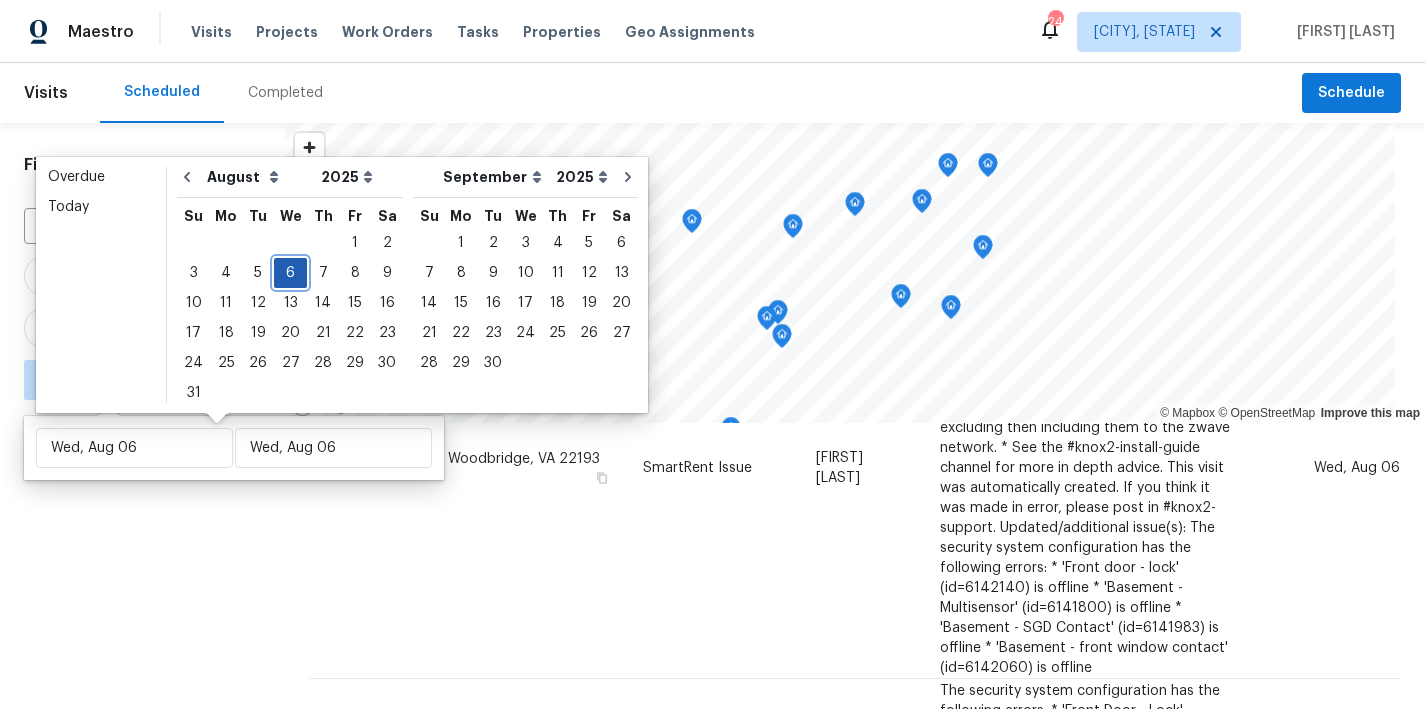 click on "6" at bounding box center [290, 273] 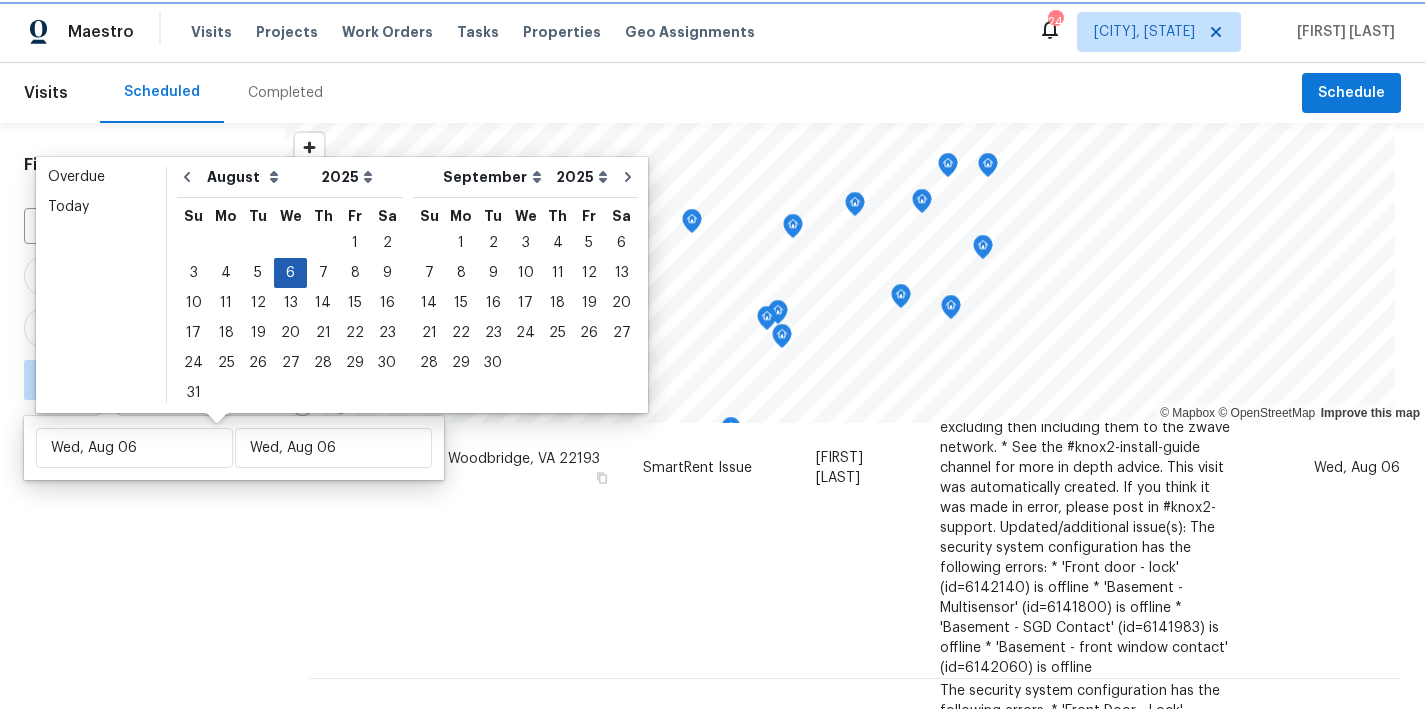 type on "Wed, Aug 06" 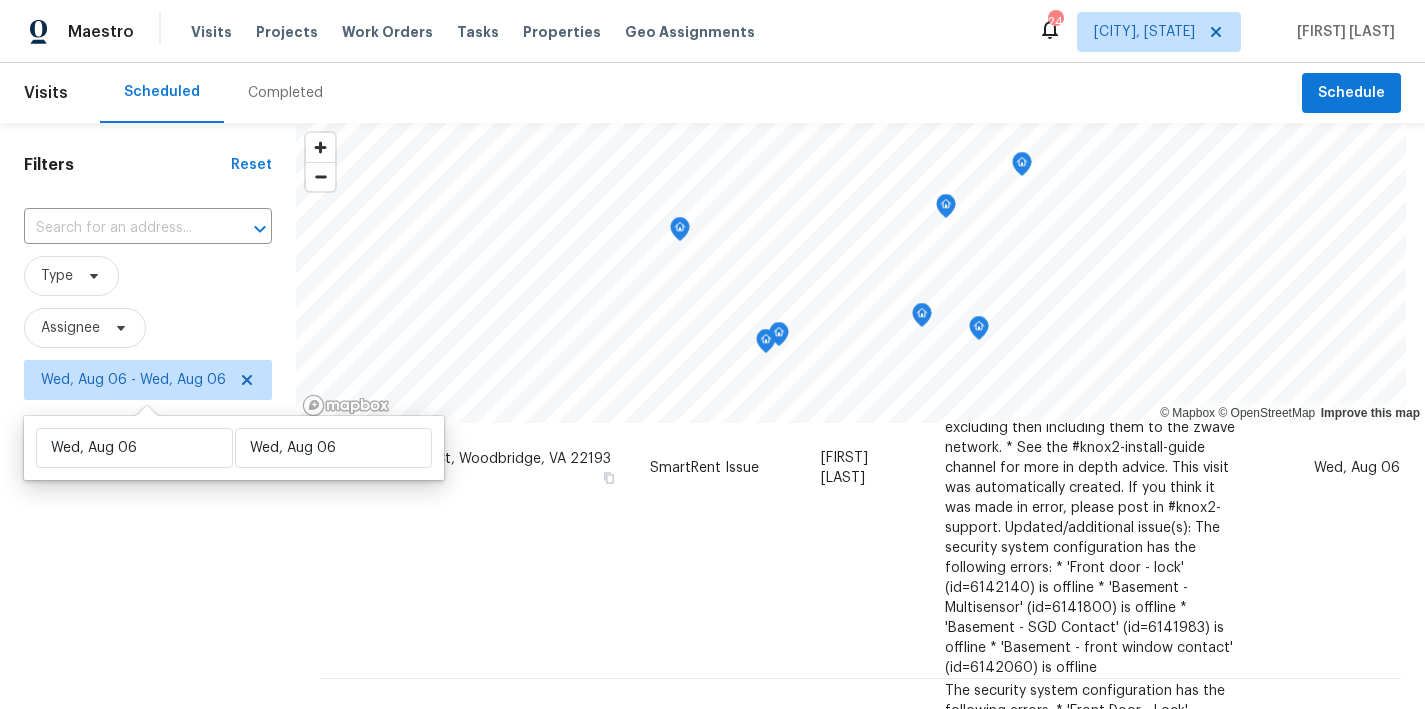 click on "Filters Reset ​ Type Assignee Wed, Aug 06 - Wed, Aug 06" at bounding box center [148, 556] 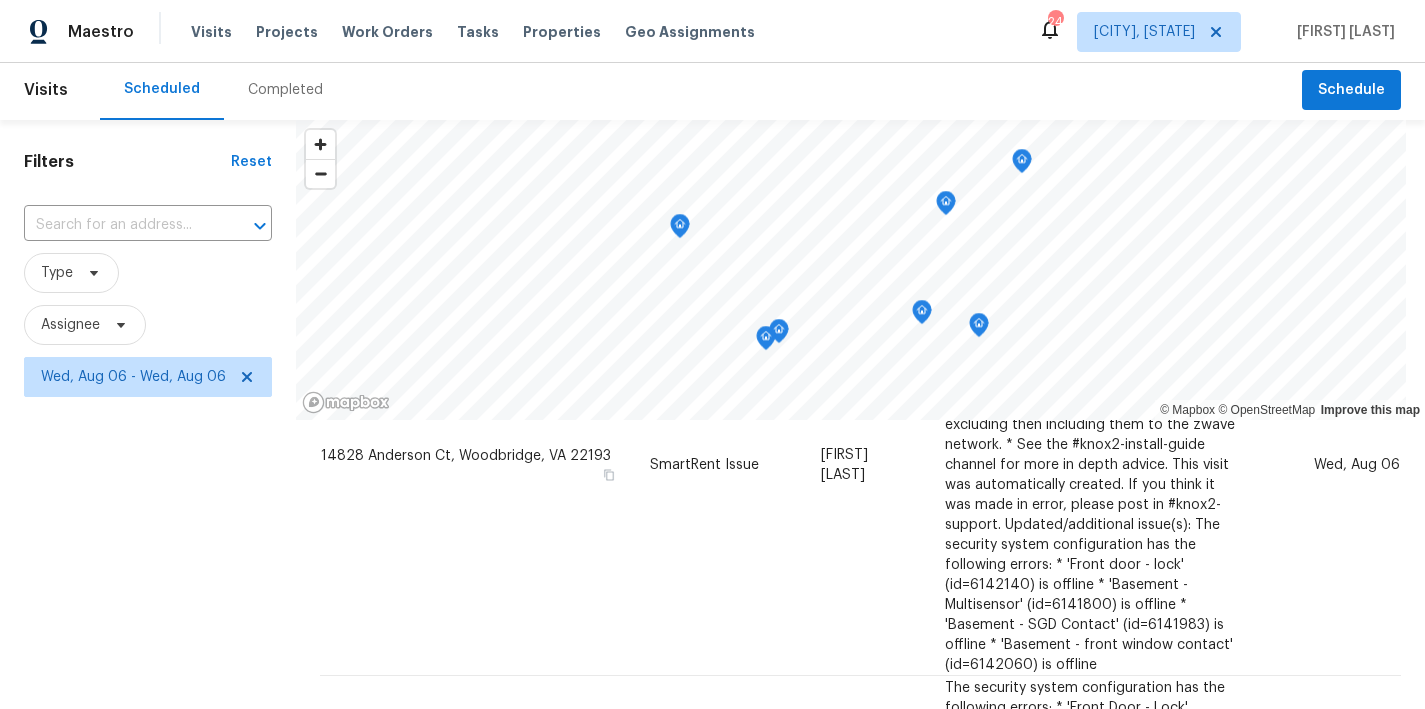 scroll, scrollTop: 0, scrollLeft: 0, axis: both 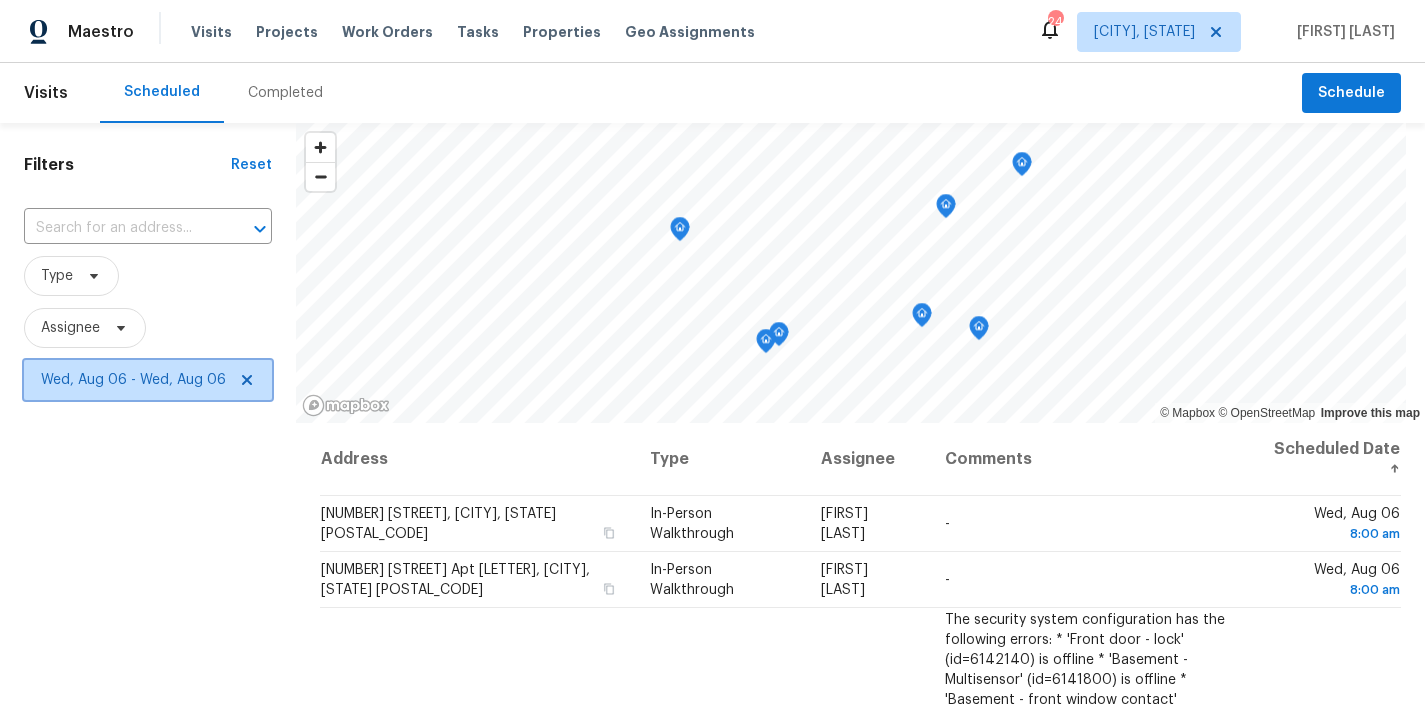 click 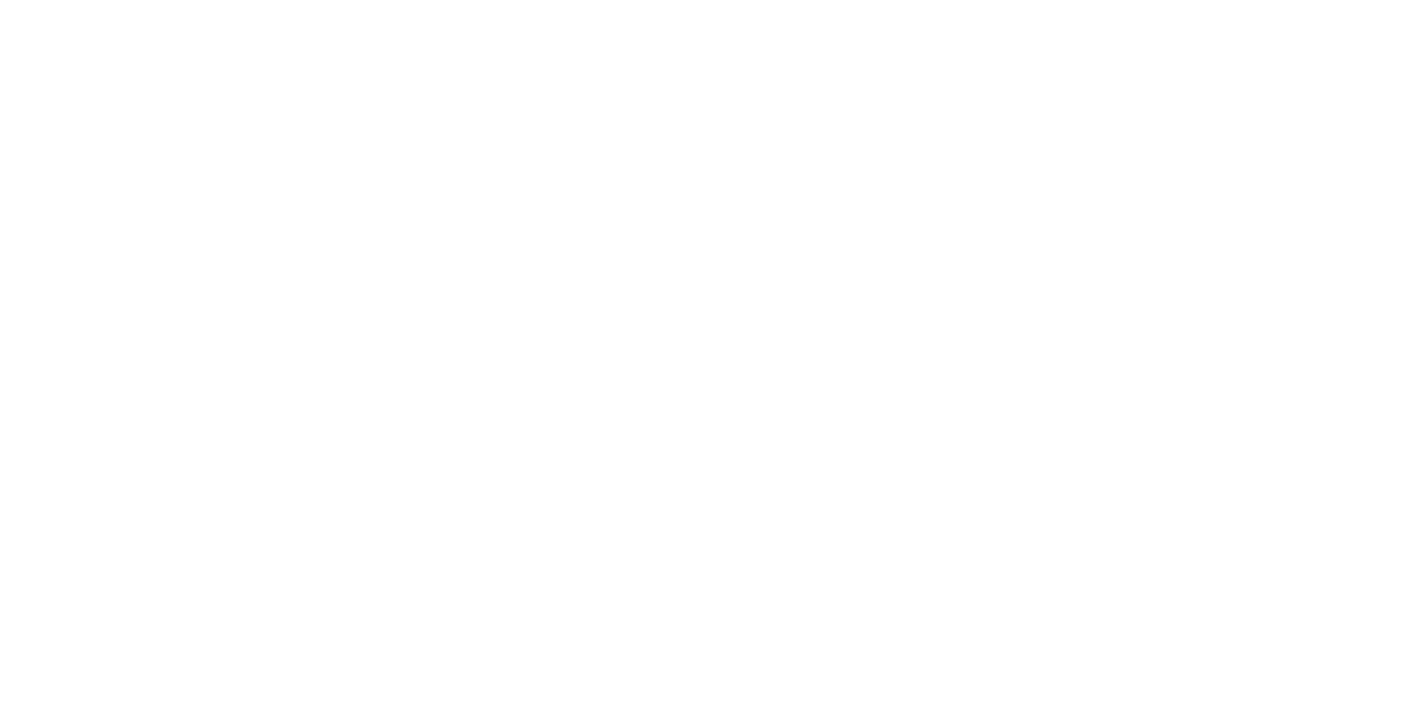 scroll, scrollTop: 0, scrollLeft: 0, axis: both 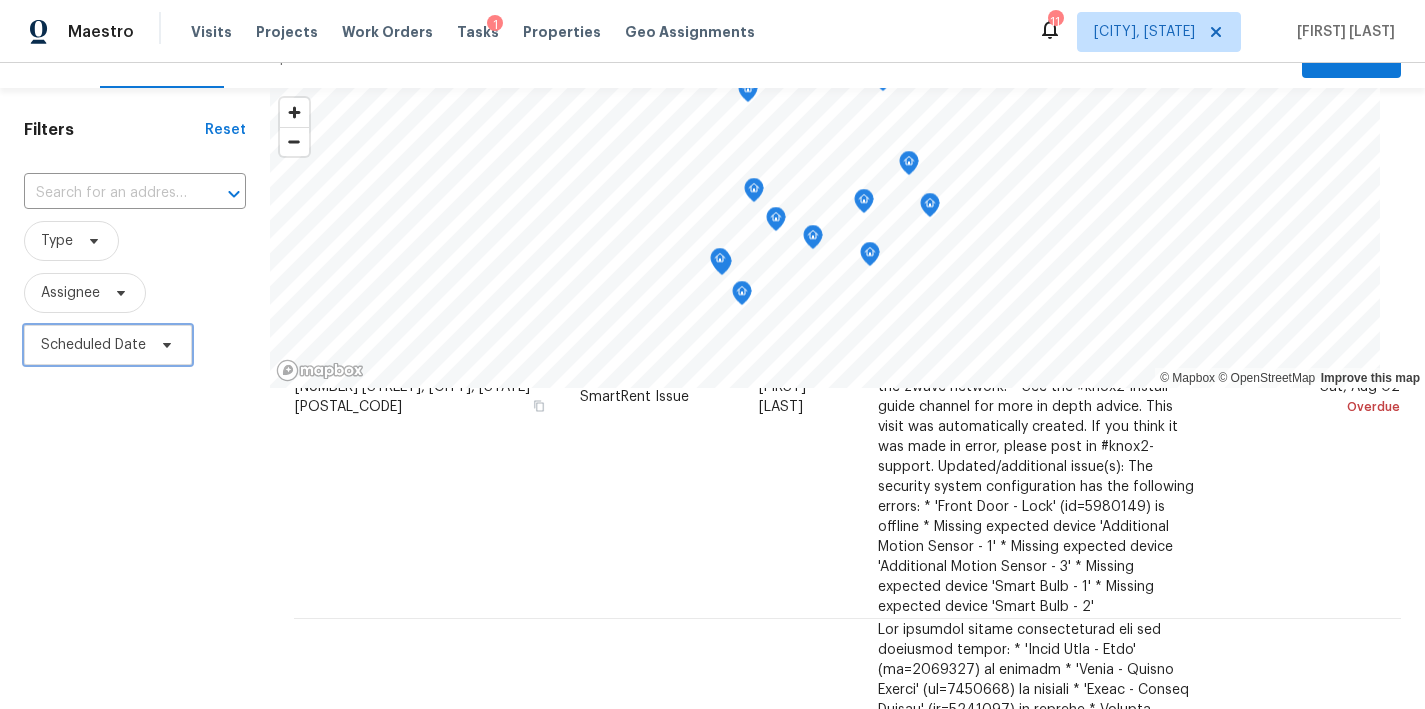 click on "Scheduled Date" at bounding box center (93, 345) 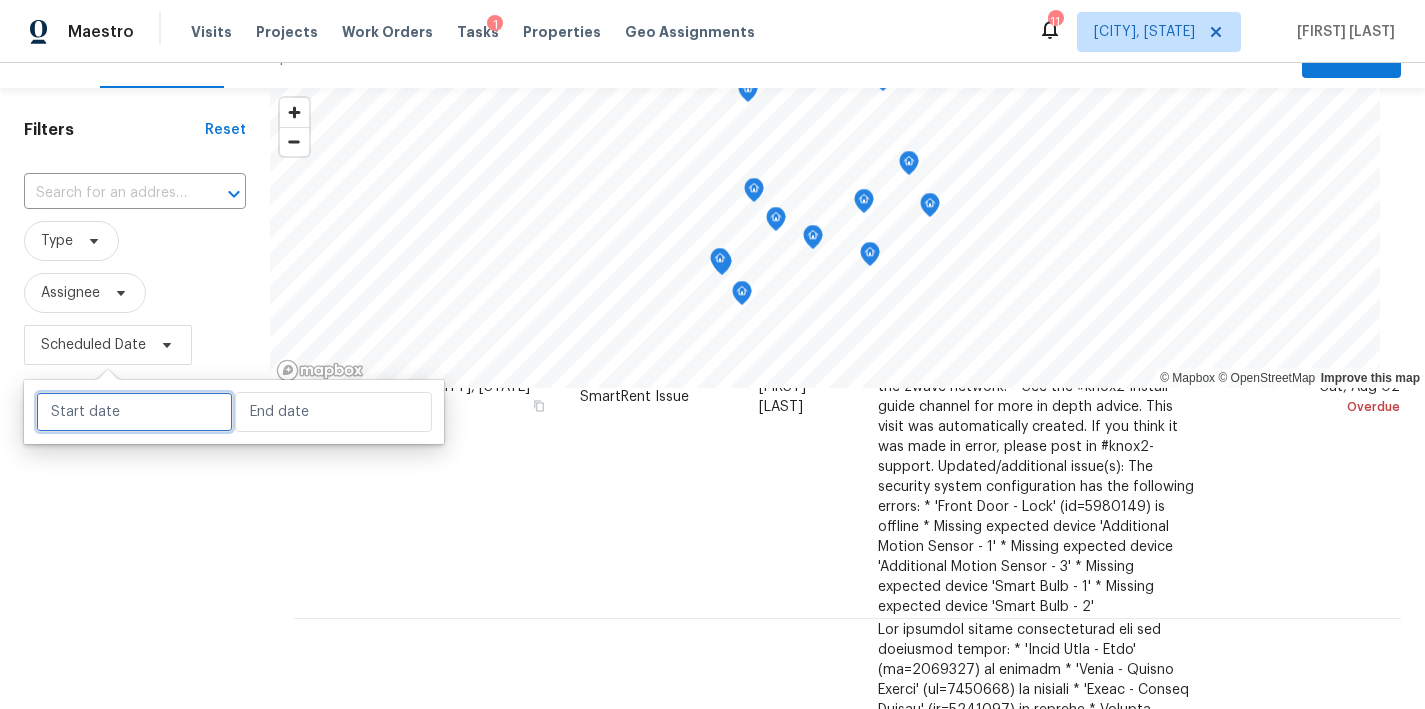 click at bounding box center [134, 412] 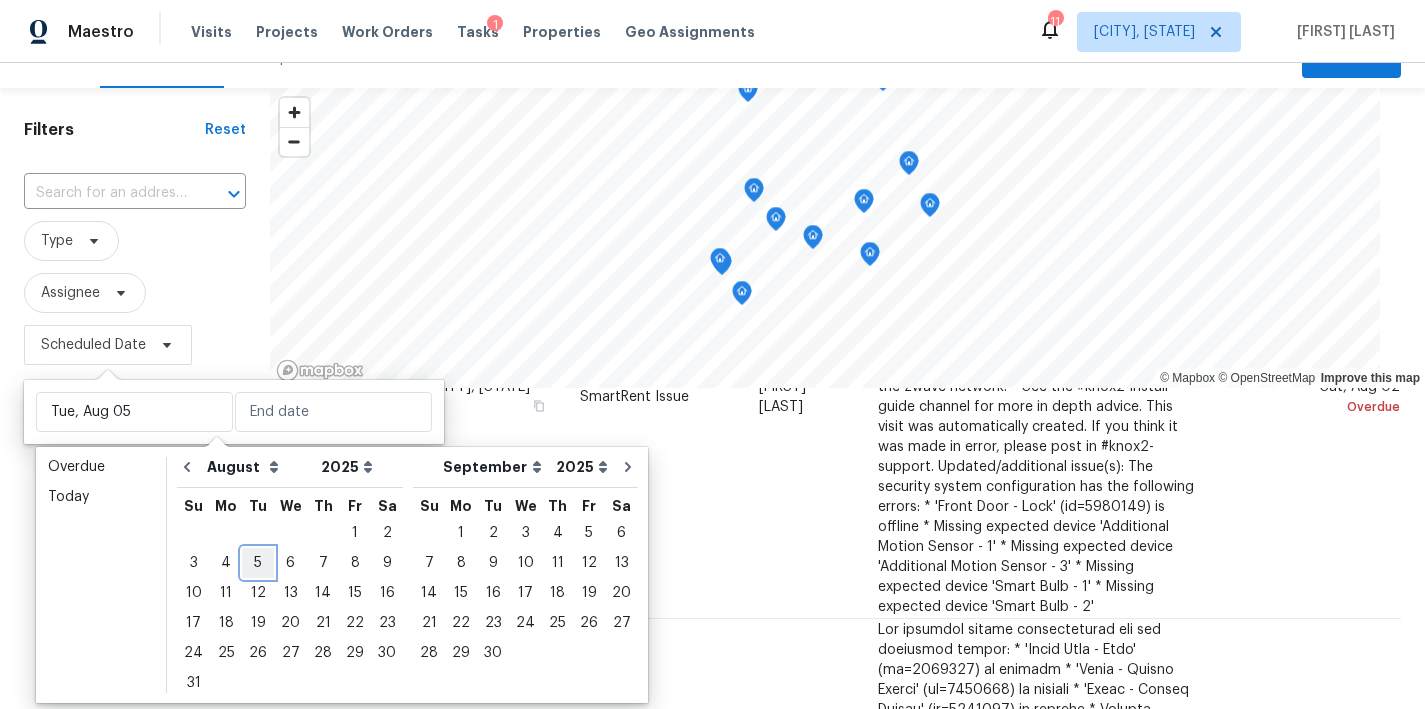 click on "5" at bounding box center (258, 563) 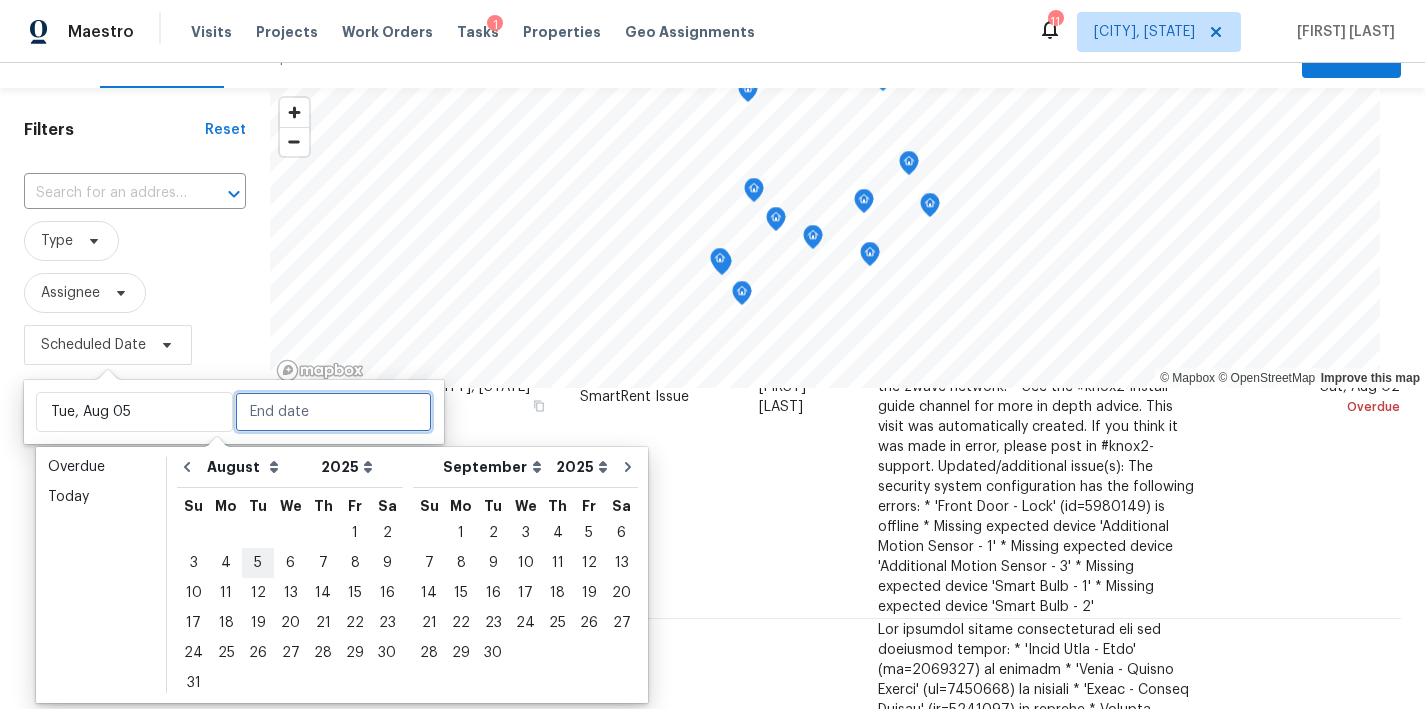 type on "Tue, Aug 05" 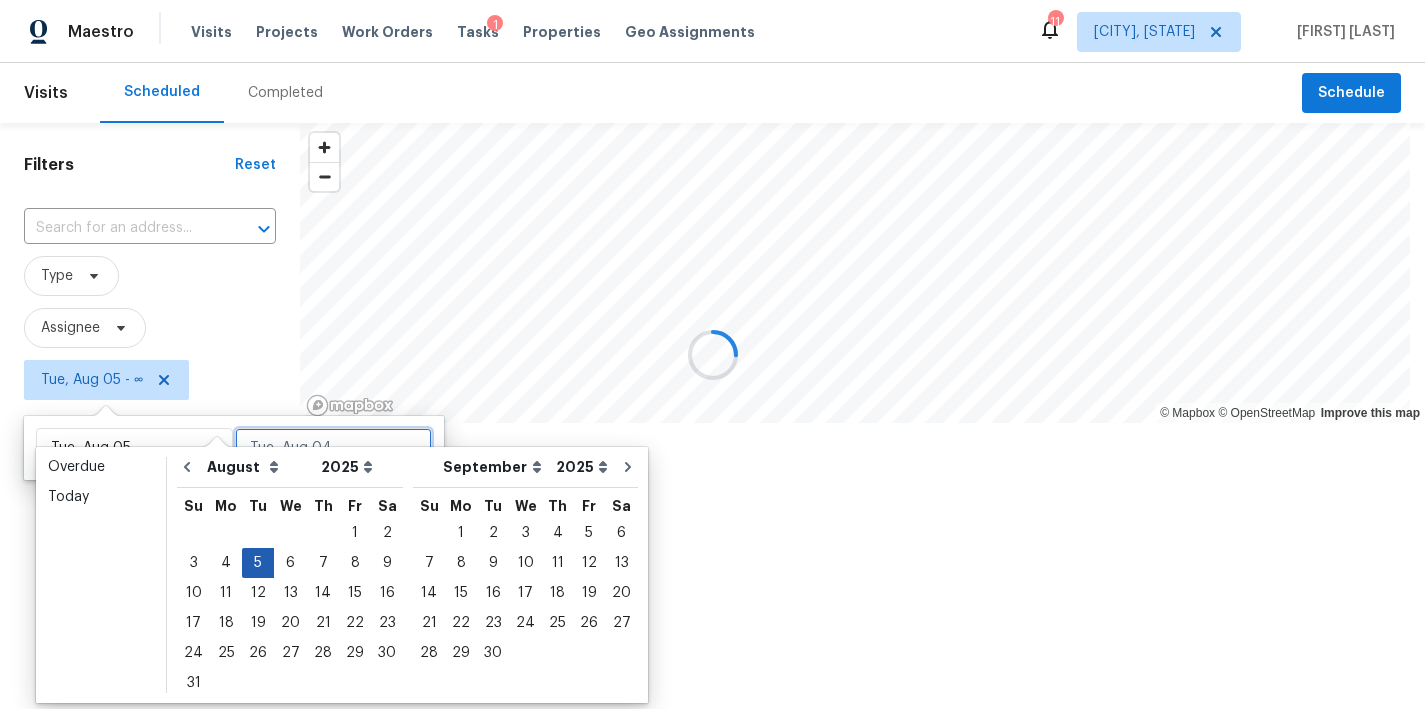 scroll, scrollTop: 0, scrollLeft: 0, axis: both 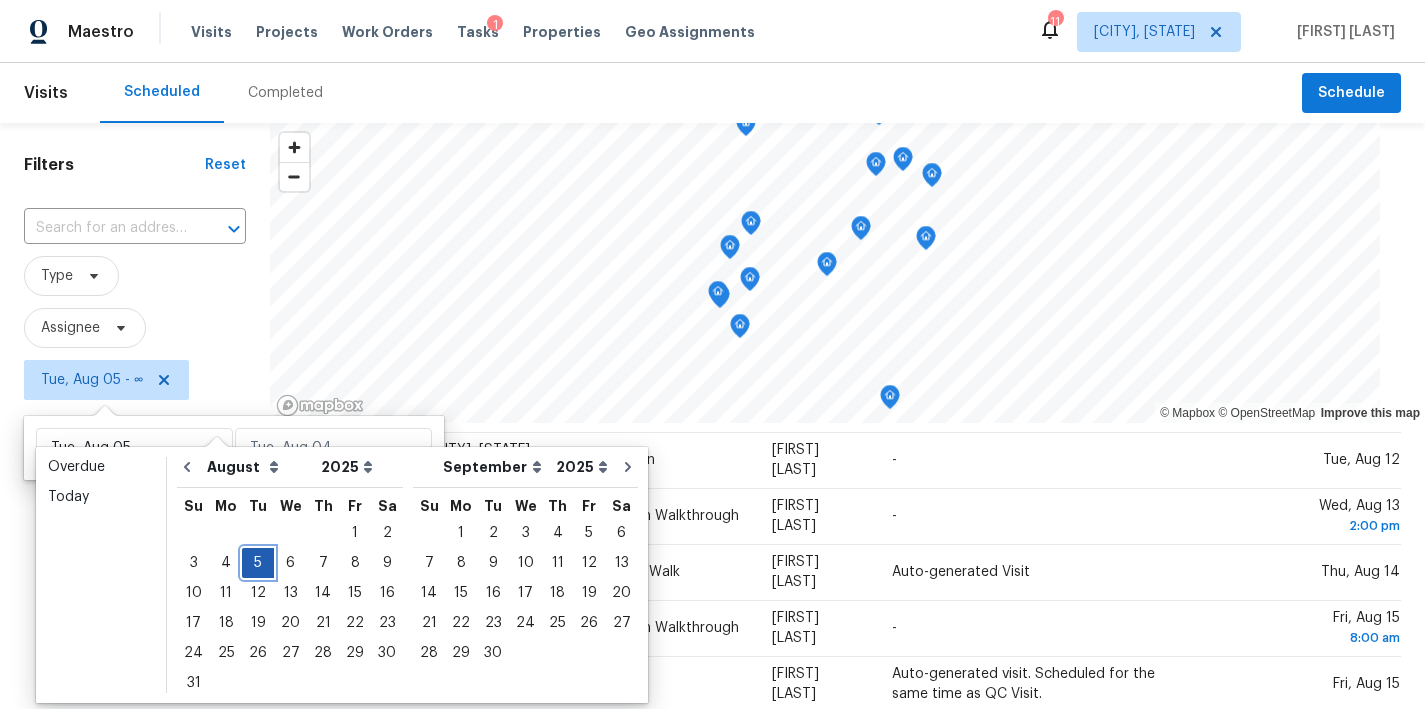 click on "5" at bounding box center (258, 563) 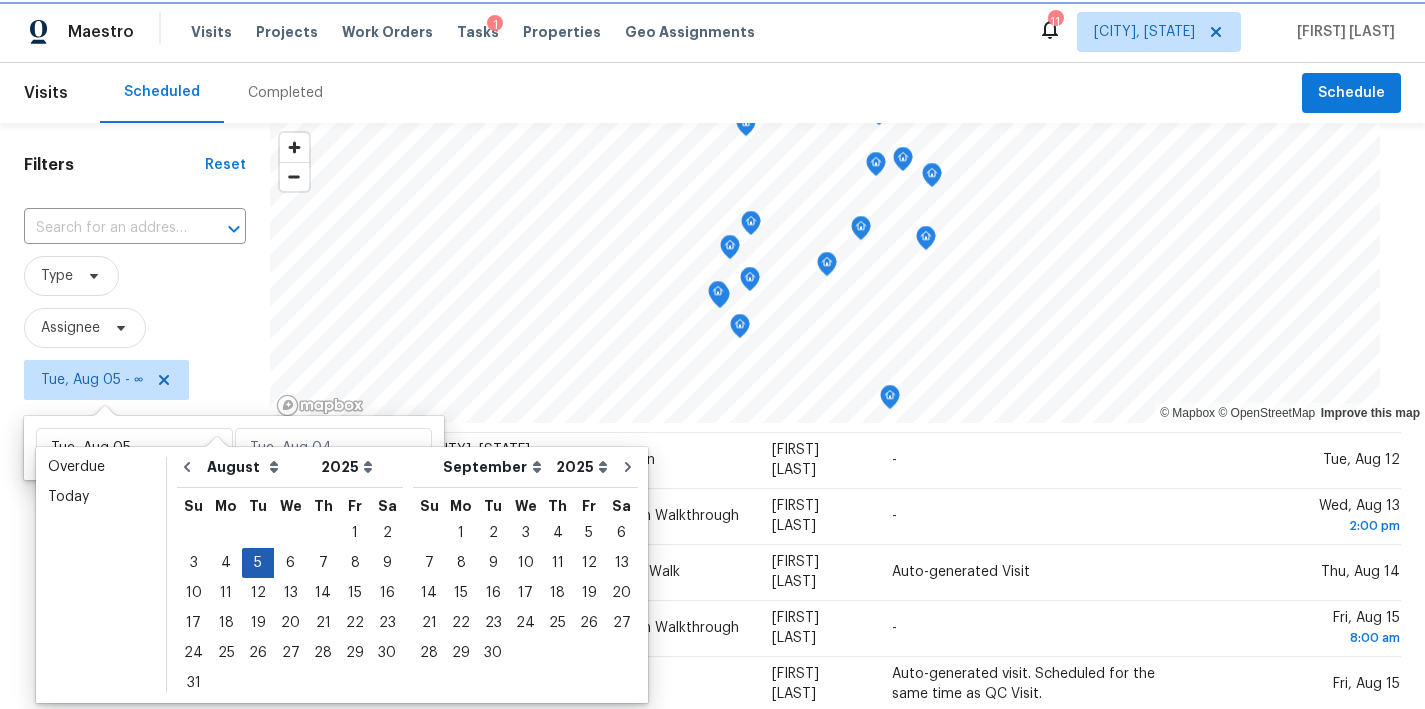 type on "Tue, Aug 05" 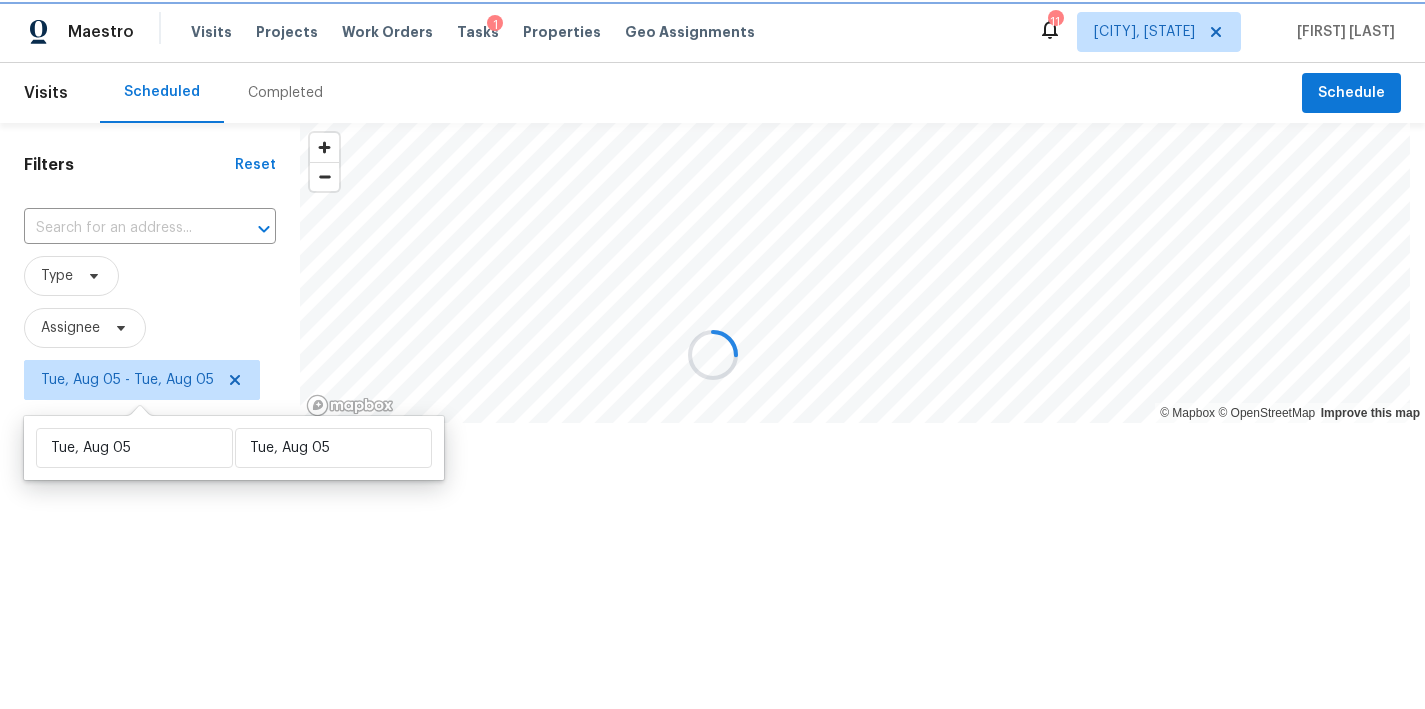 scroll, scrollTop: 0, scrollLeft: 0, axis: both 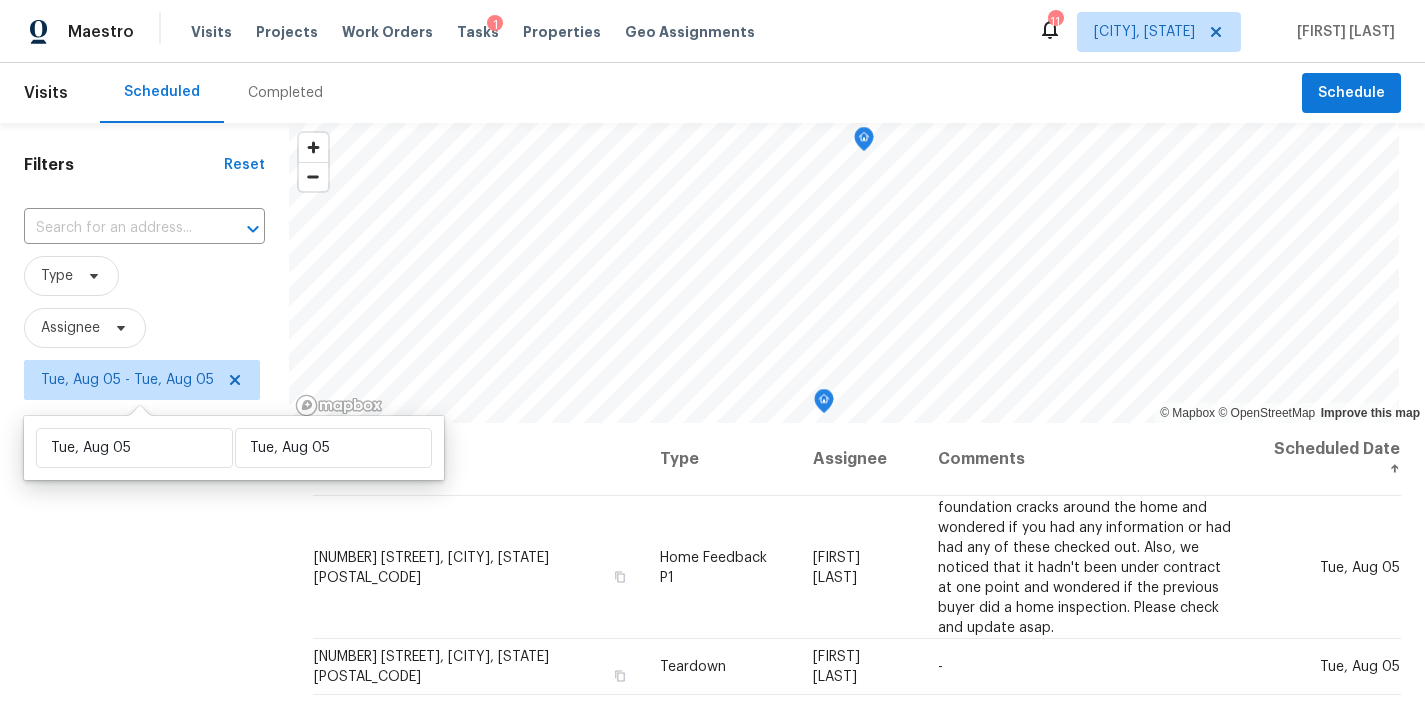 click on "Filters Reset ​ Type Assignee [DAY_OF_WEEK], [MONTH] [DAY] - [DAY_OF_WEEK], [MONTH] [DAY]" at bounding box center (144, 556) 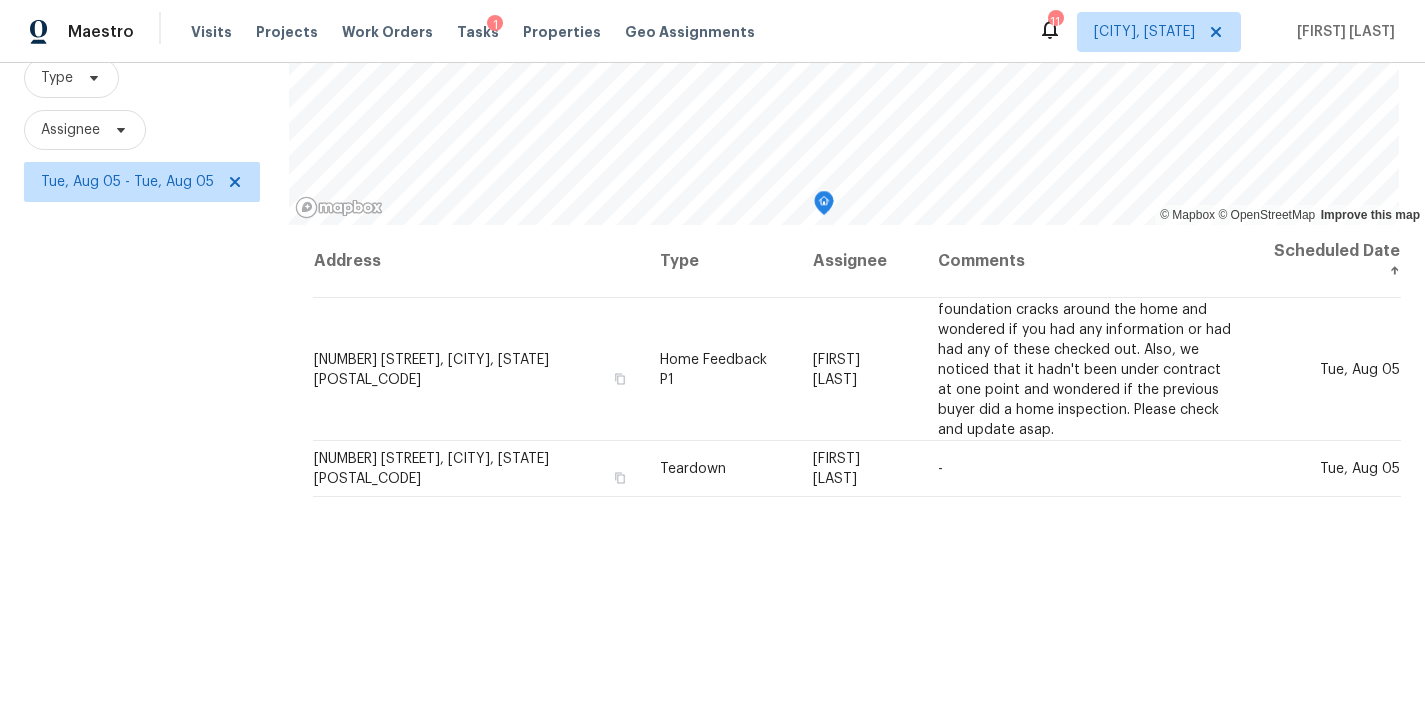 scroll, scrollTop: 0, scrollLeft: 0, axis: both 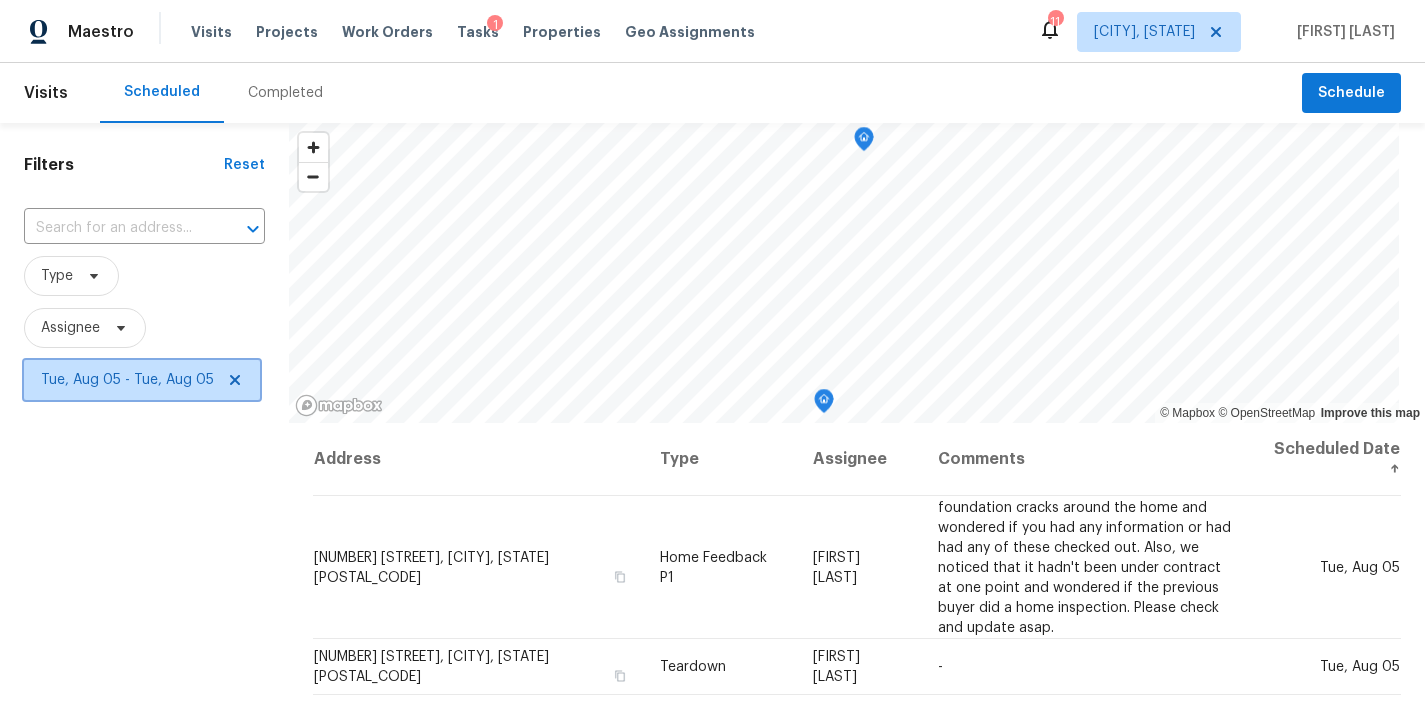click on "Tue, Aug 05 - Tue, Aug 05" at bounding box center (127, 380) 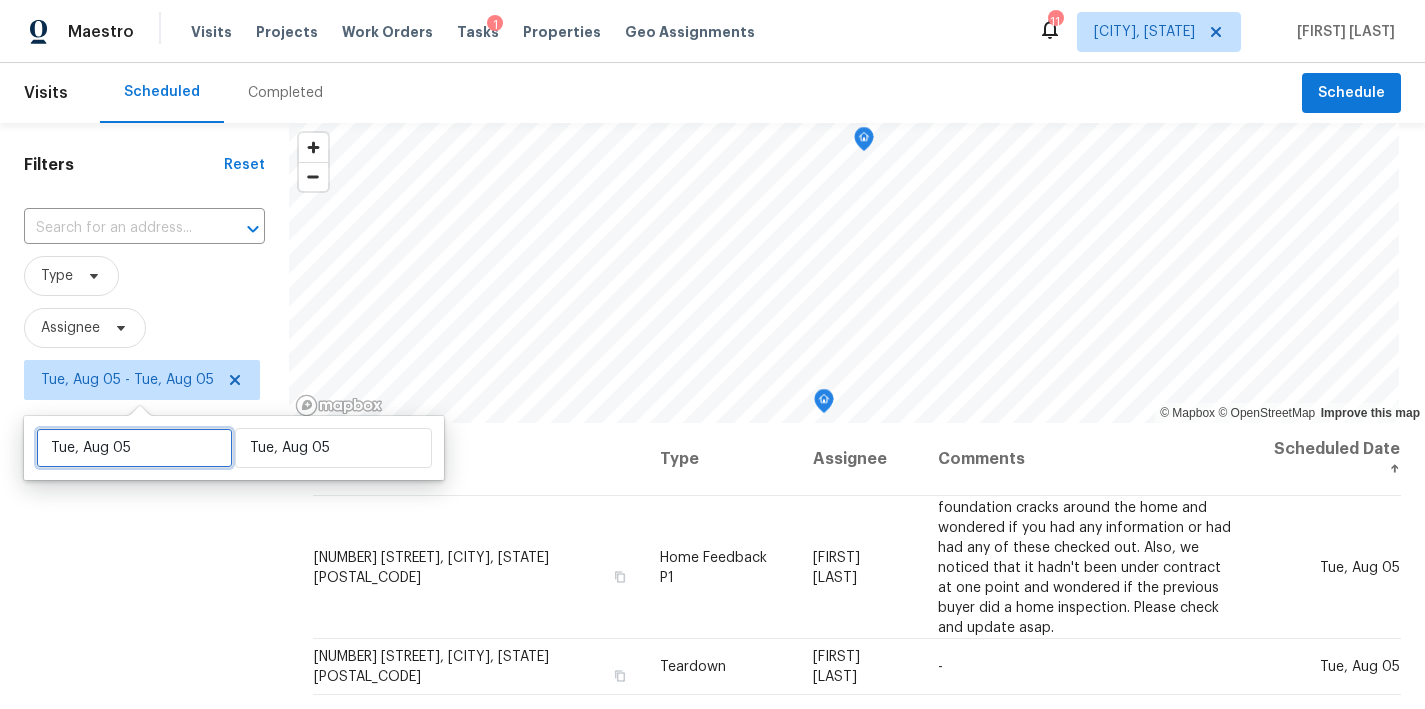 click on "Tue, Aug 05" at bounding box center [134, 448] 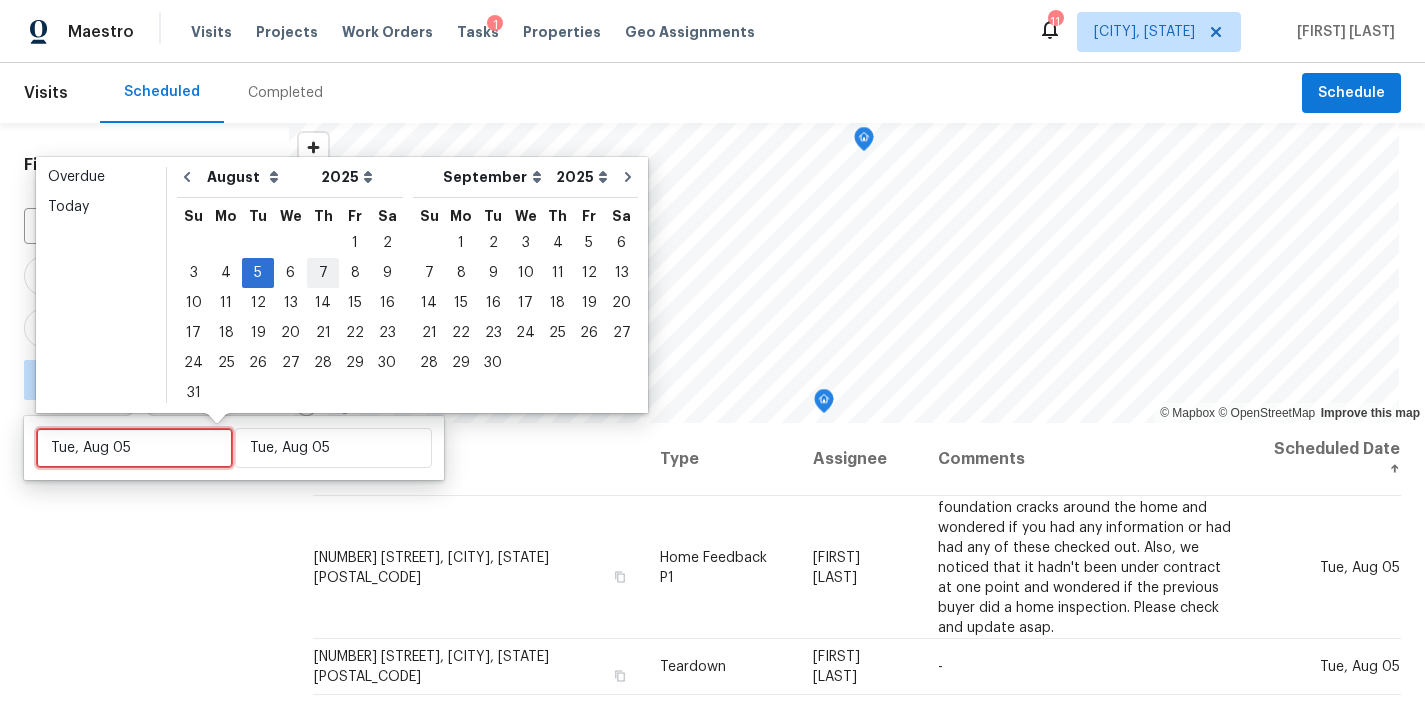 type on "Tue, Aug 26" 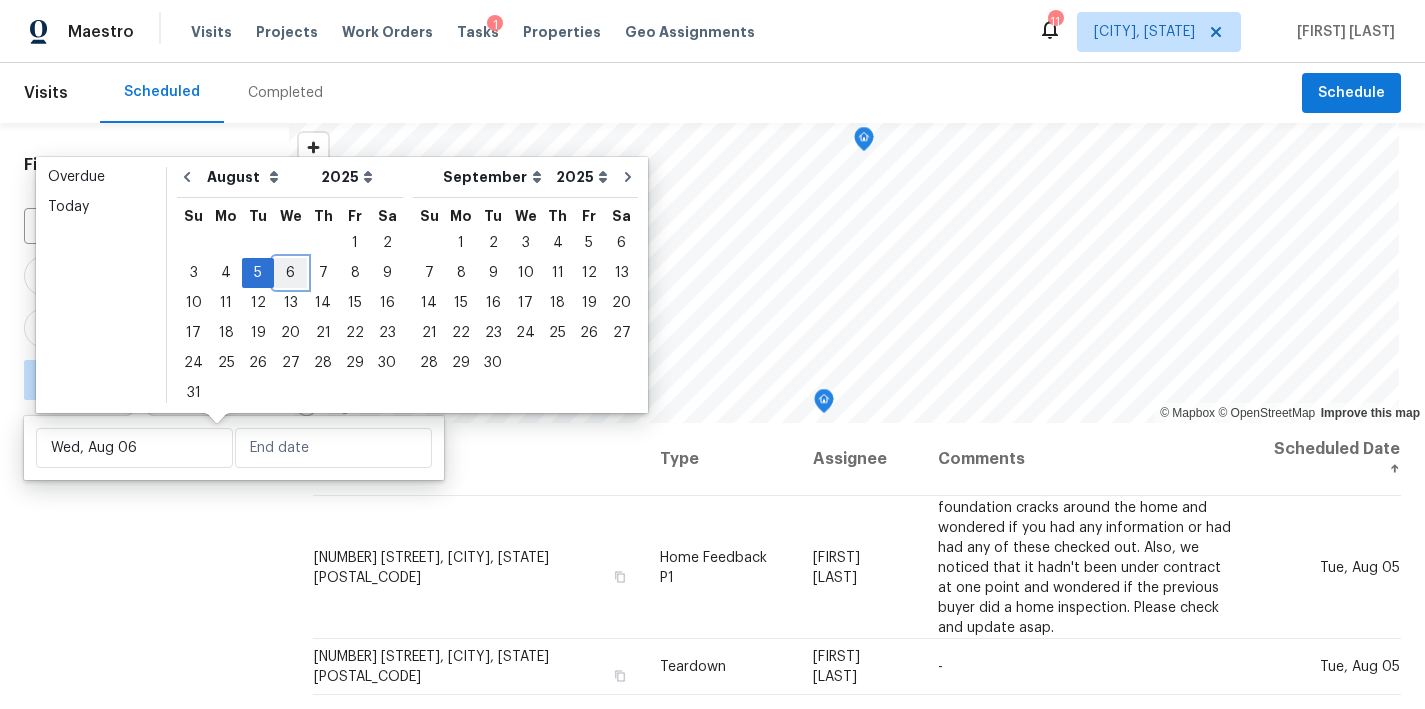 click on "6" at bounding box center [290, 273] 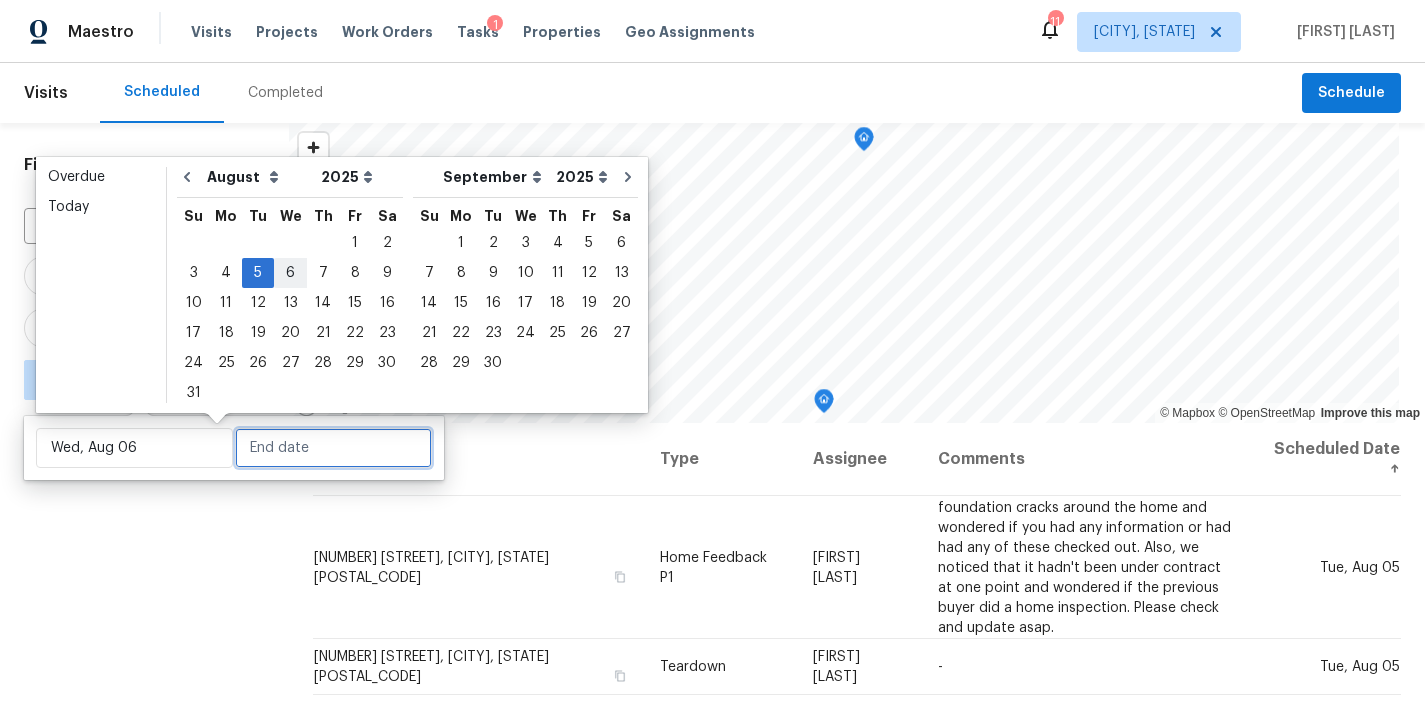 type on "Wed, Aug 06" 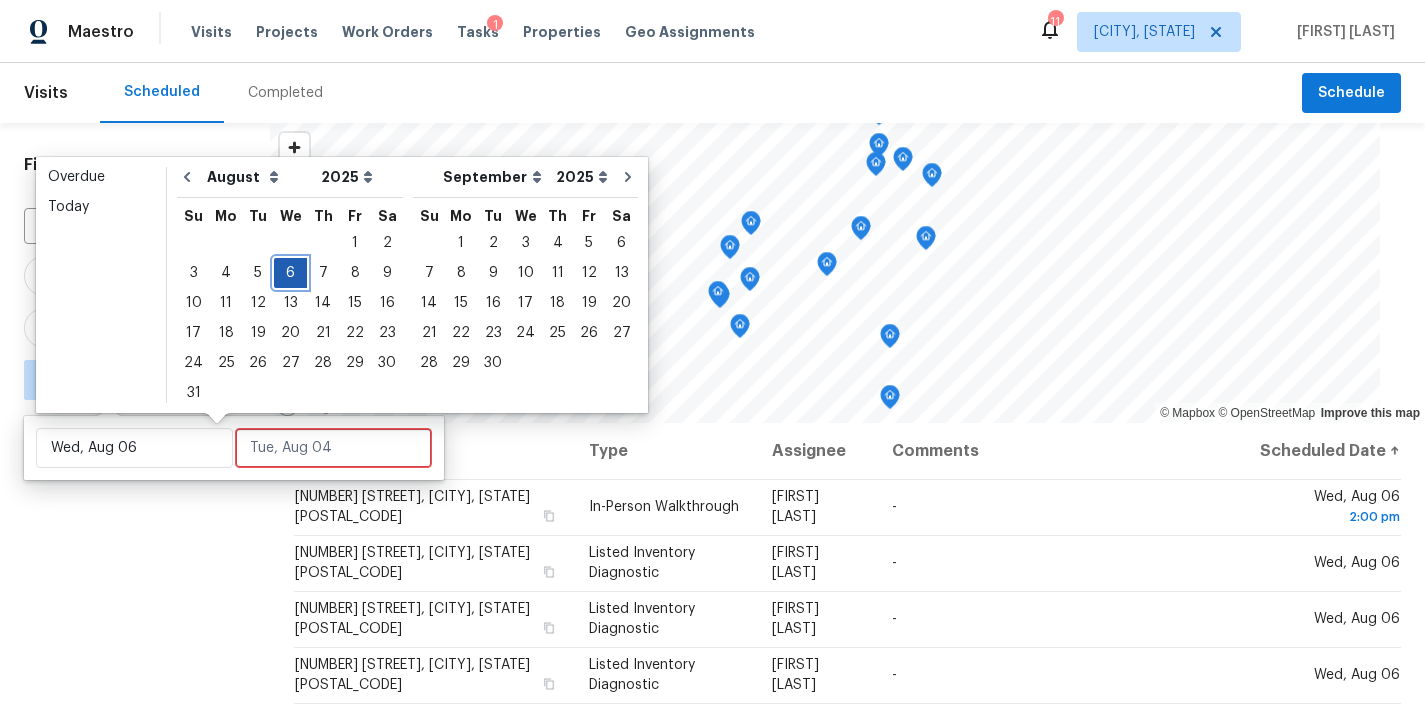 click on "6" at bounding box center (290, 273) 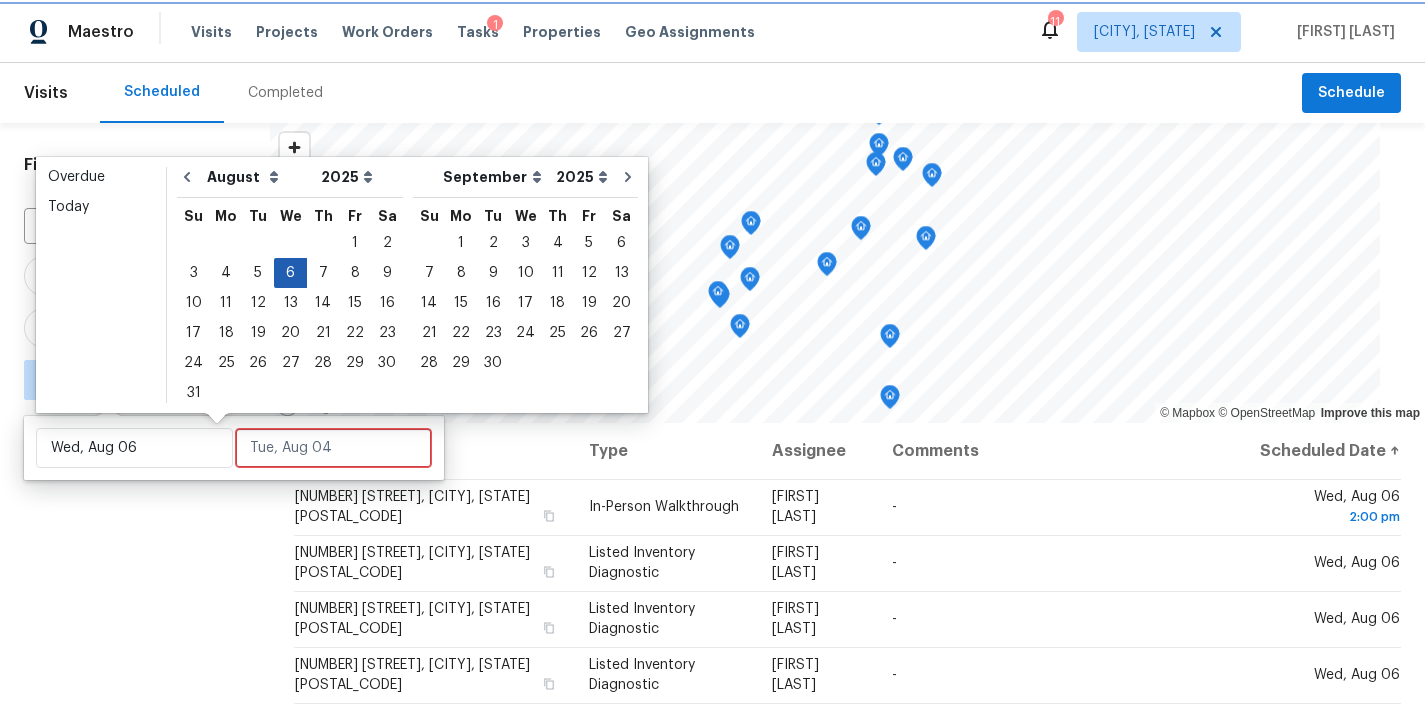 type on "Wed, Aug 06" 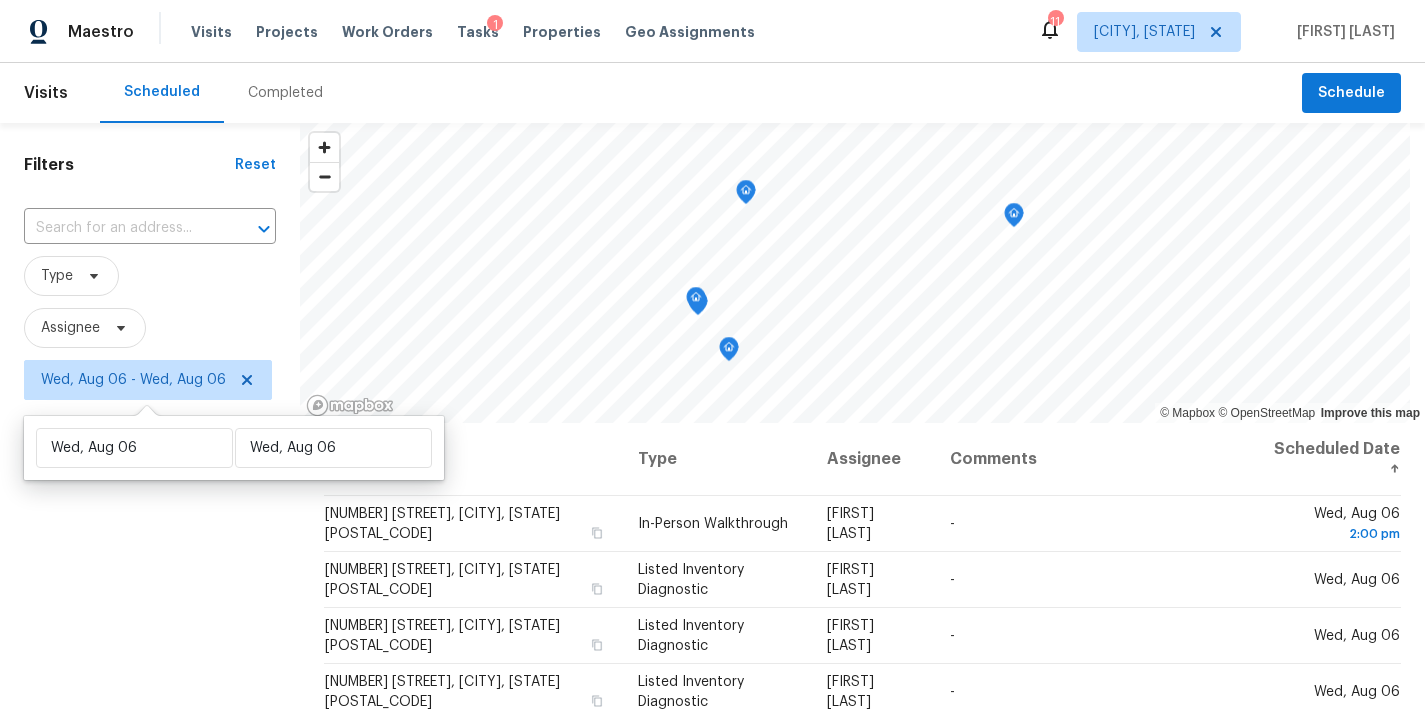 click on "Filters Reset ​ Type Assignee [DATE] - [DATE]" at bounding box center (150, 556) 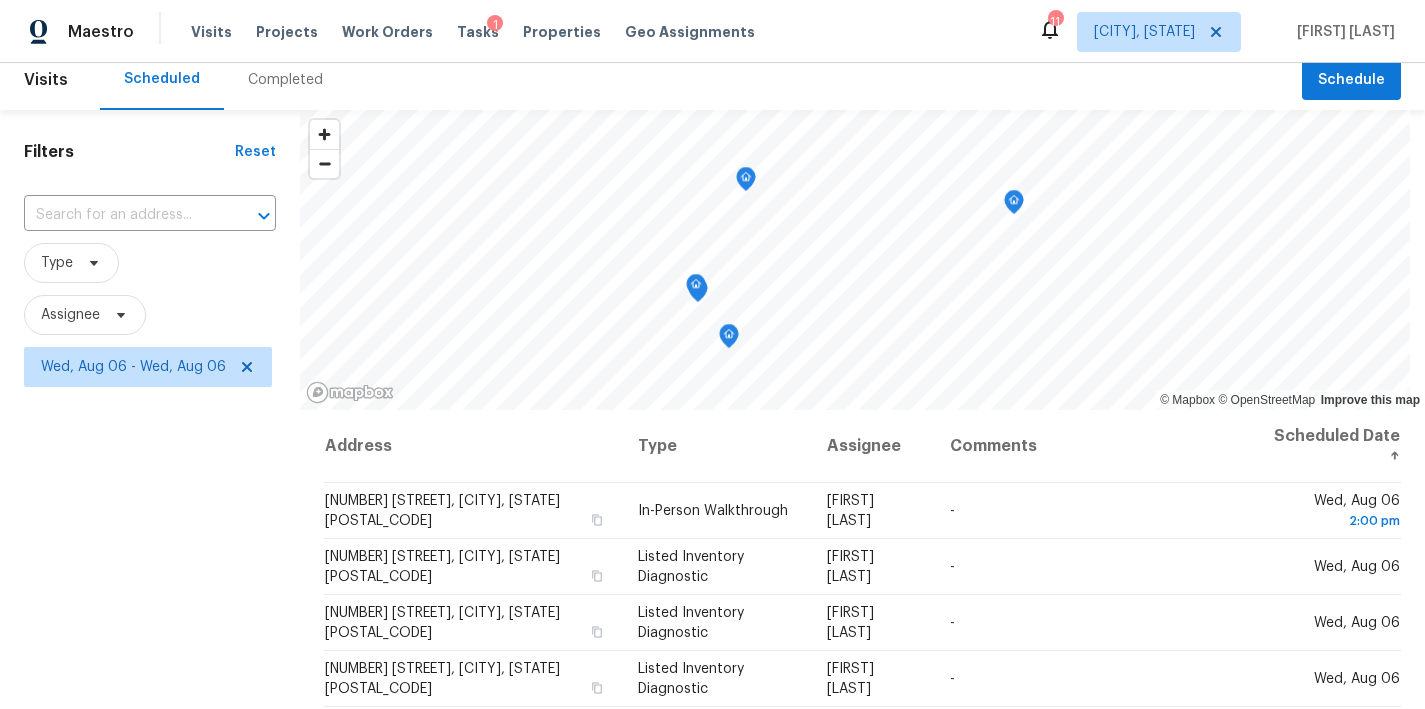 scroll, scrollTop: 0, scrollLeft: 0, axis: both 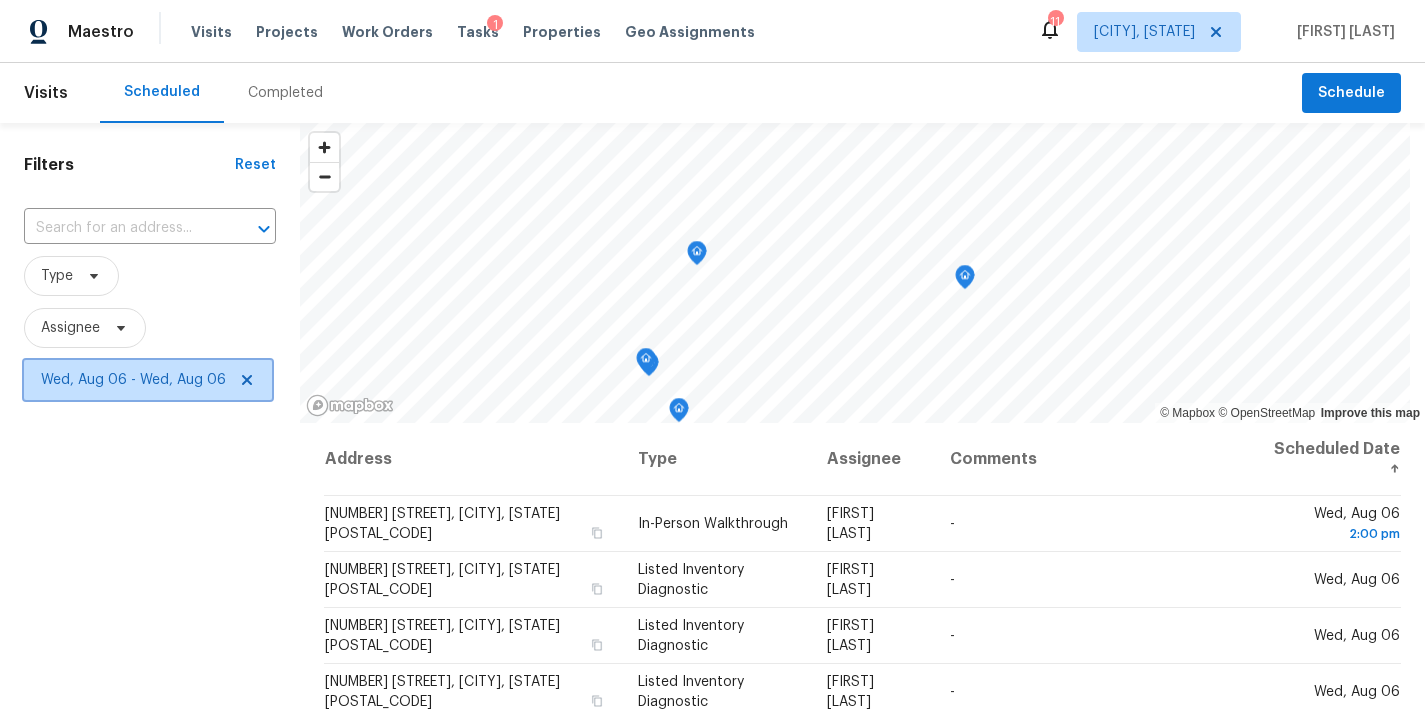 click 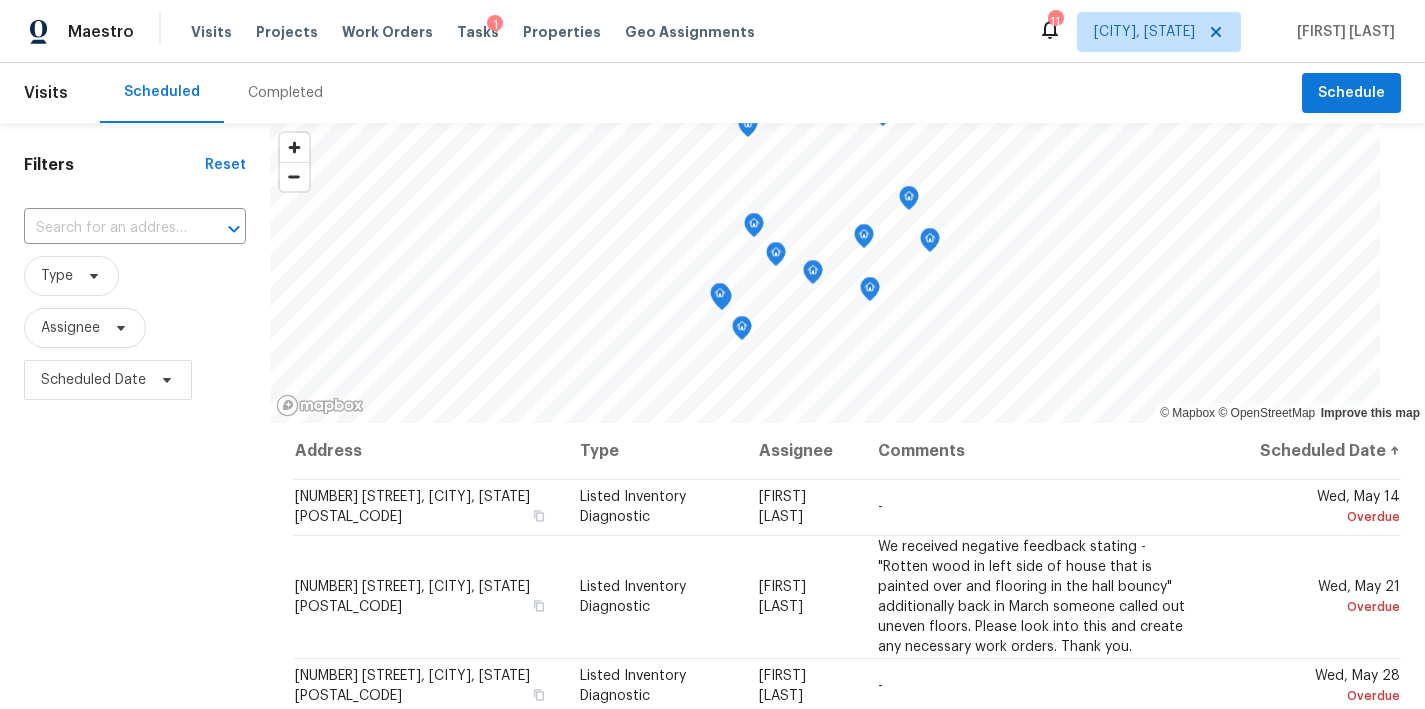 click on "Scheduled Completed" at bounding box center (701, 93) 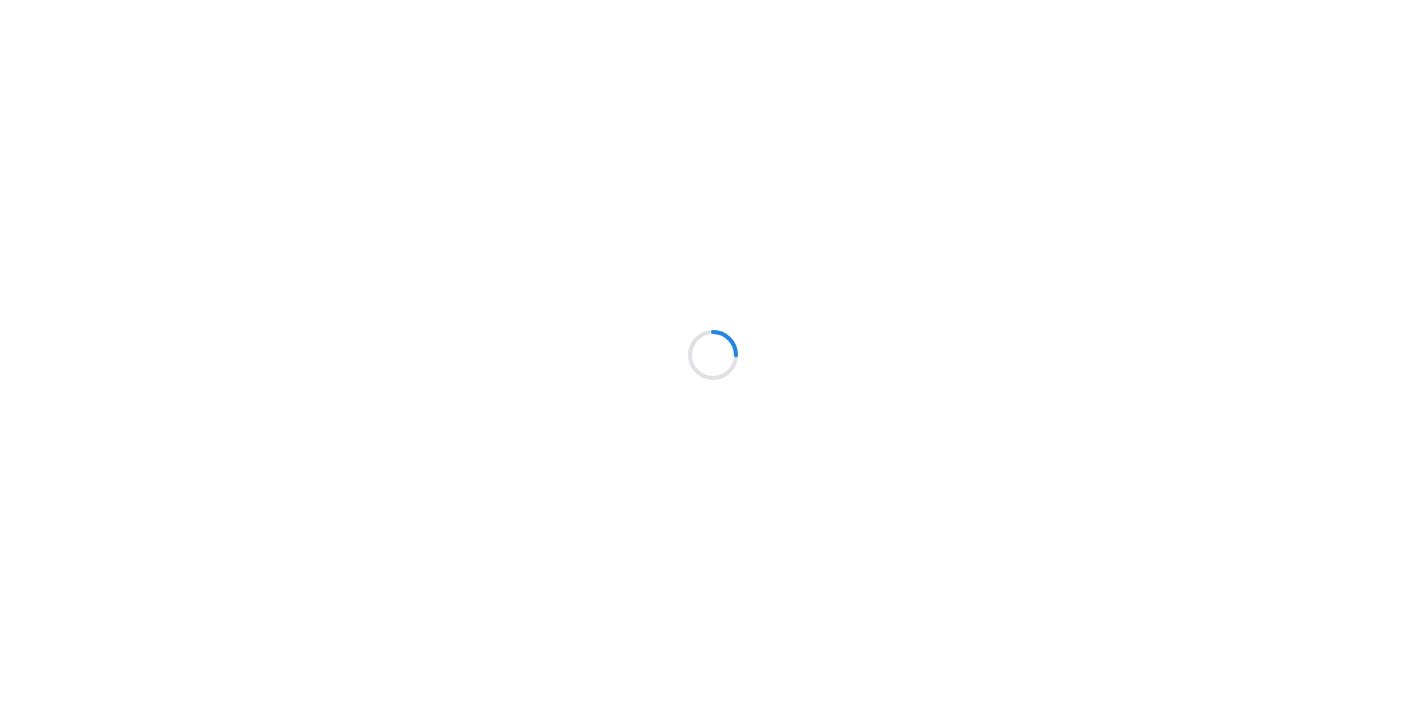 scroll, scrollTop: 0, scrollLeft: 0, axis: both 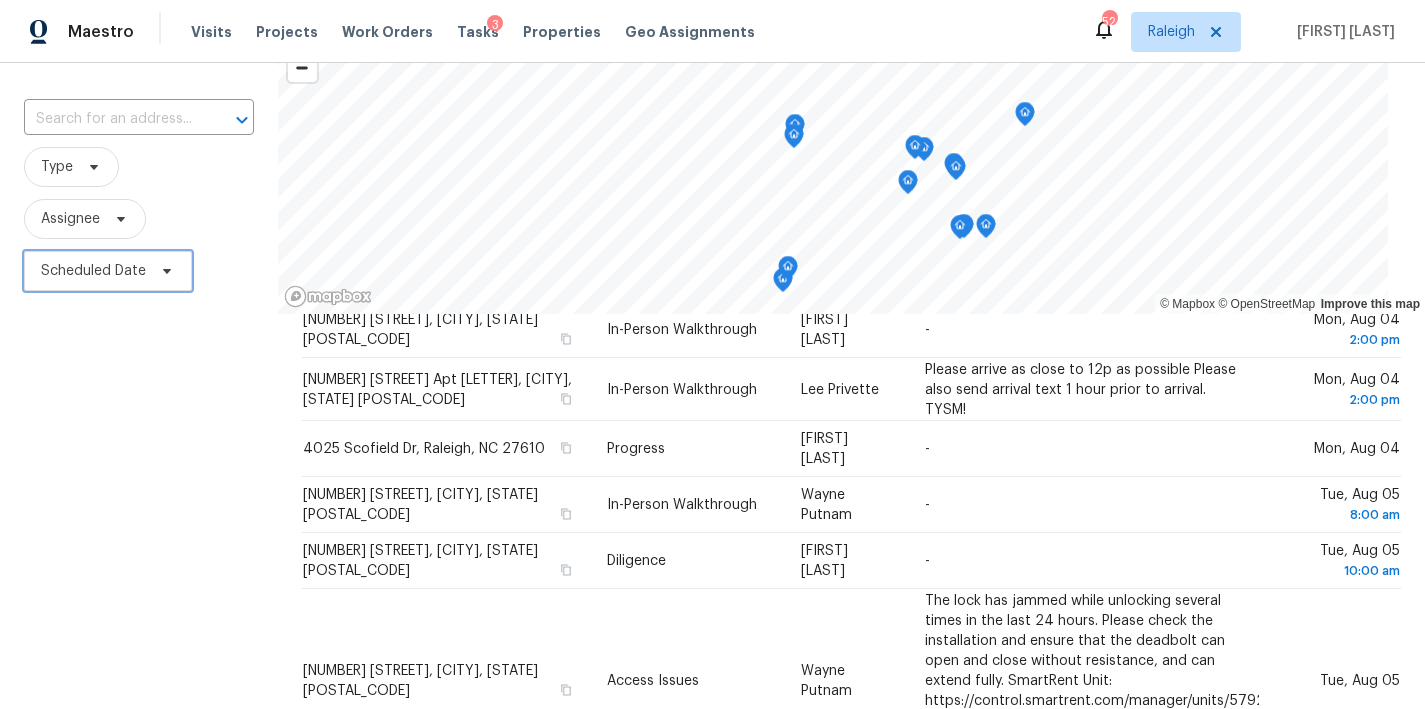 click on "Scheduled Date" at bounding box center (93, 271) 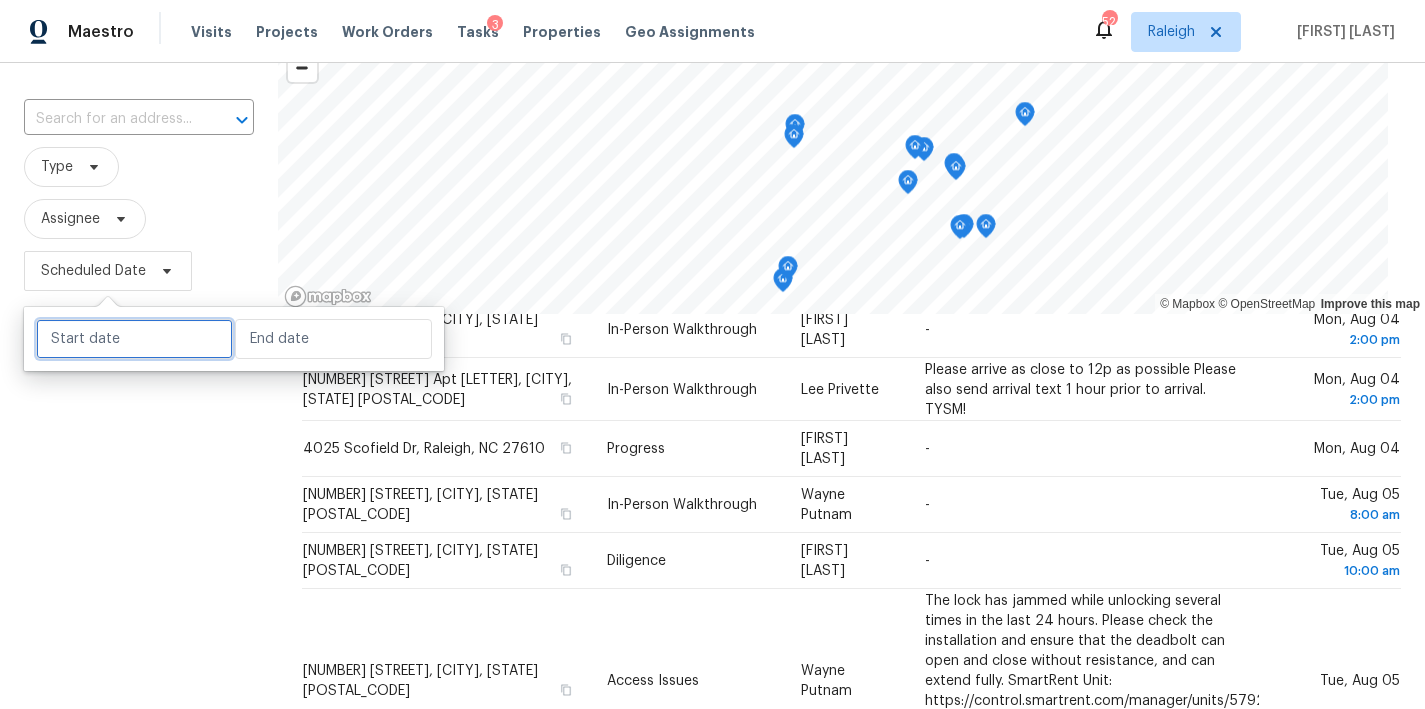 select on "7" 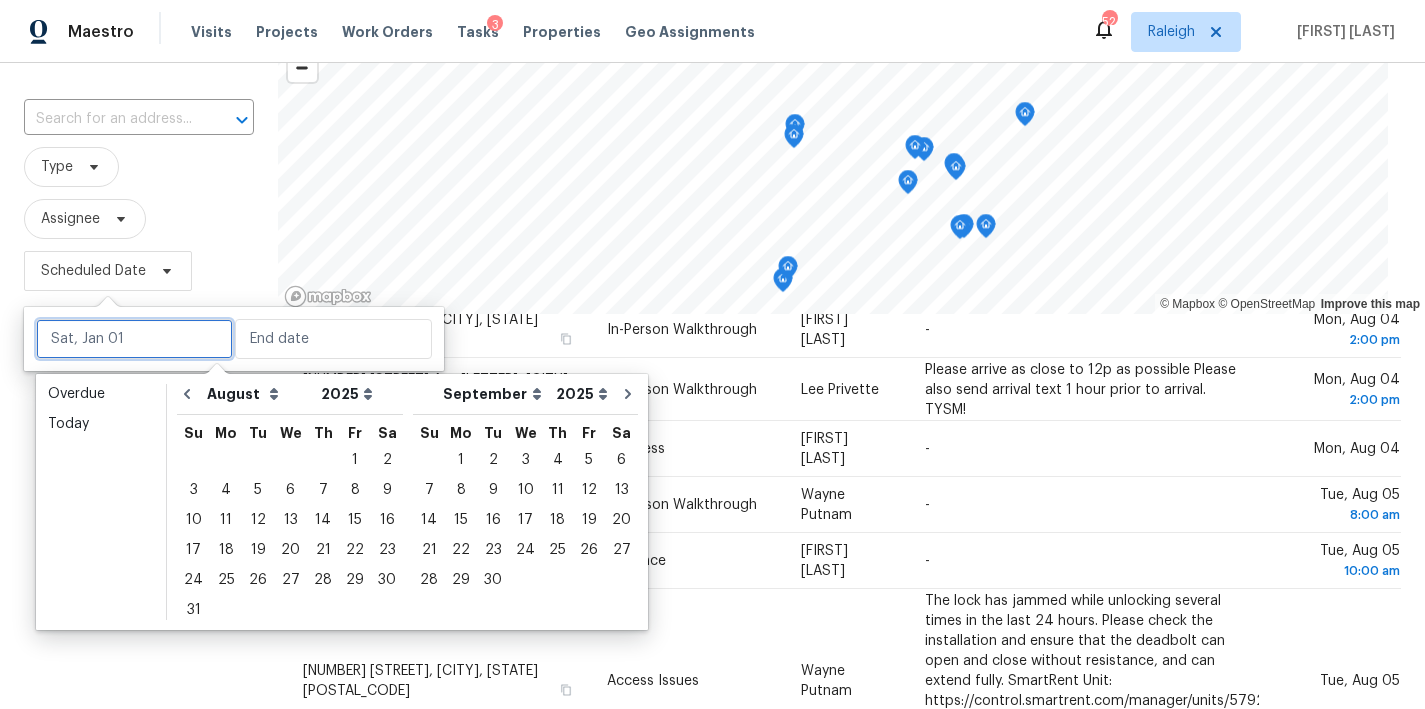 click at bounding box center [134, 339] 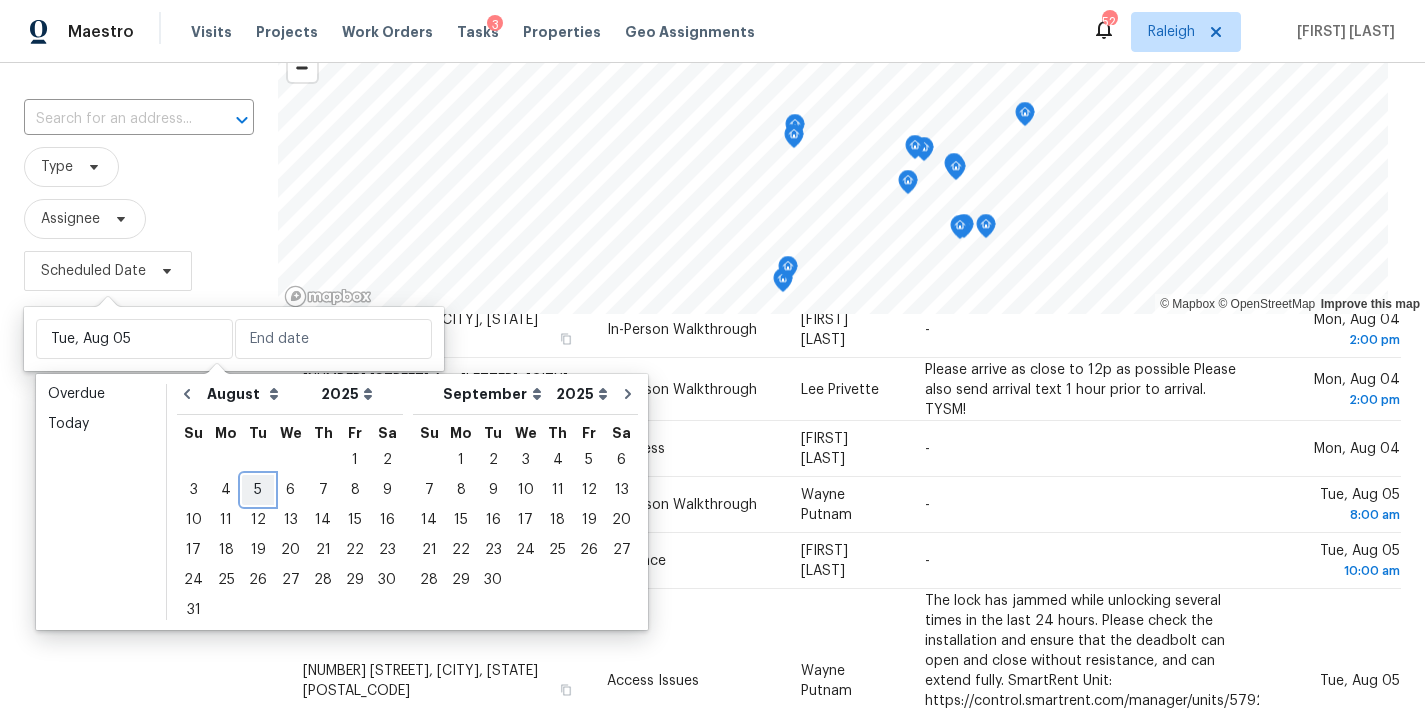 click on "5" at bounding box center [258, 490] 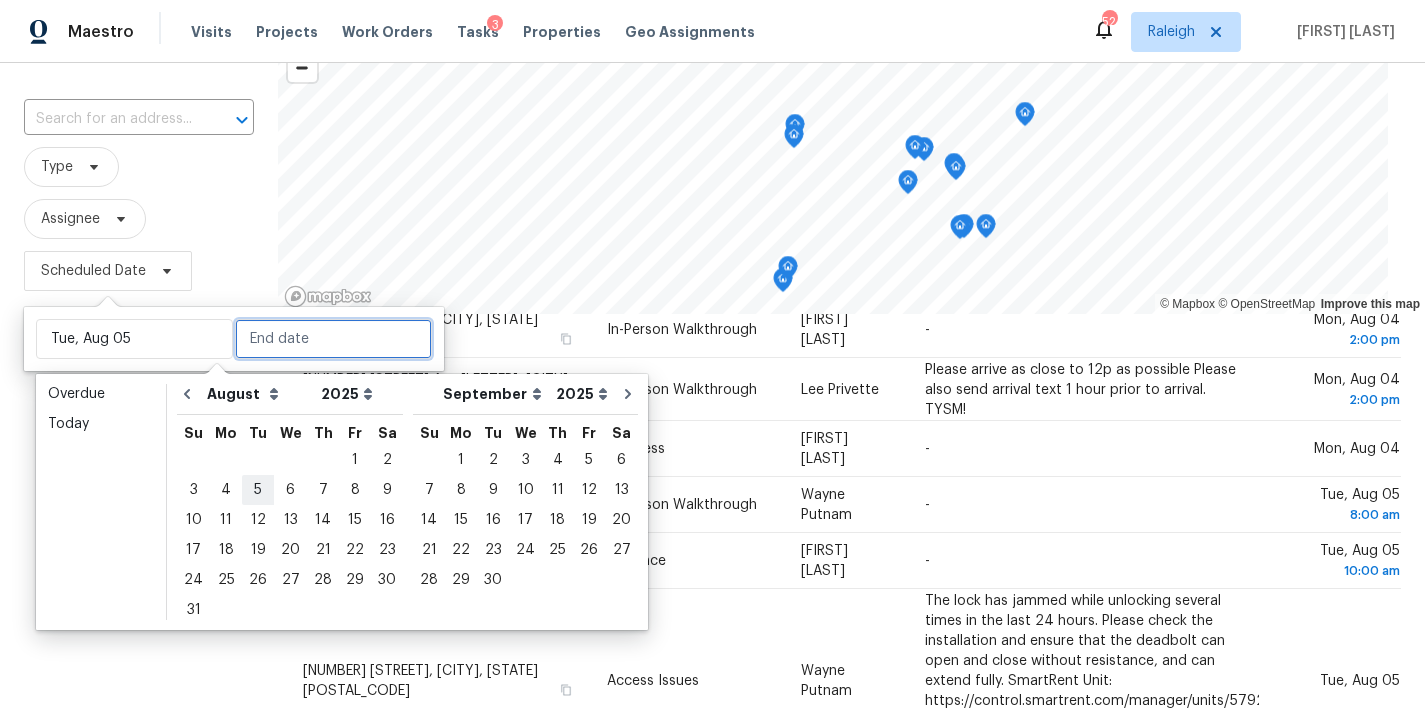 type on "Tue, Aug 05" 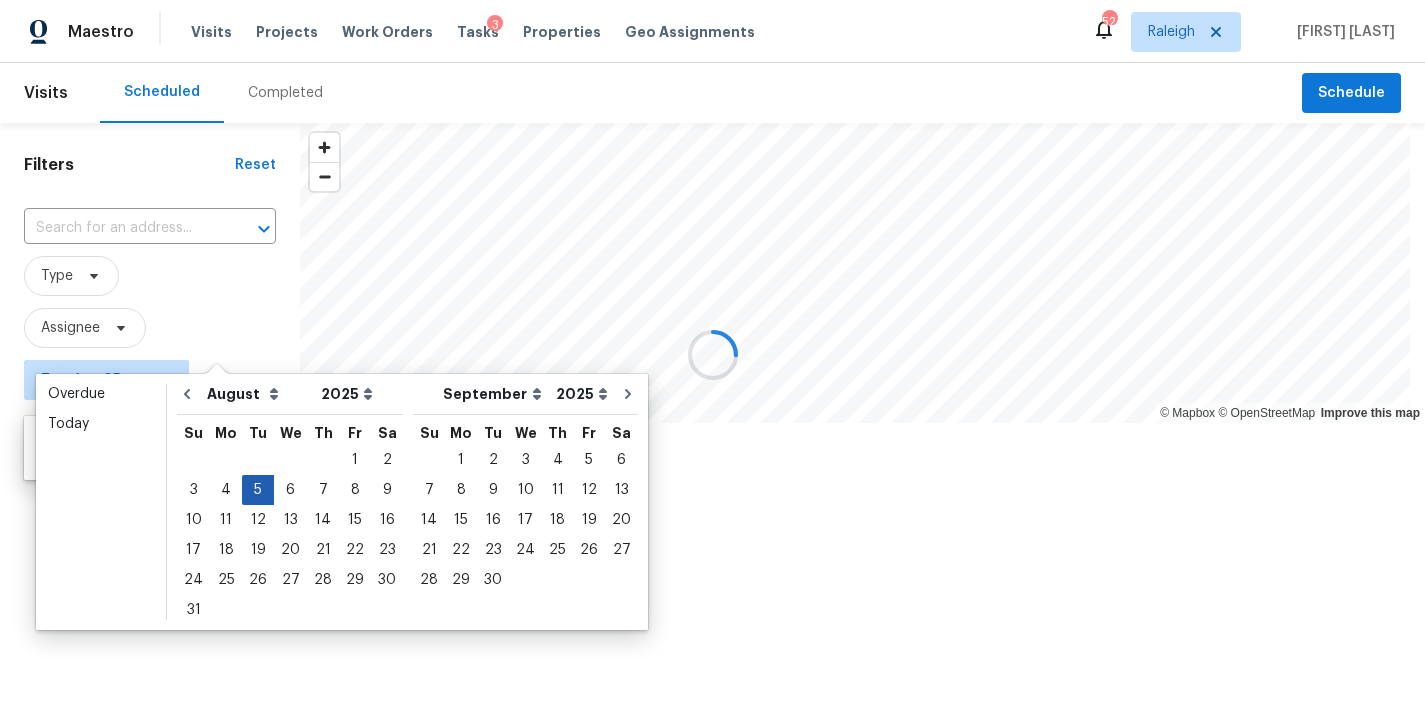 scroll, scrollTop: 0, scrollLeft: 0, axis: both 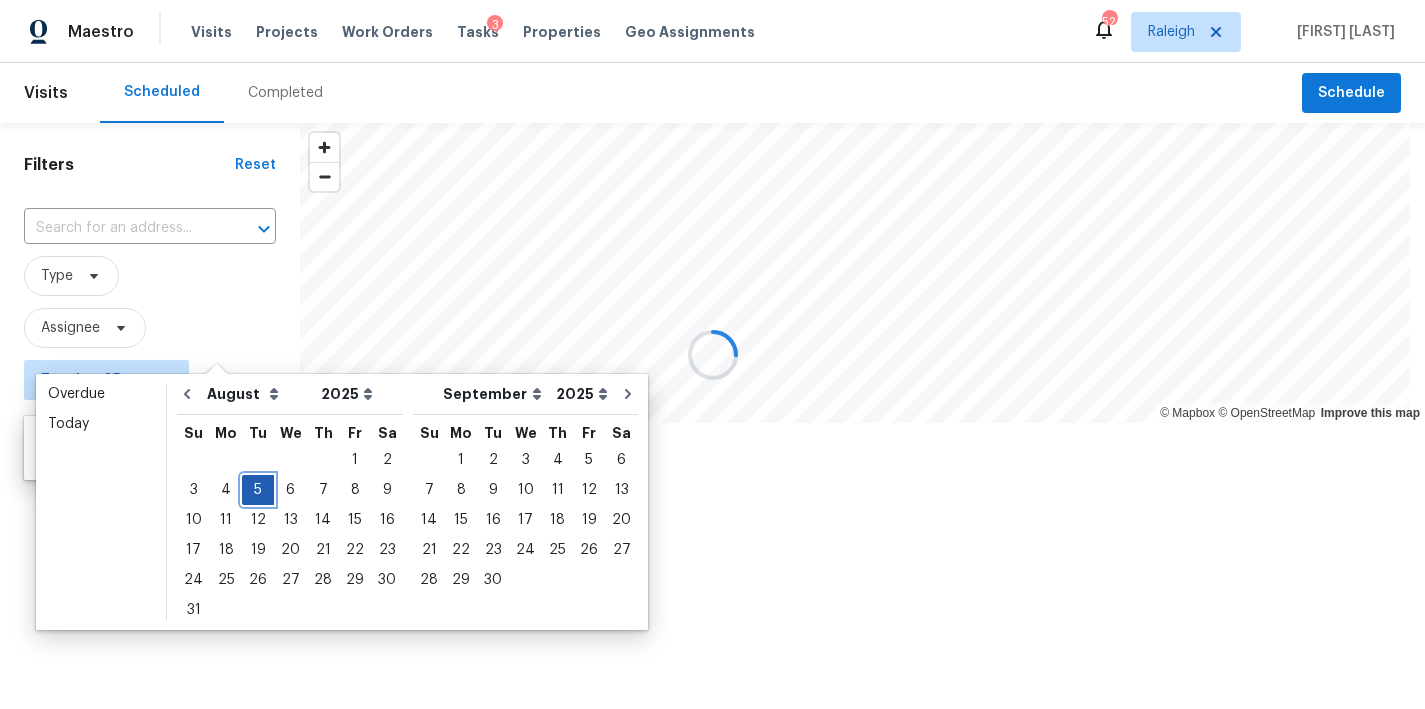 click on "5" at bounding box center [258, 490] 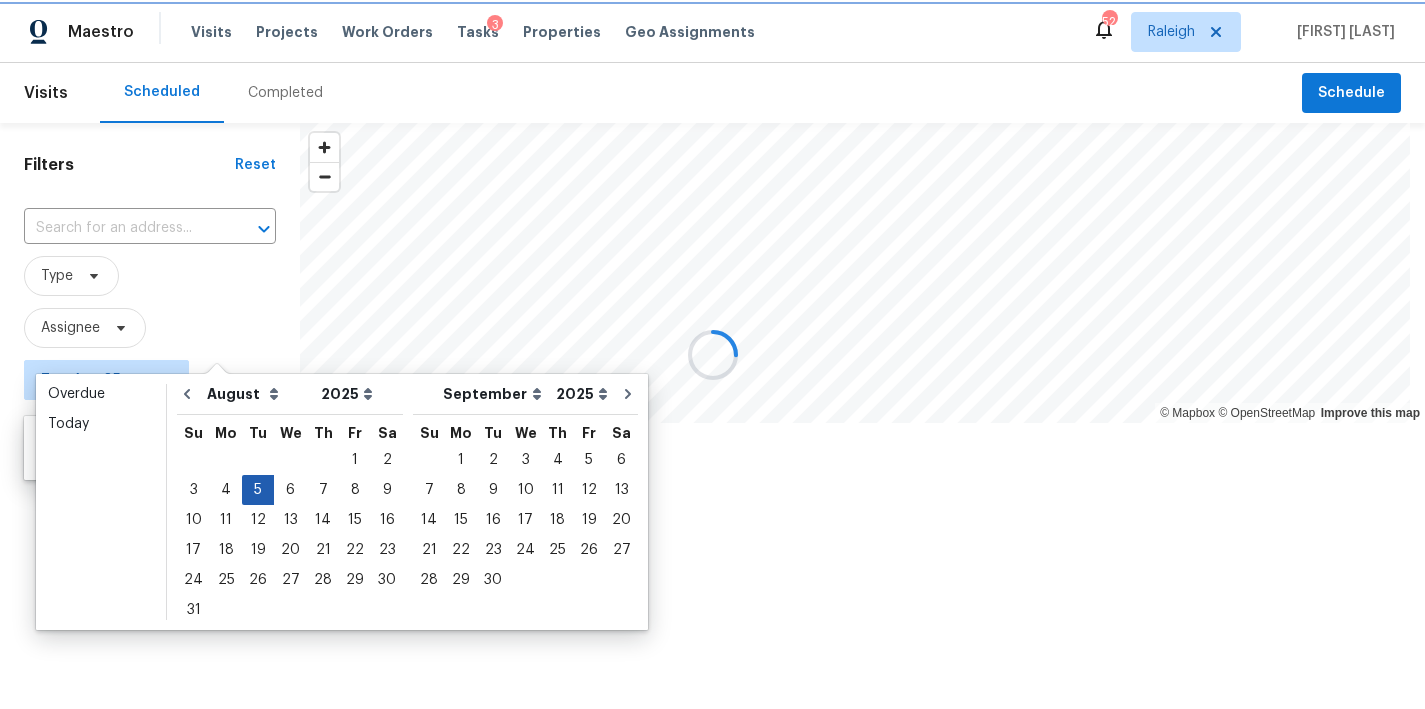 type on "Tue, Aug 05" 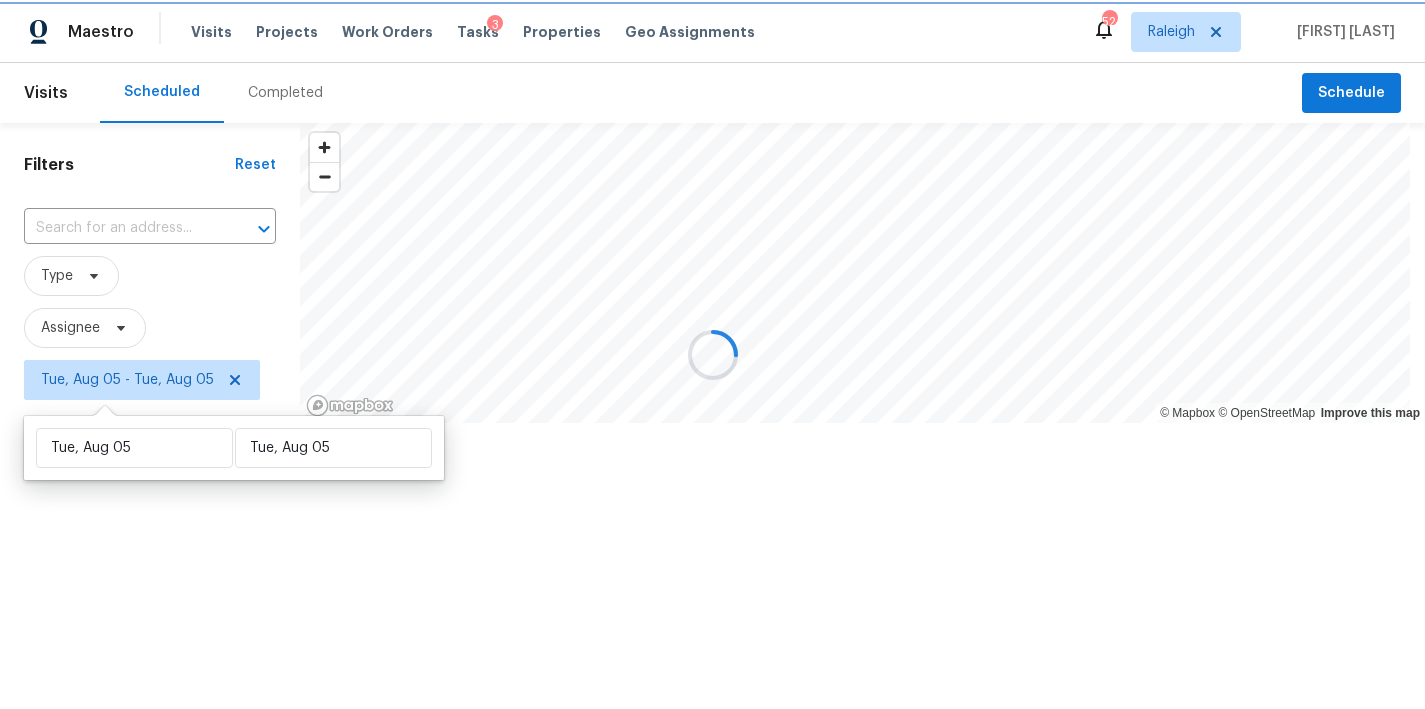 scroll, scrollTop: 0, scrollLeft: 0, axis: both 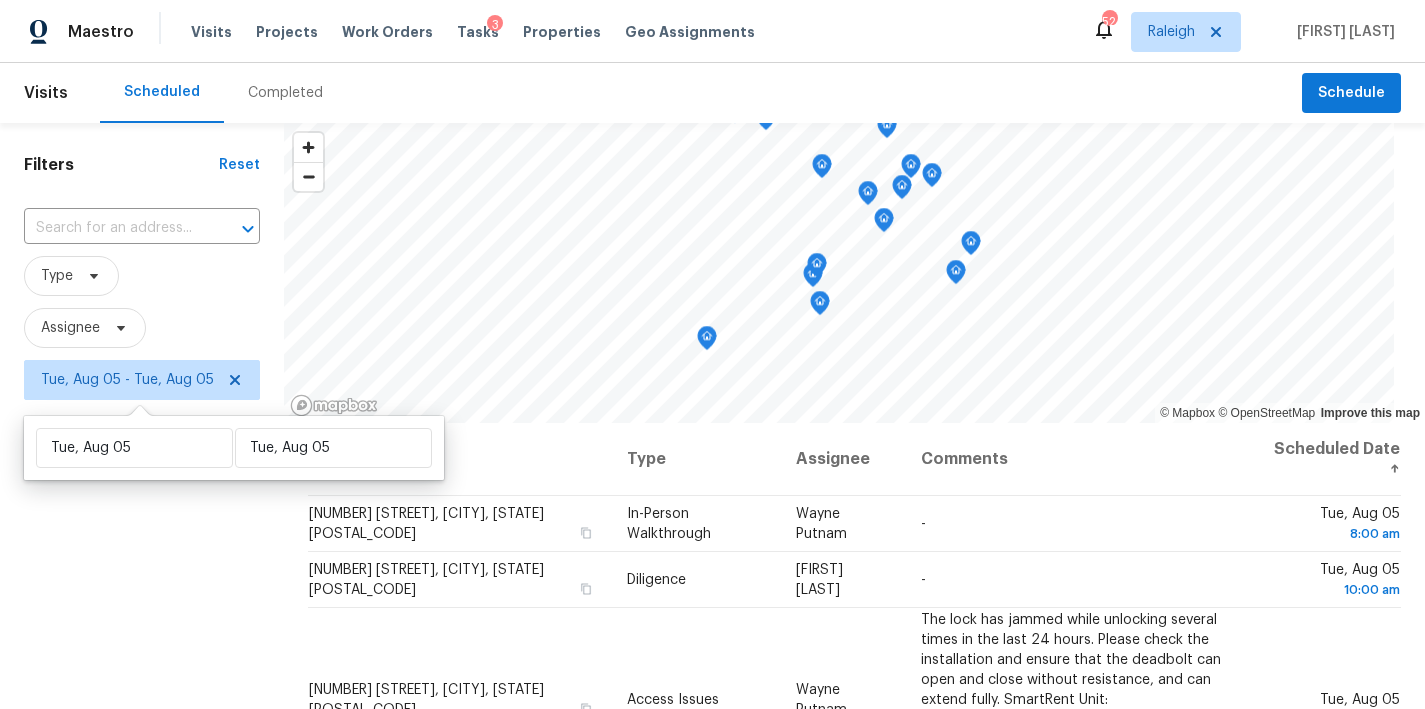 click on "Filters Reset ​ Type Assignee [DATE] - [DATE]" at bounding box center [142, 556] 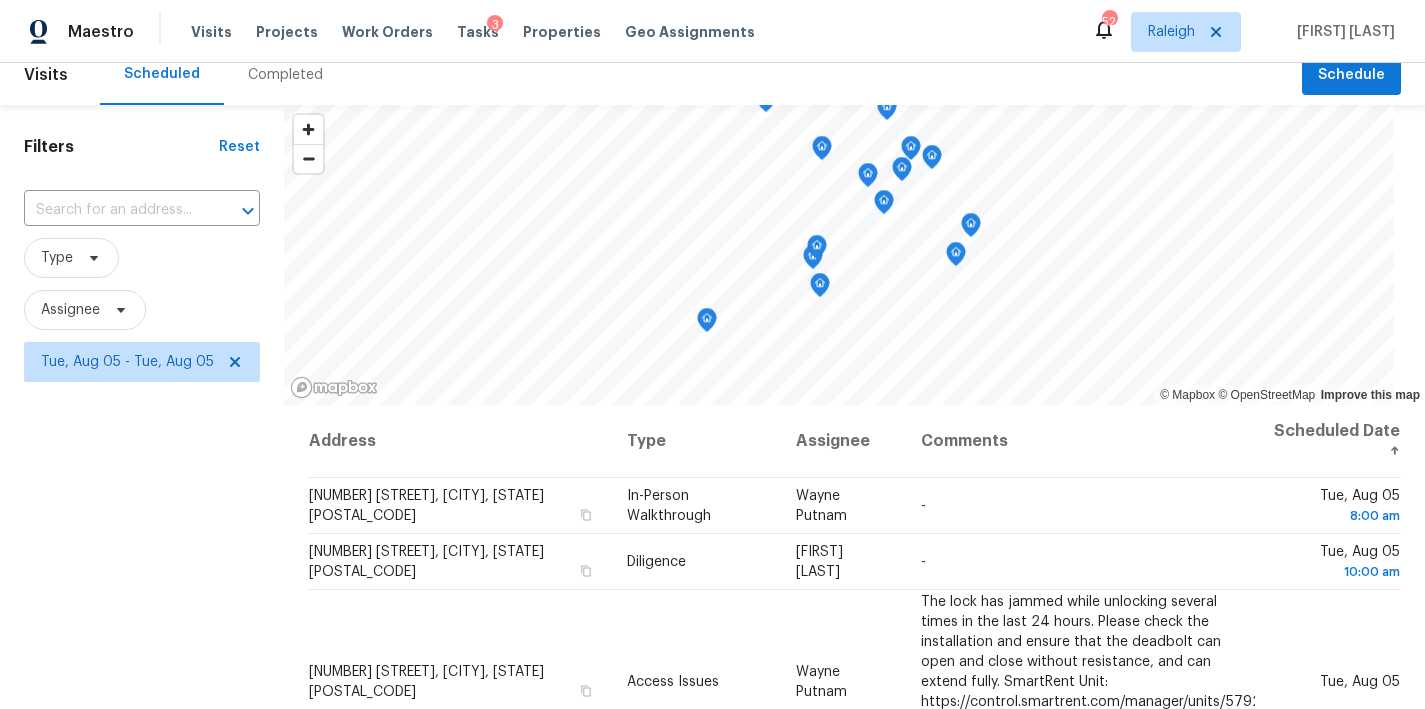 scroll, scrollTop: 19, scrollLeft: 0, axis: vertical 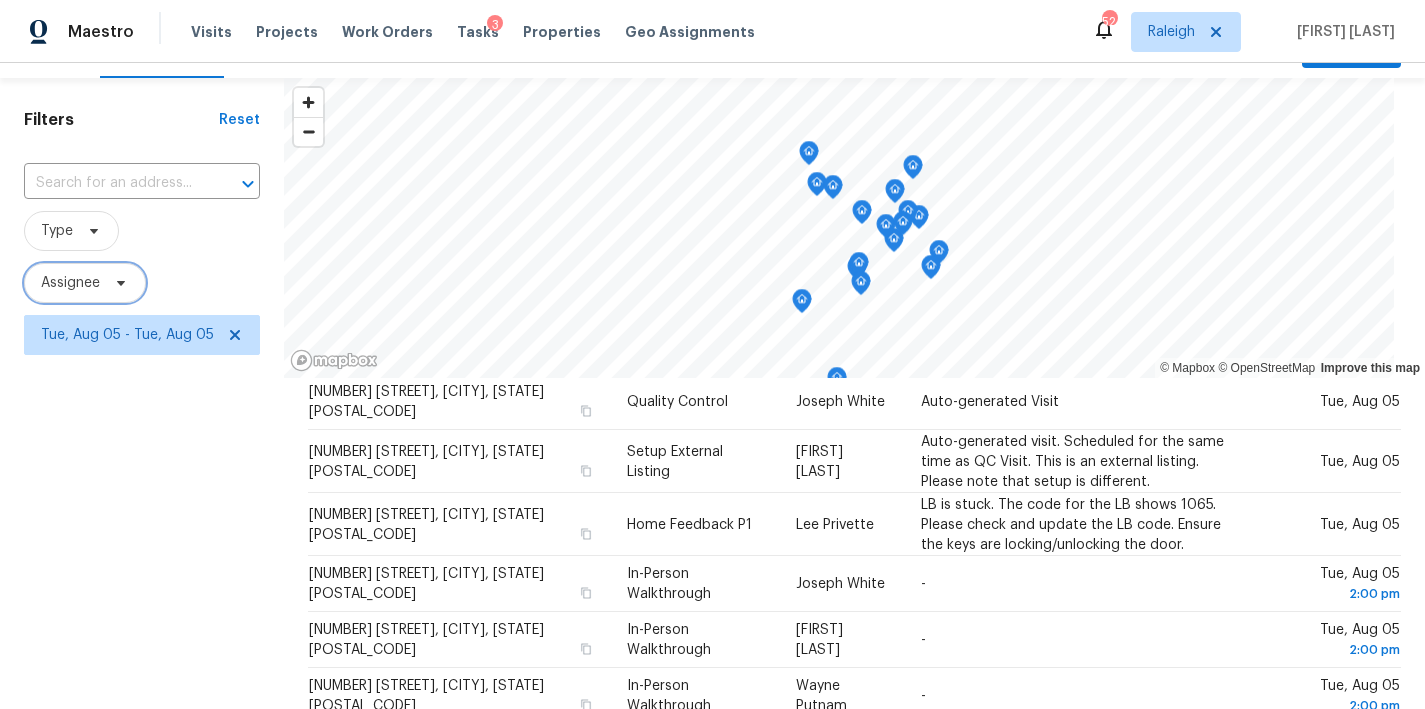 click on "Assignee" at bounding box center (85, 283) 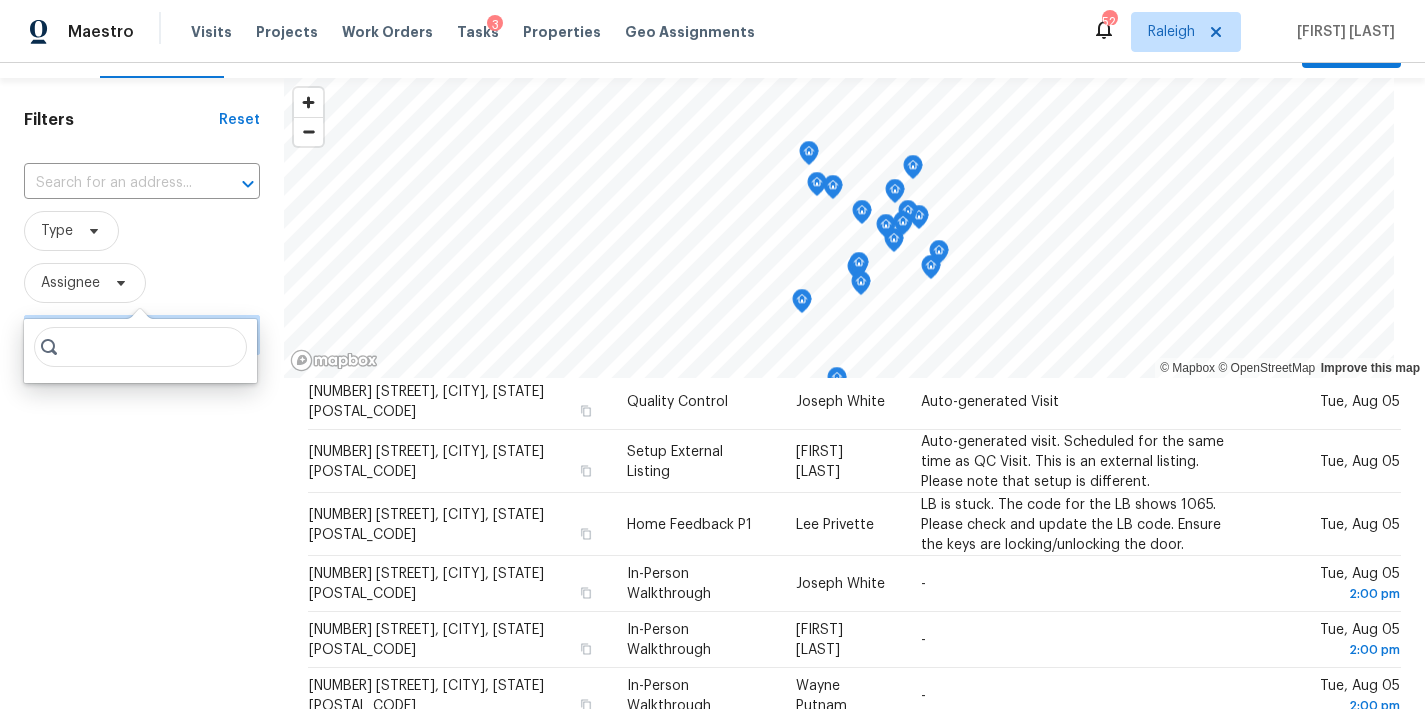 click on "Filters Reset ​ Type Assignee [DATE] - [DATE]" at bounding box center (142, 511) 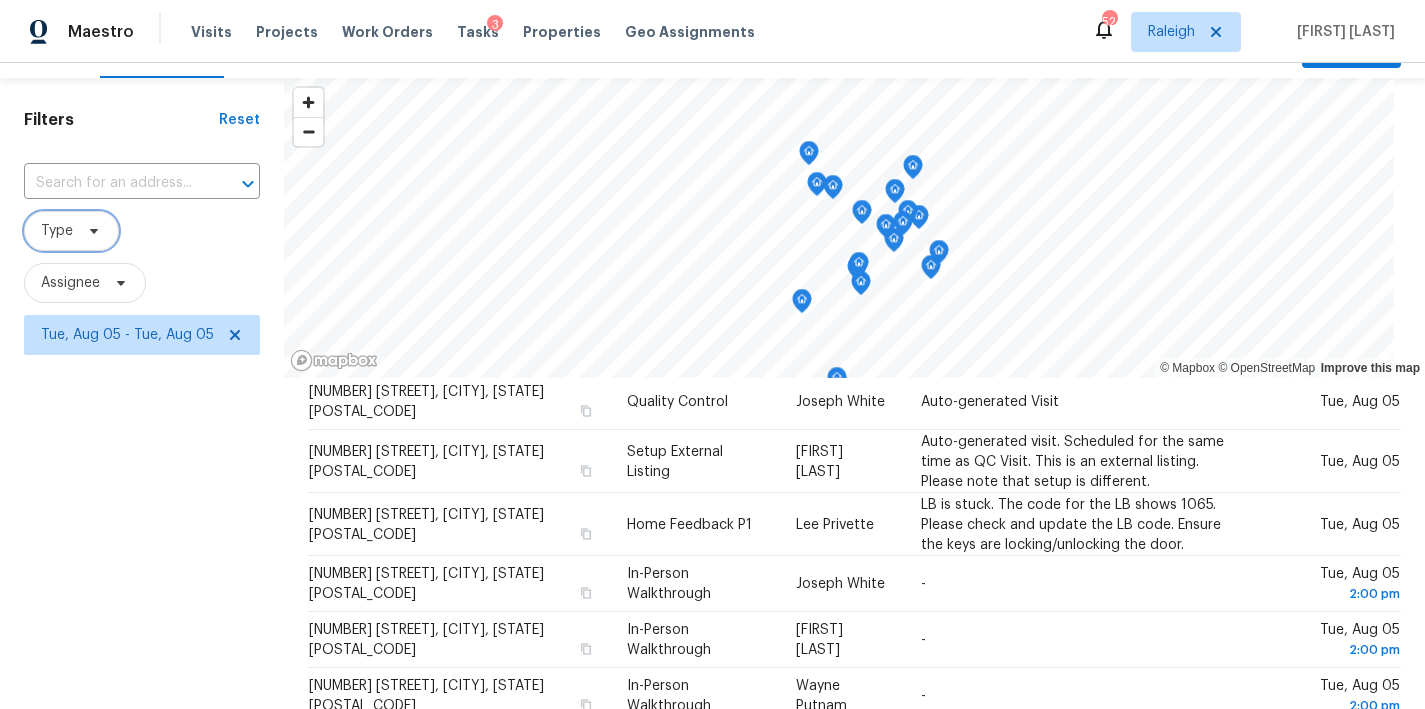 click on "Type" at bounding box center (57, 231) 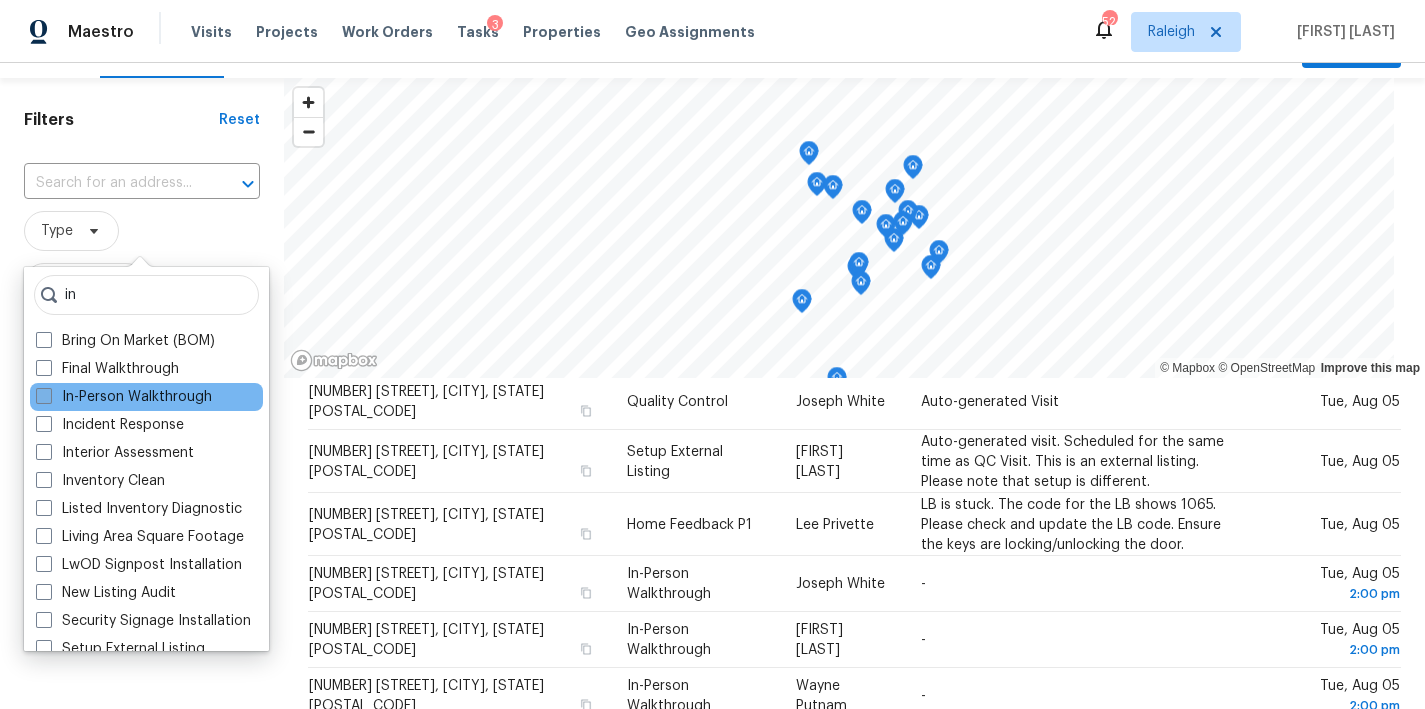 type on "in" 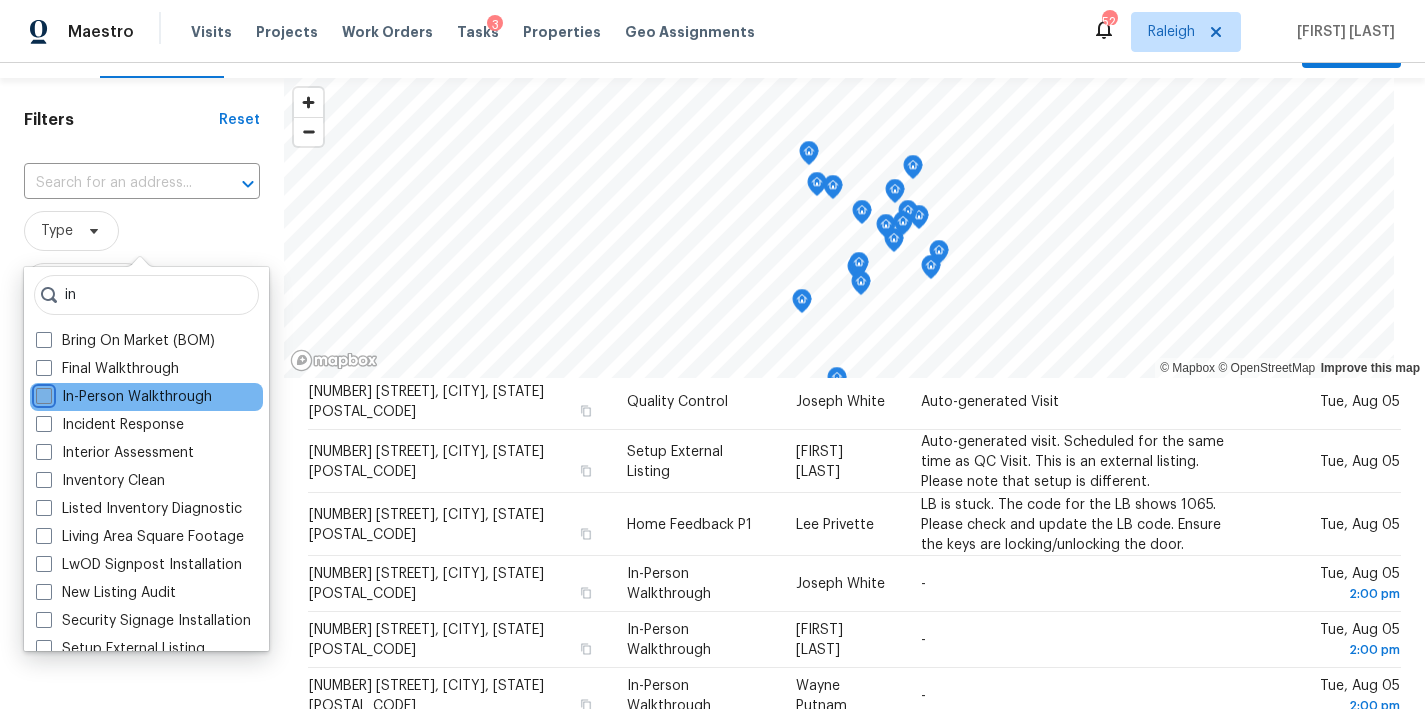 click on "In-Person Walkthrough" at bounding box center [42, 393] 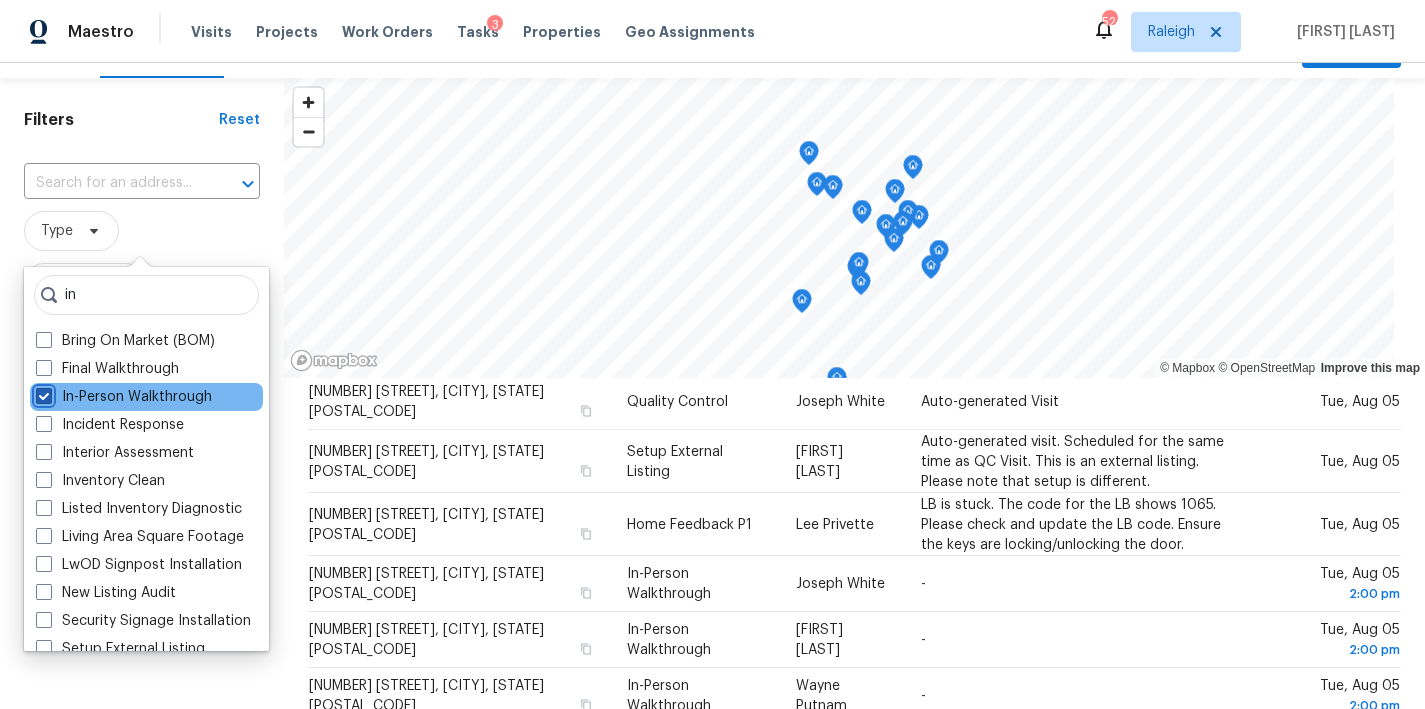 checkbox on "true" 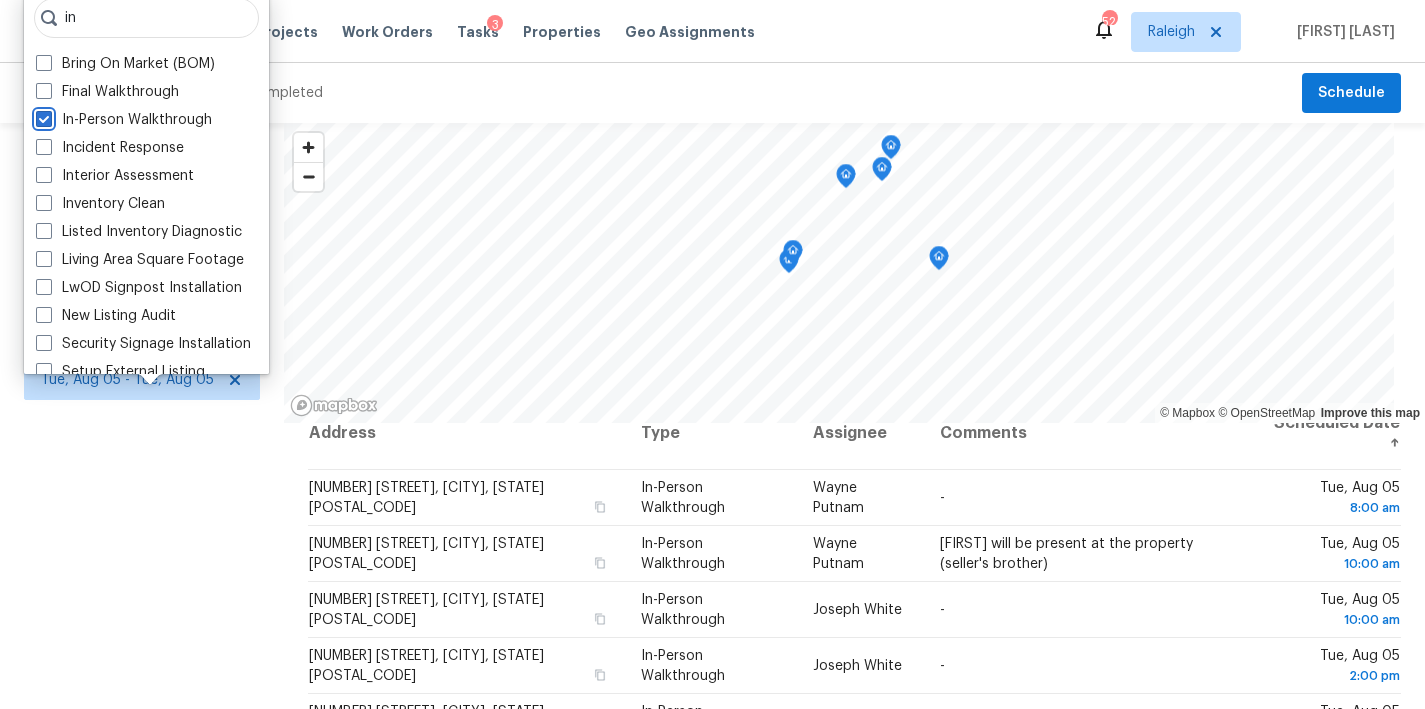 scroll, scrollTop: 26, scrollLeft: 0, axis: vertical 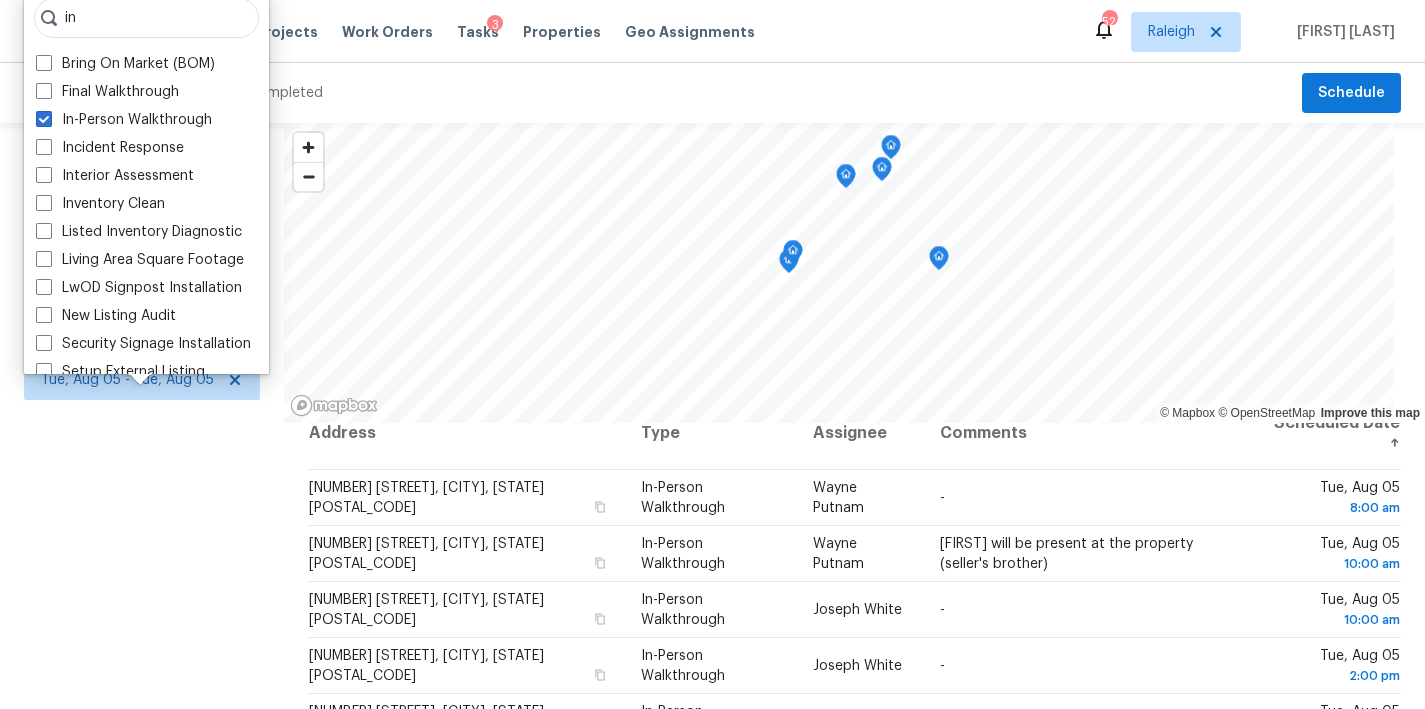 click on "Filters Reset ​ In-Person Walkthrough Assignee [DATE] - [DATE]" at bounding box center (142, 556) 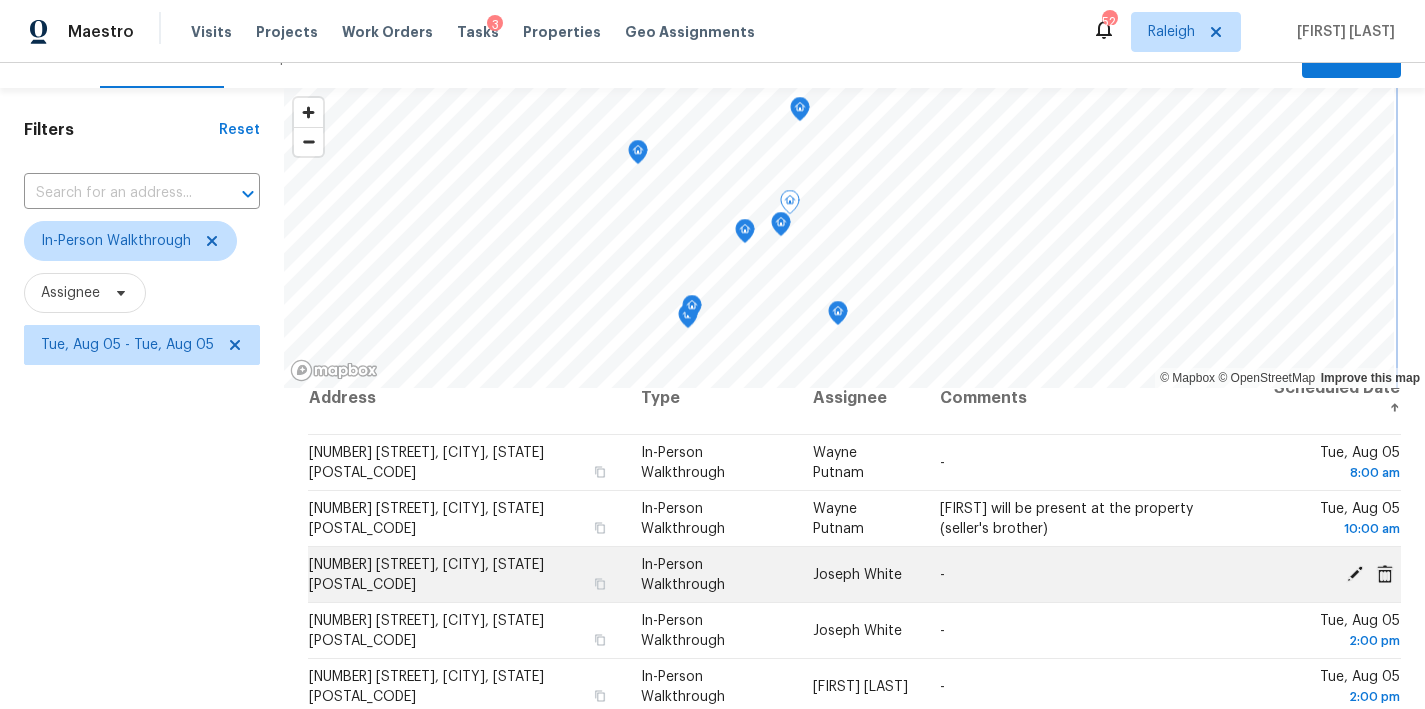 scroll, scrollTop: 296, scrollLeft: 0, axis: vertical 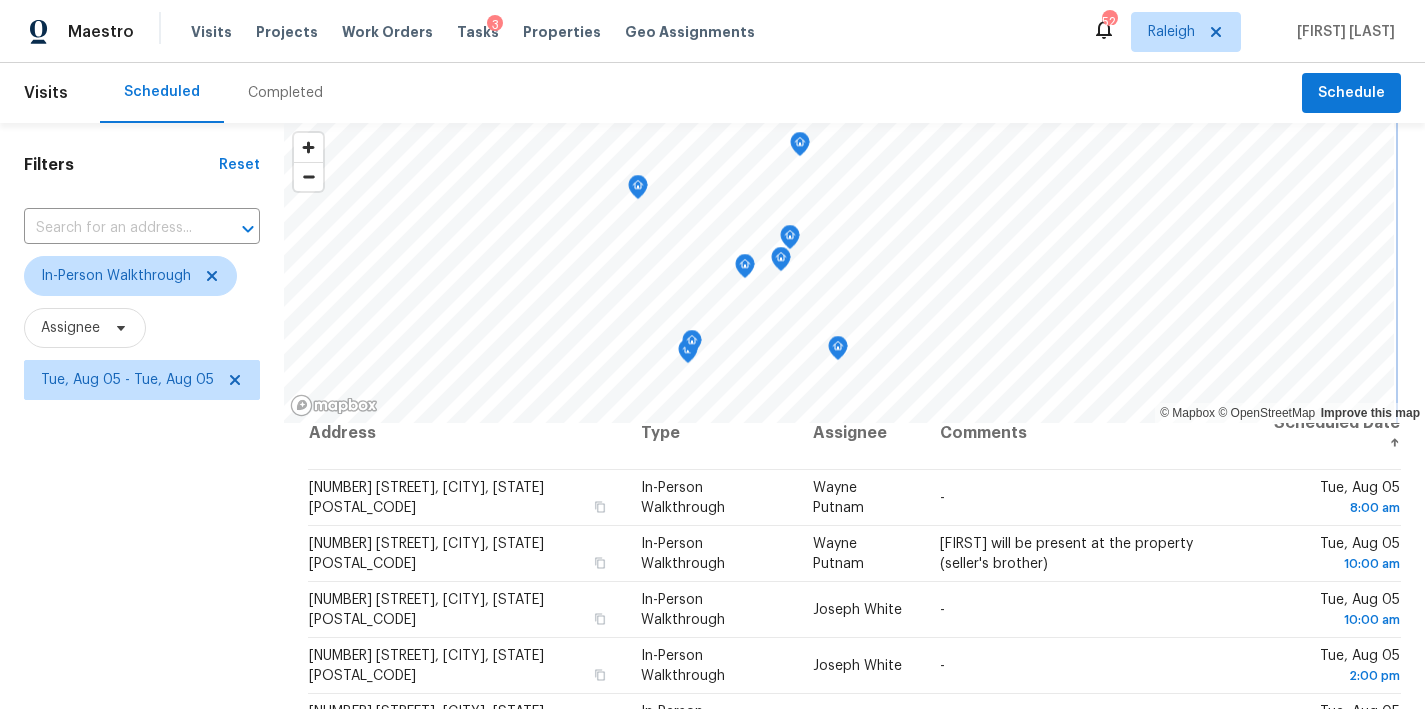 click 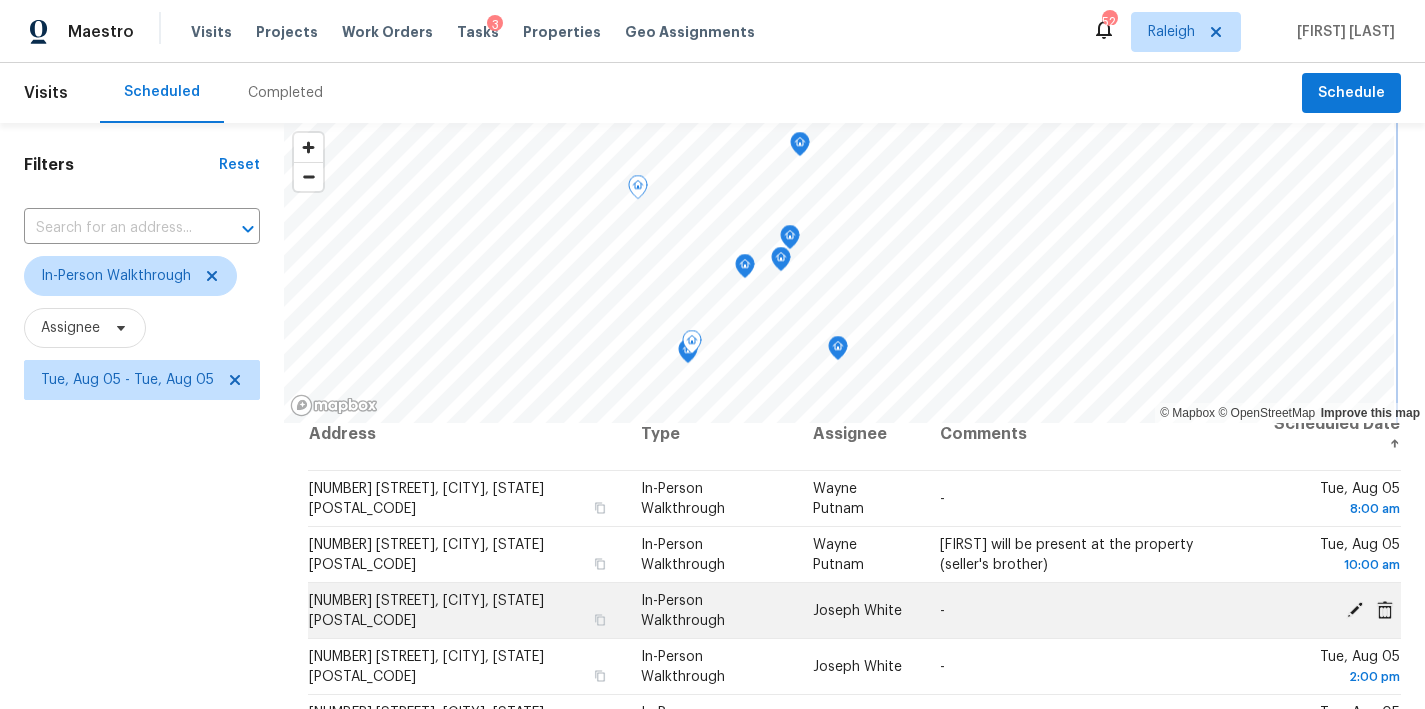 scroll, scrollTop: 26, scrollLeft: 0, axis: vertical 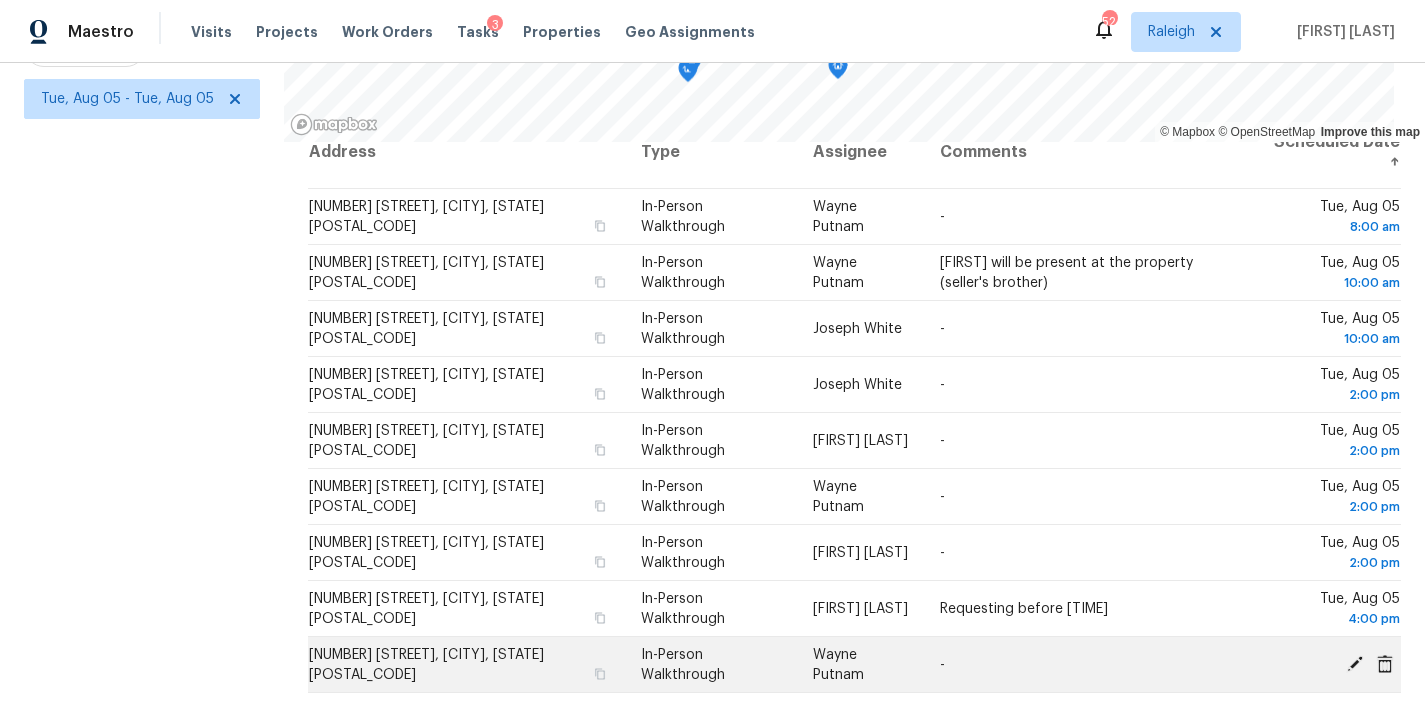 click 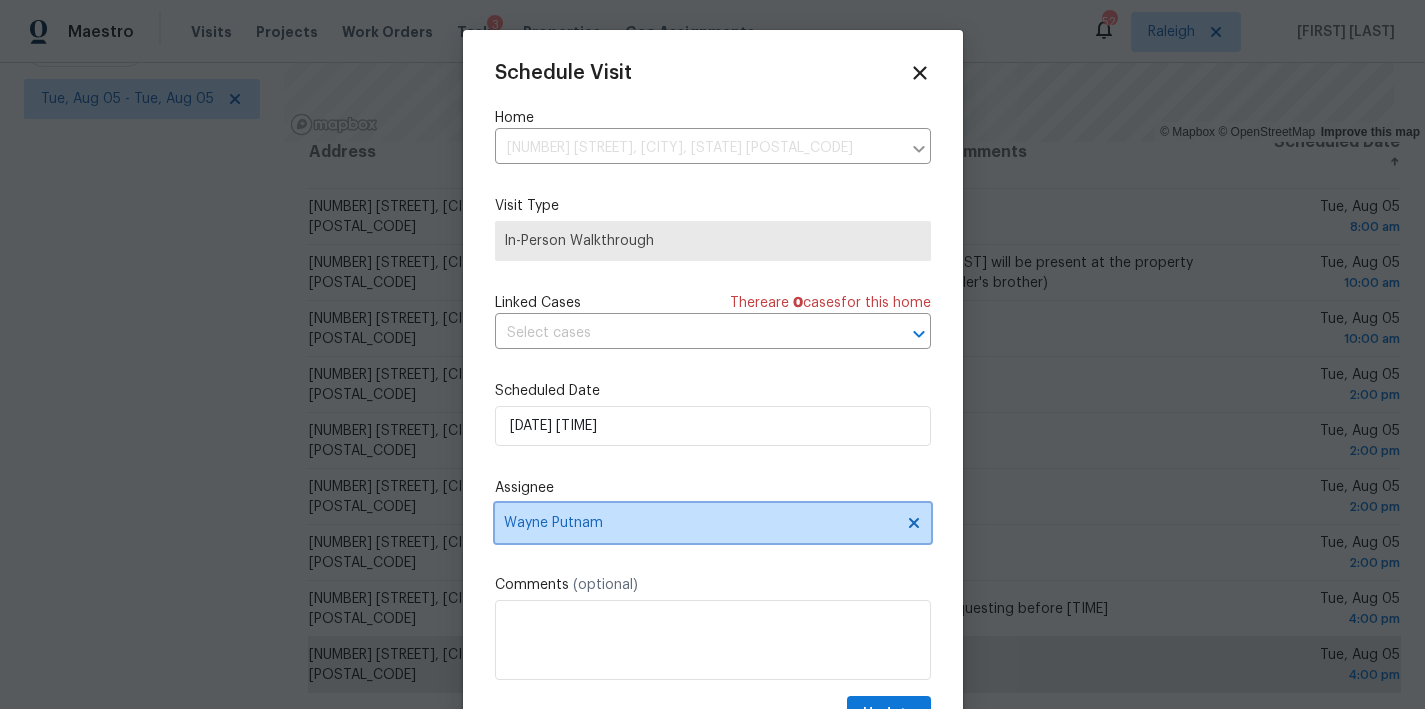 click on "Wayne Putnam" at bounding box center (700, 523) 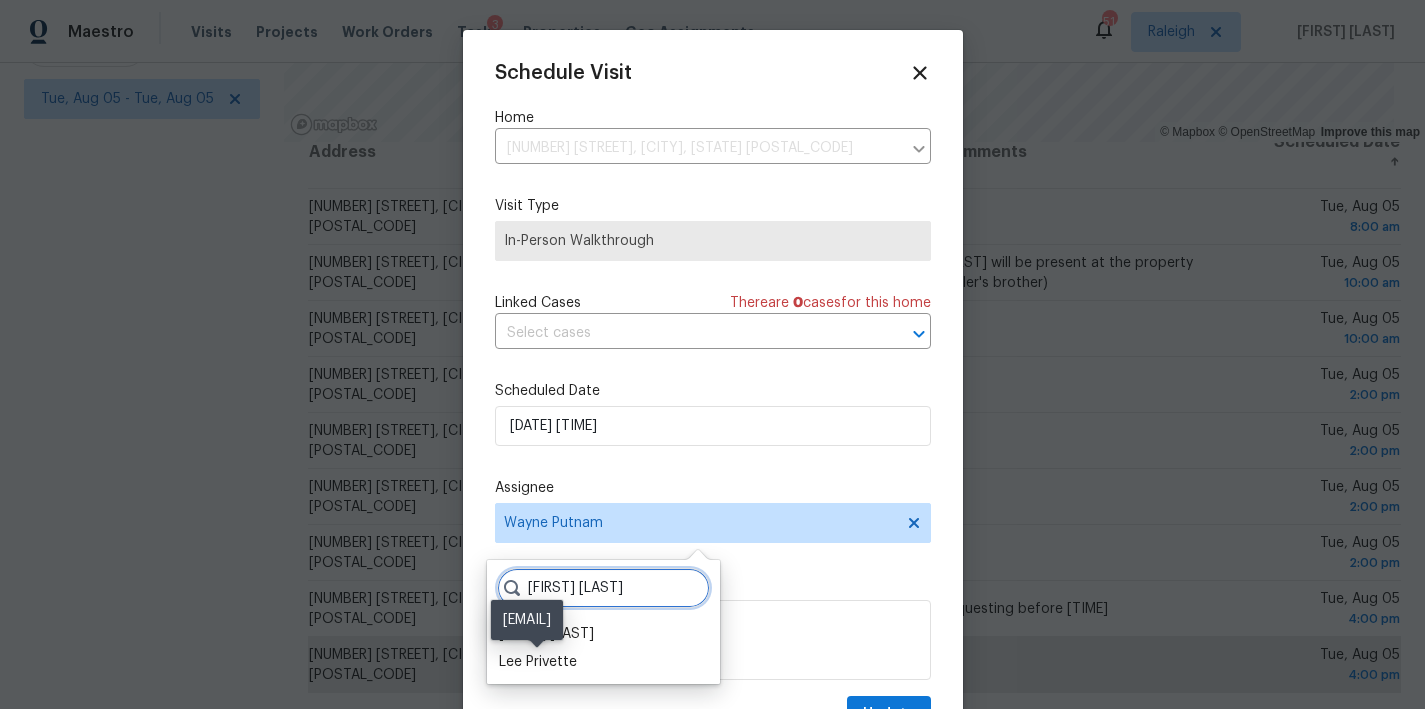 type on "[FIRST] [LAST]" 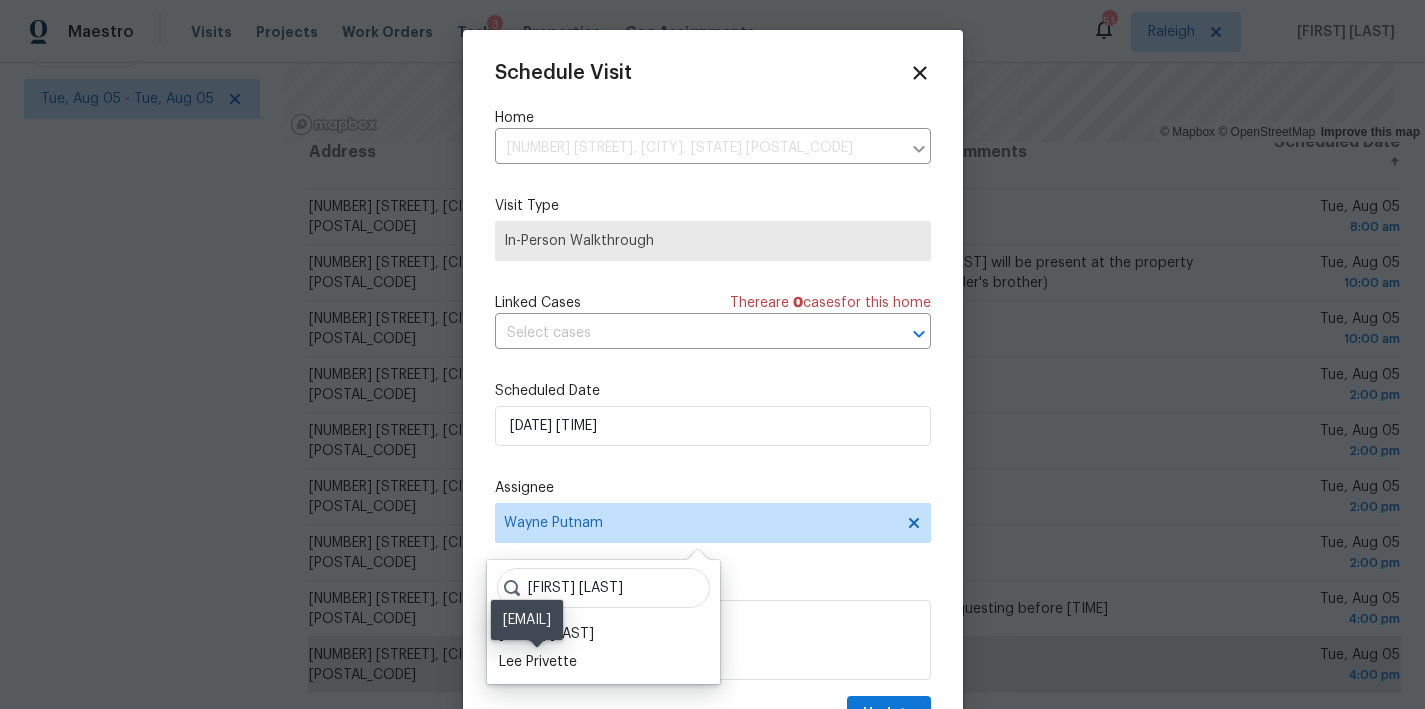 click on "Lee Privette" at bounding box center (538, 662) 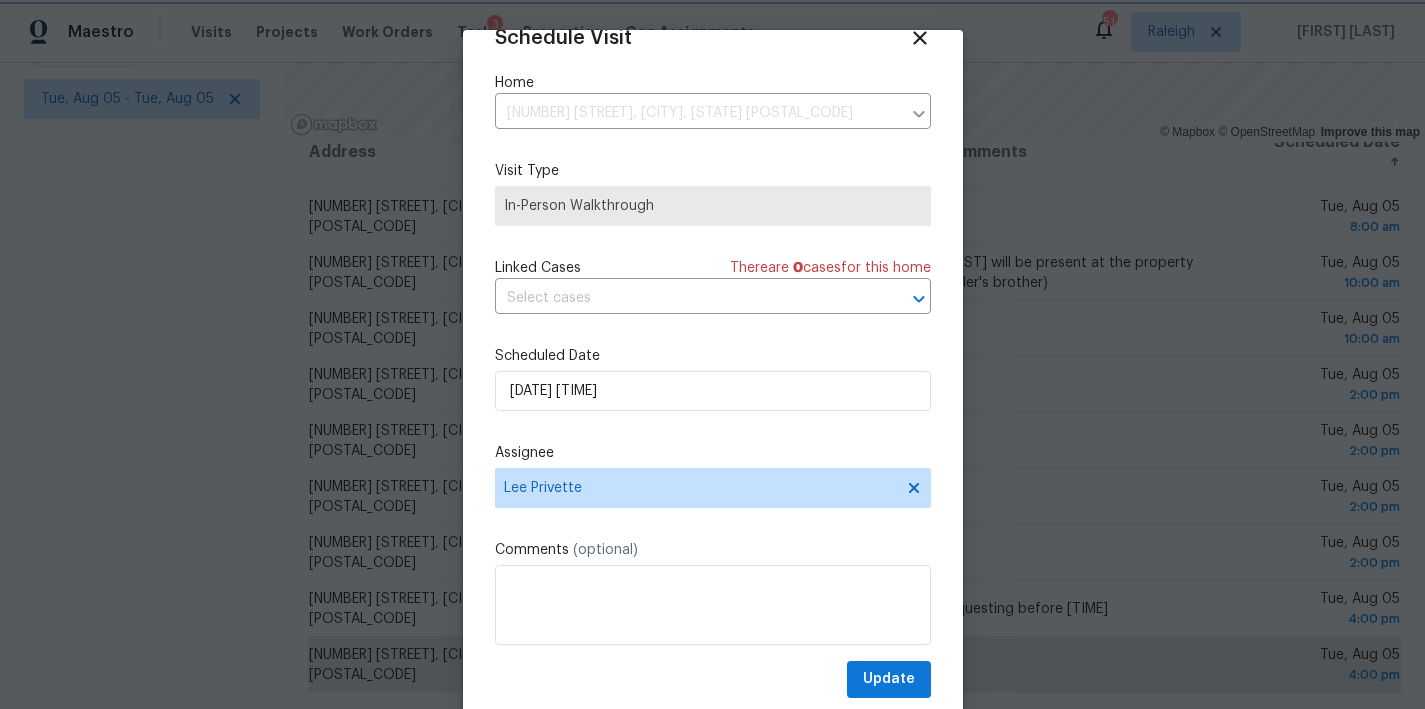 scroll, scrollTop: 36, scrollLeft: 0, axis: vertical 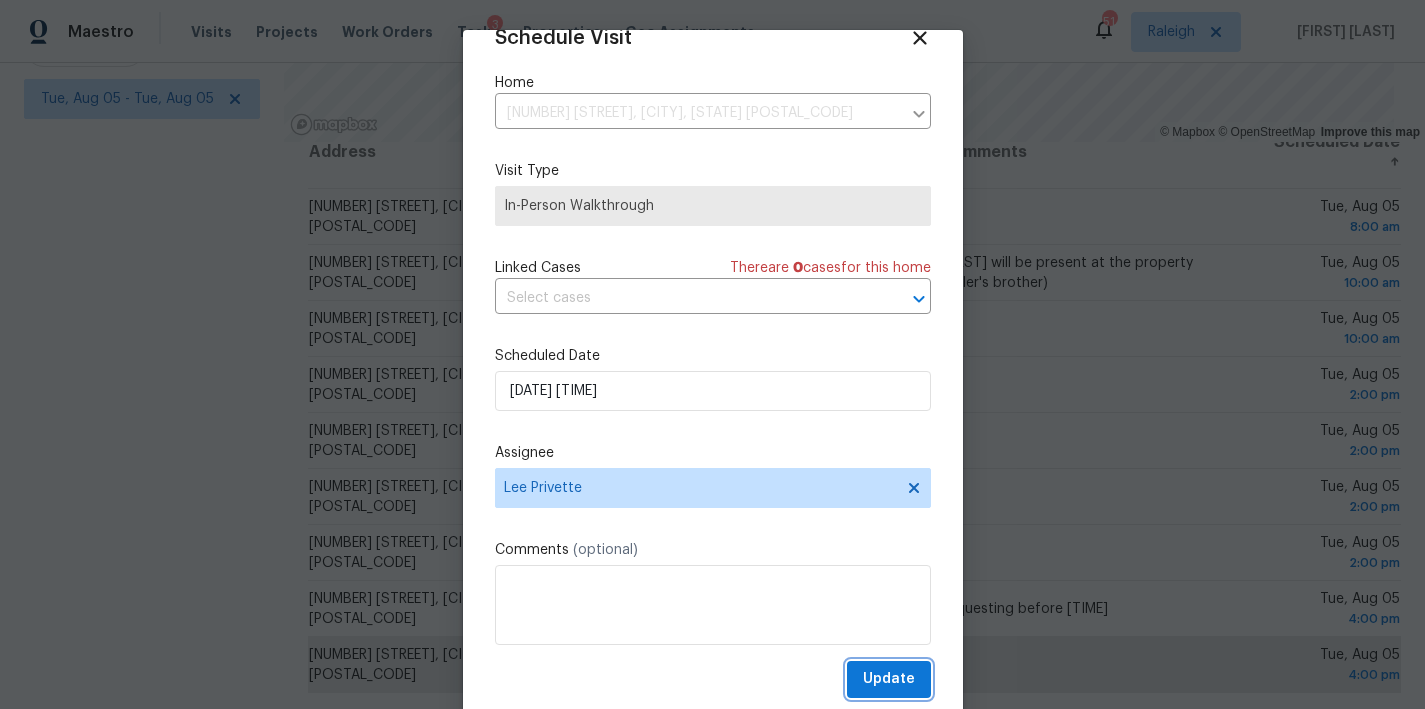 click on "Update" at bounding box center (889, 679) 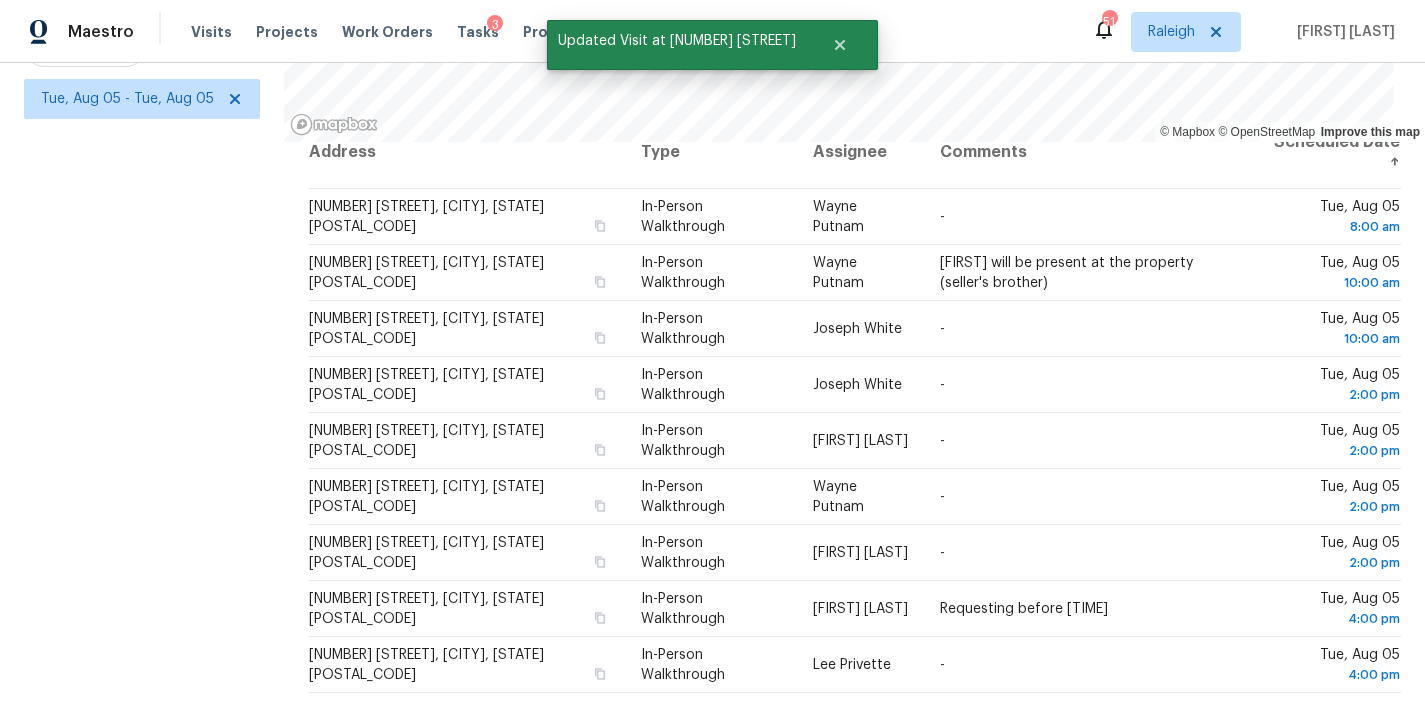 click on "Filters Reset ​ In-Person Walkthrough Assignee [DATE] - [DATE]" at bounding box center (142, 275) 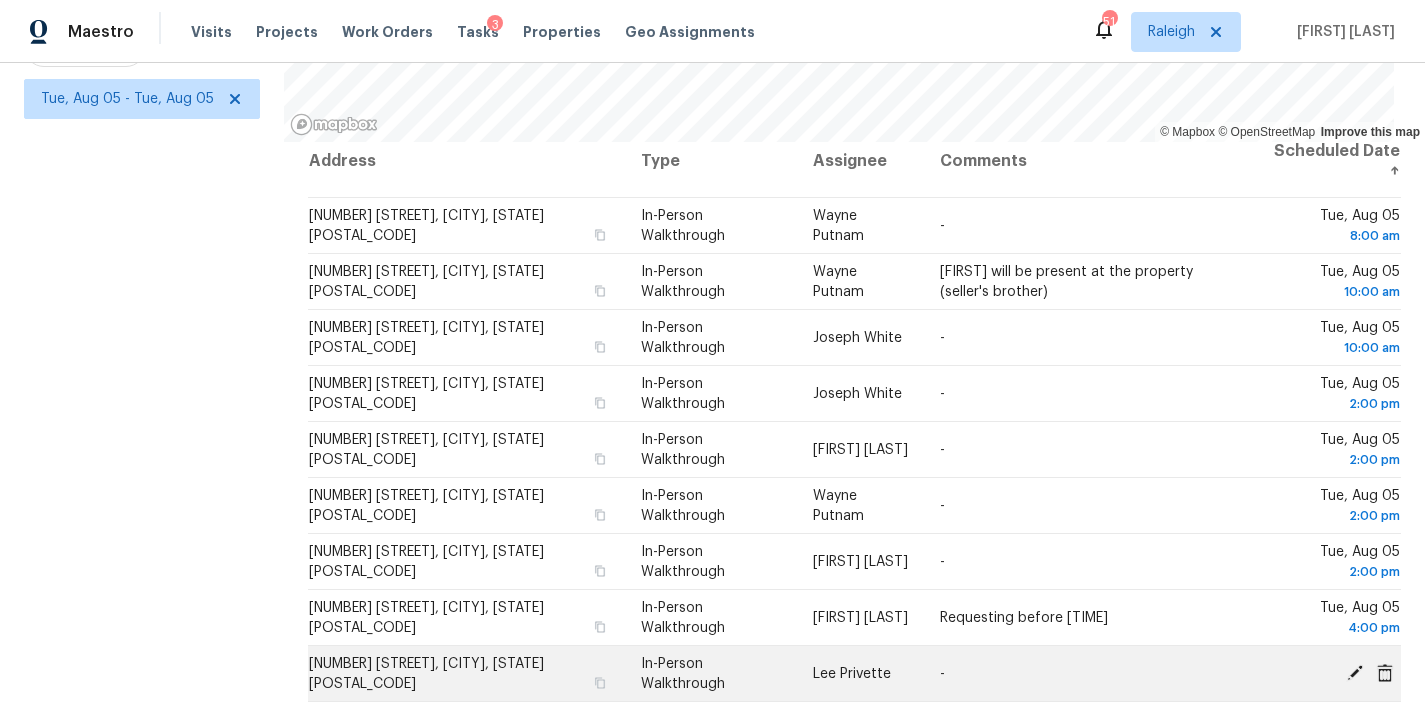 scroll, scrollTop: 0, scrollLeft: 0, axis: both 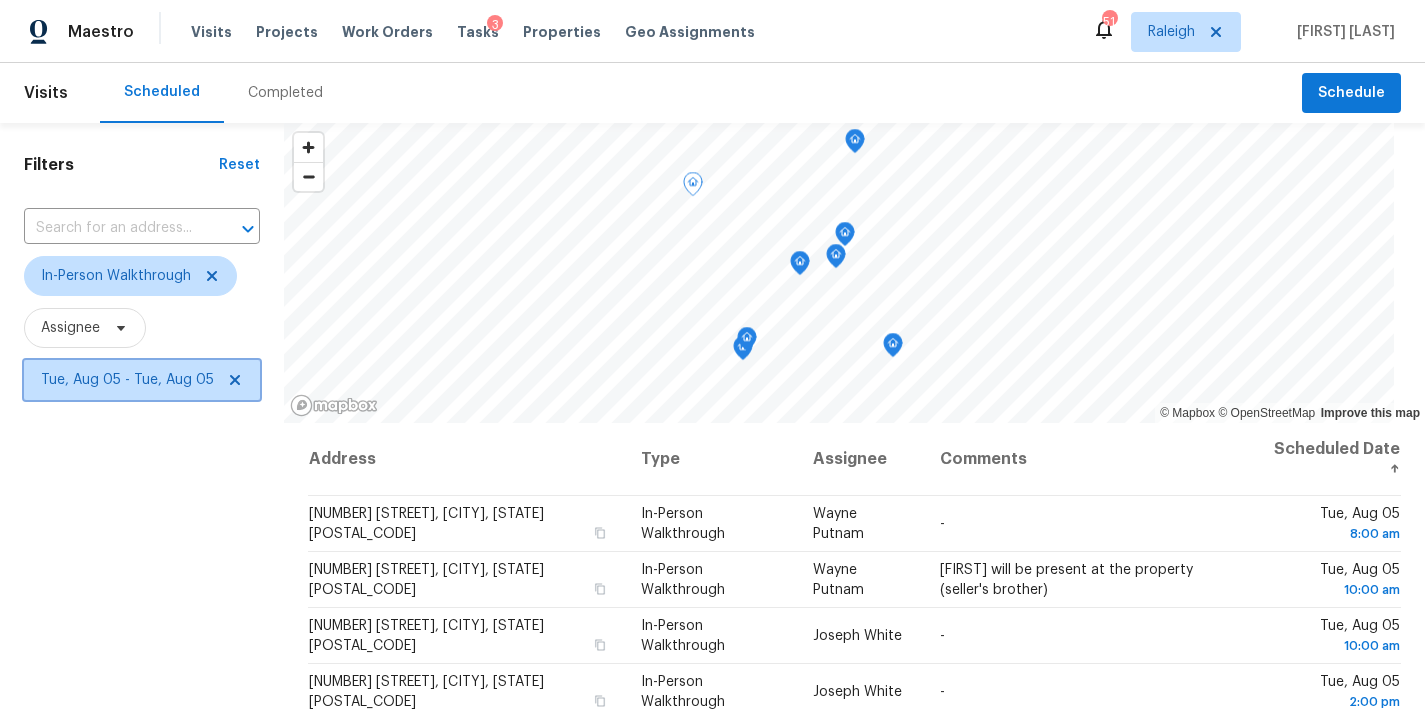 click on "Tue, Aug 05 - Tue, Aug 05" at bounding box center [127, 380] 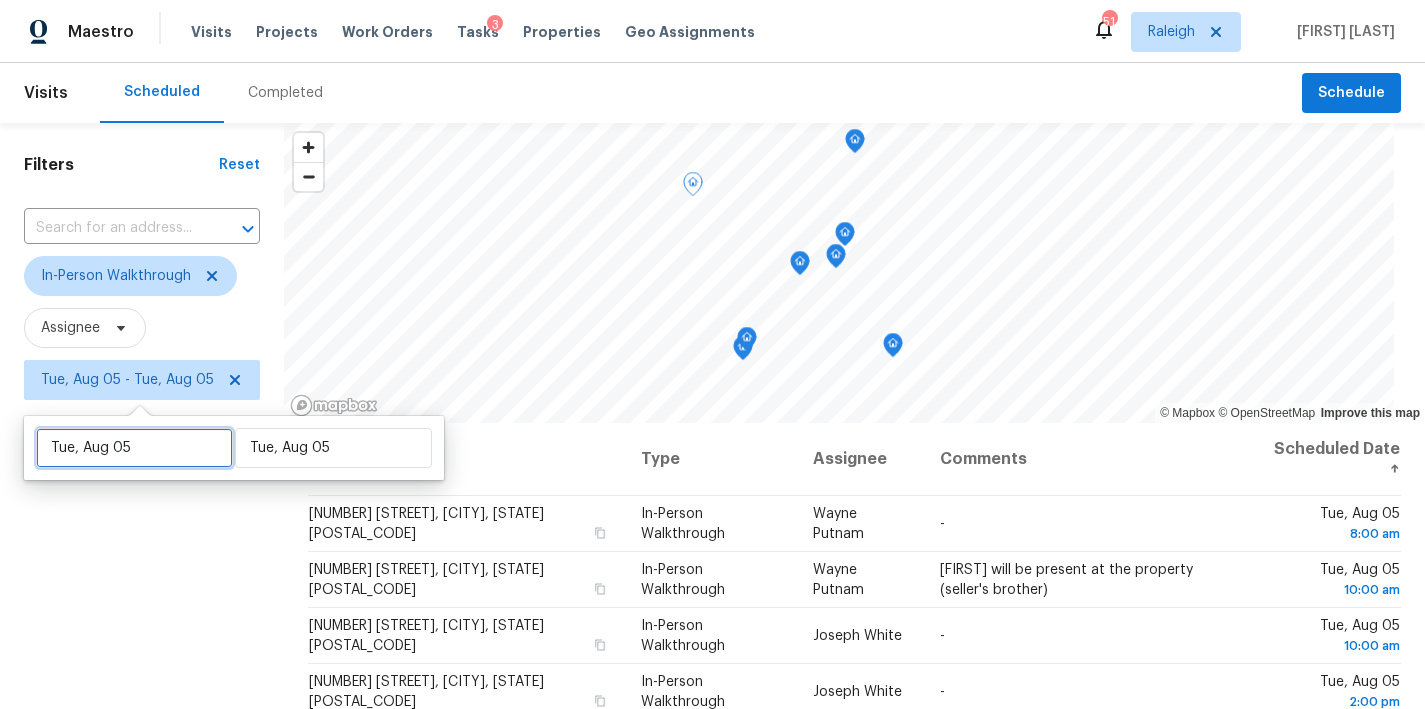 click on "Tue, Aug 05" at bounding box center (134, 448) 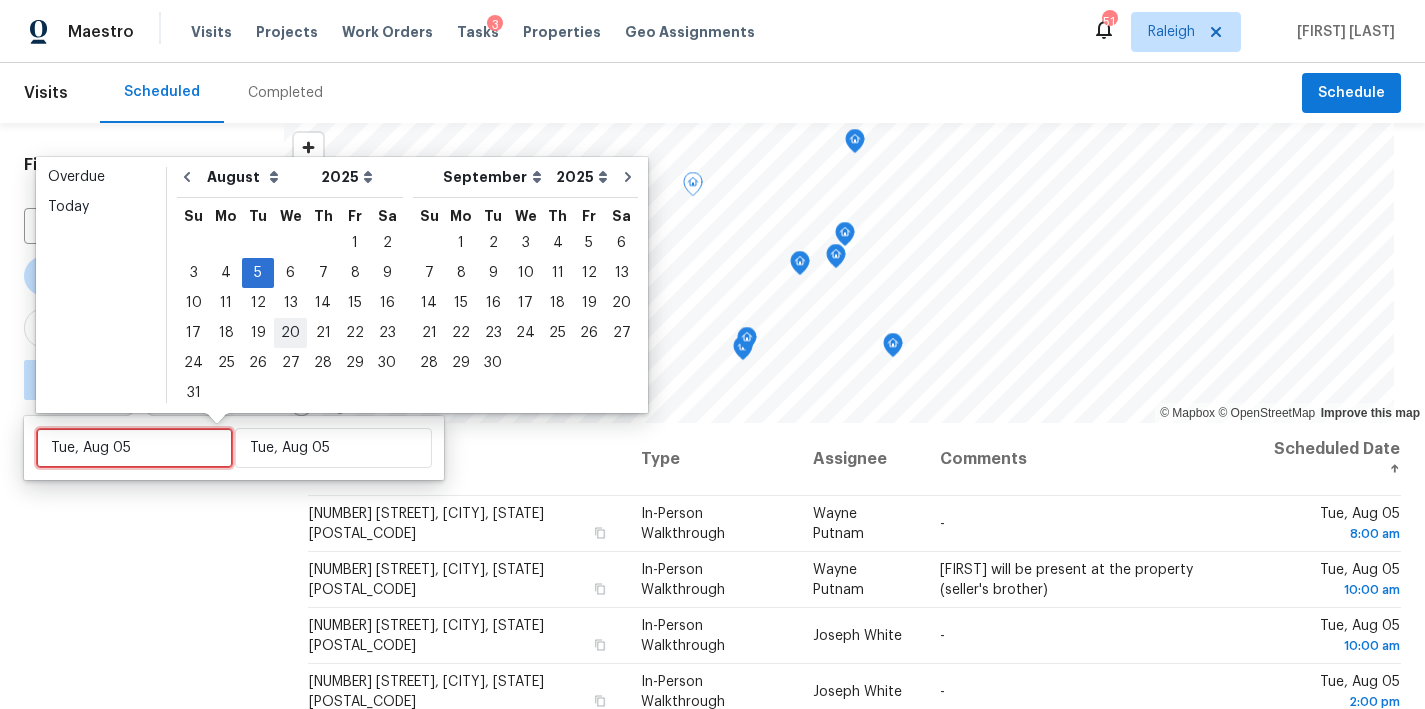 type on "Tue, Aug 26" 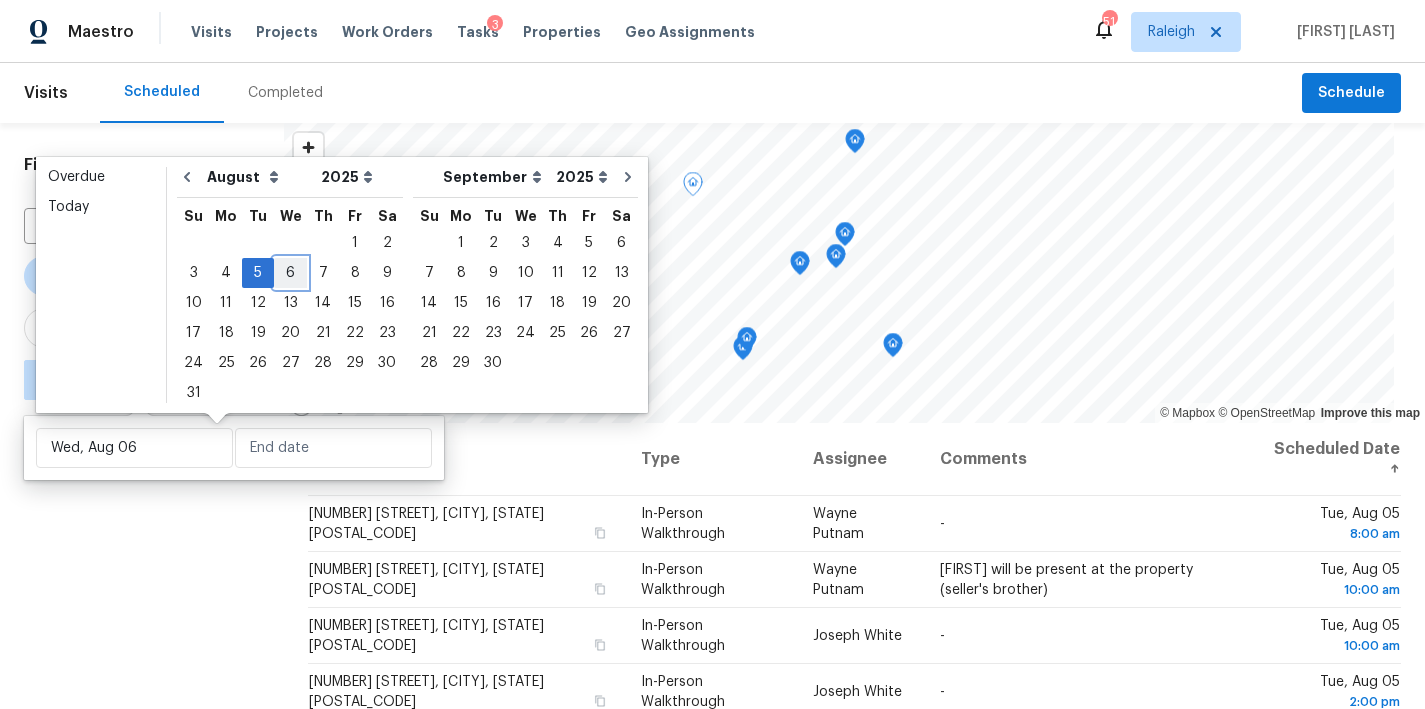 click on "6" at bounding box center [290, 273] 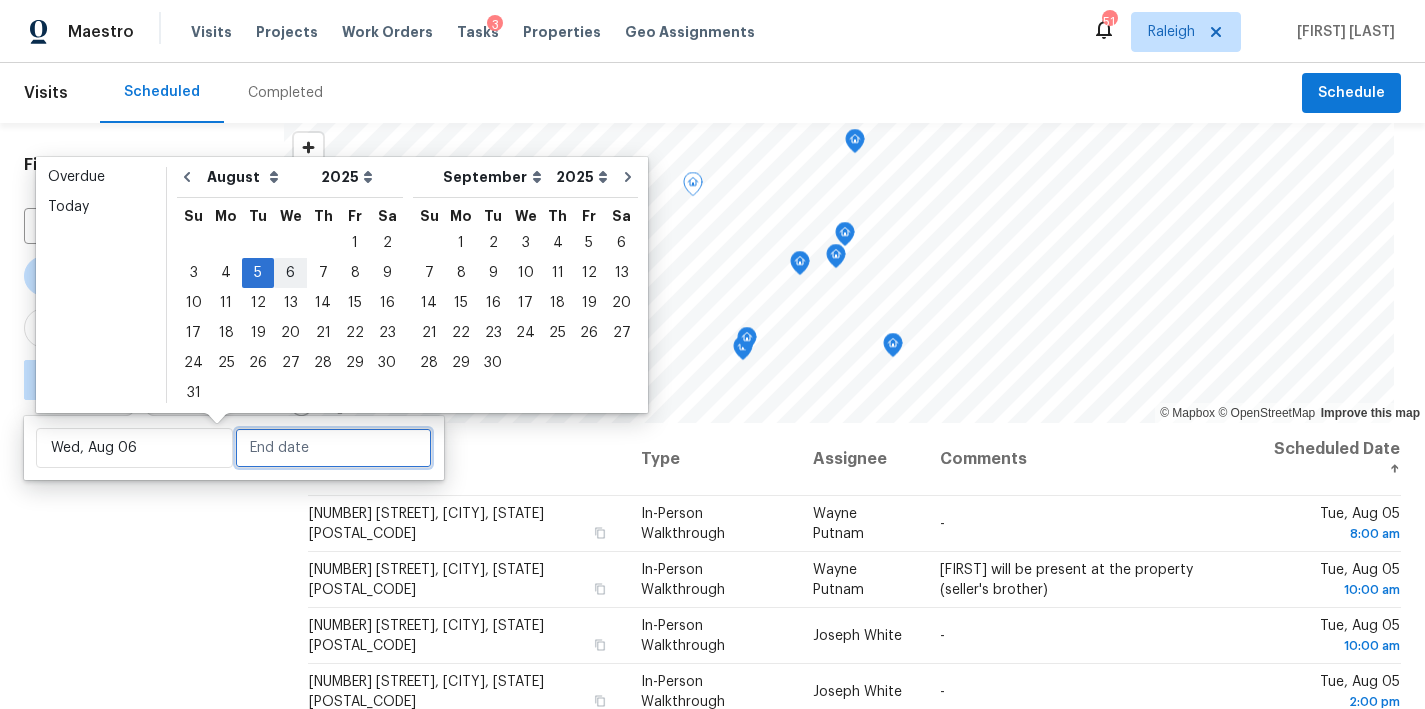 type on "Wed, Aug 06" 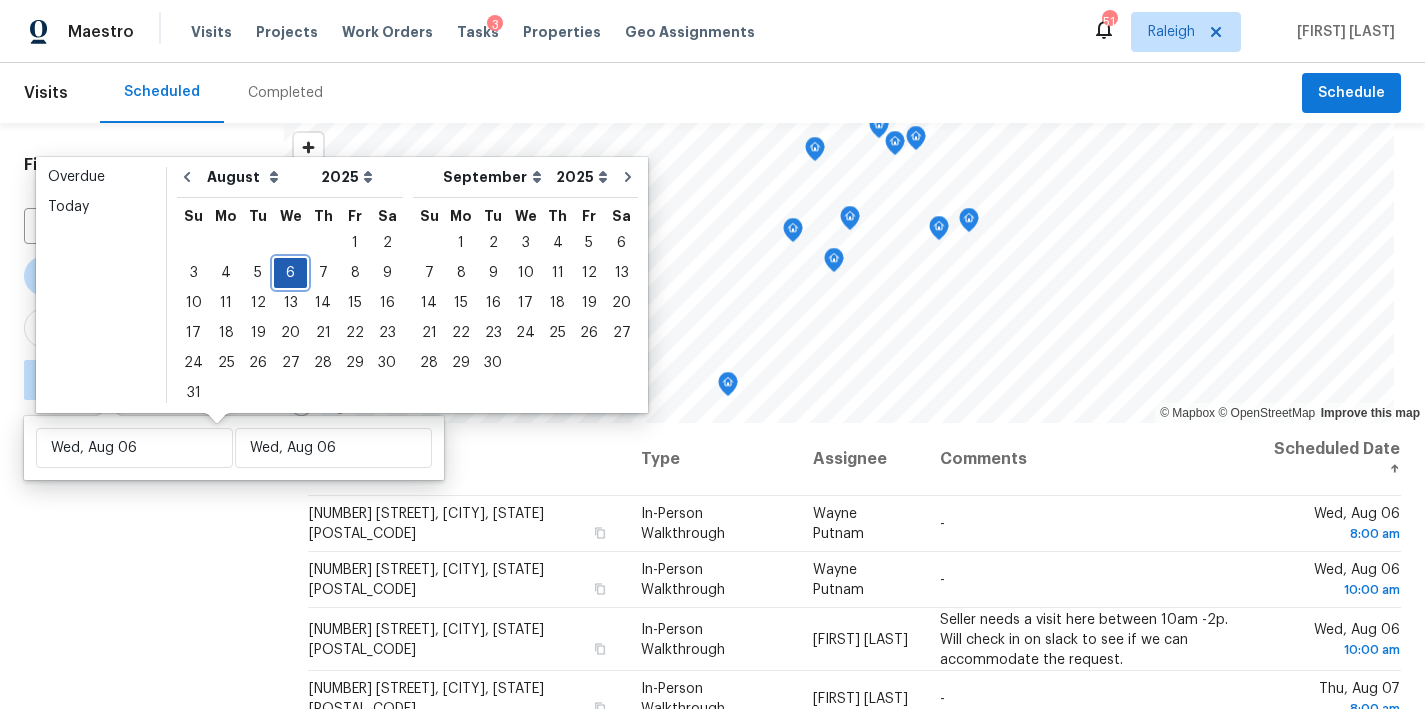click on "6" at bounding box center [290, 273] 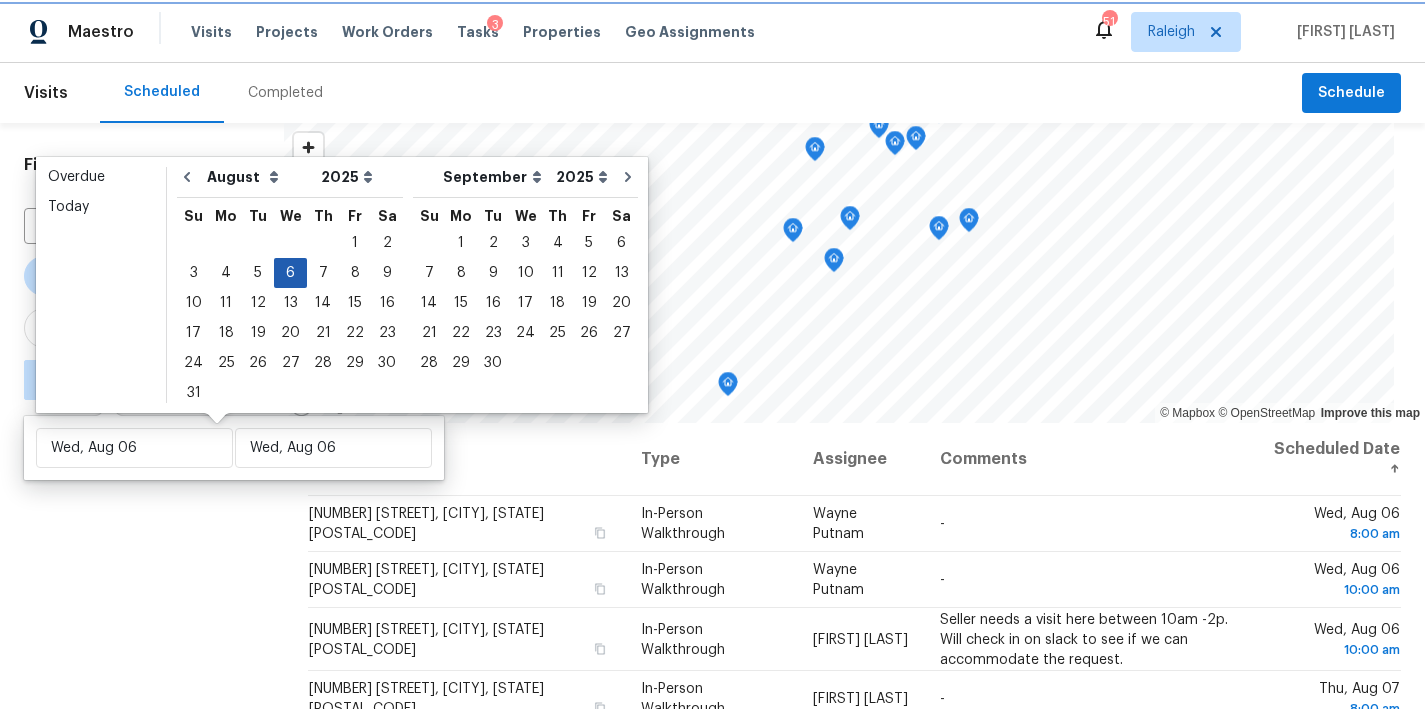 type on "Wed, Aug 06" 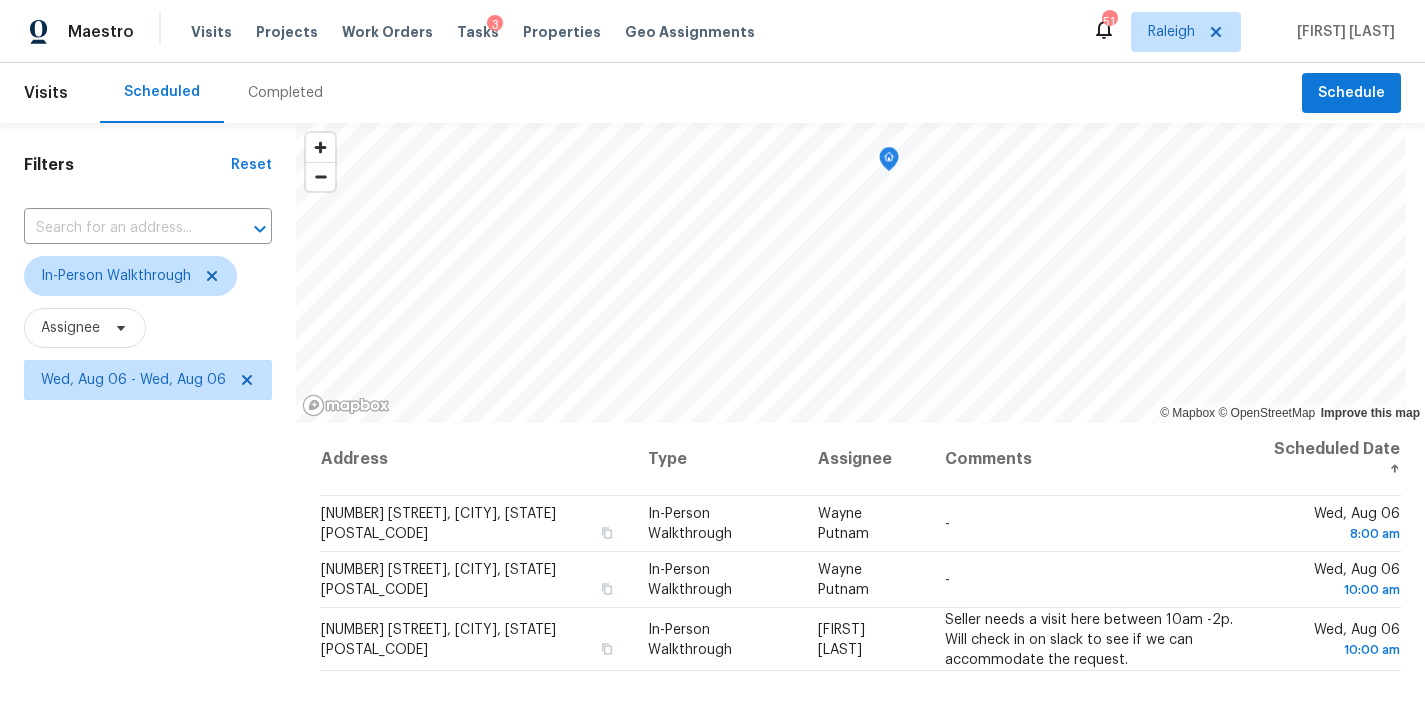 click on "Filters Reset ​ In-Person Walkthrough Assignee [DATE] - [DATE]" at bounding box center (148, 556) 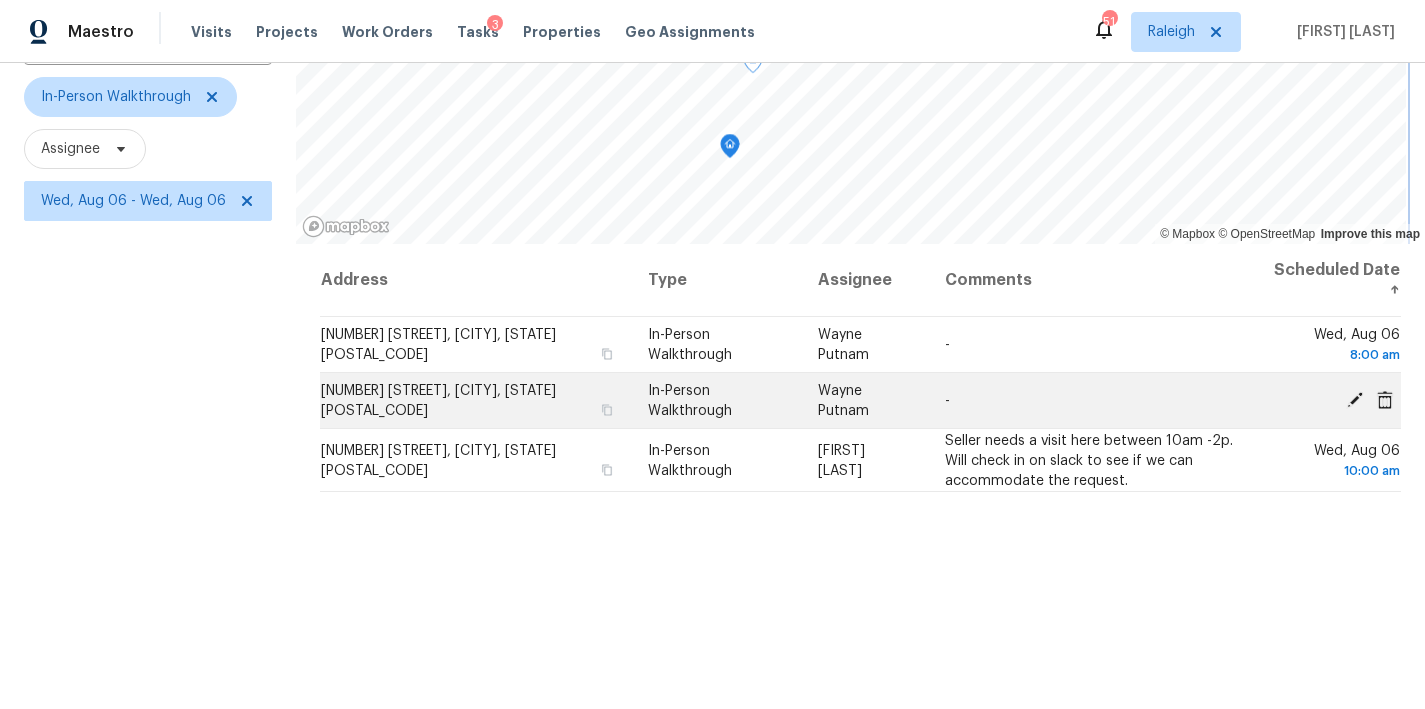 scroll, scrollTop: 0, scrollLeft: 0, axis: both 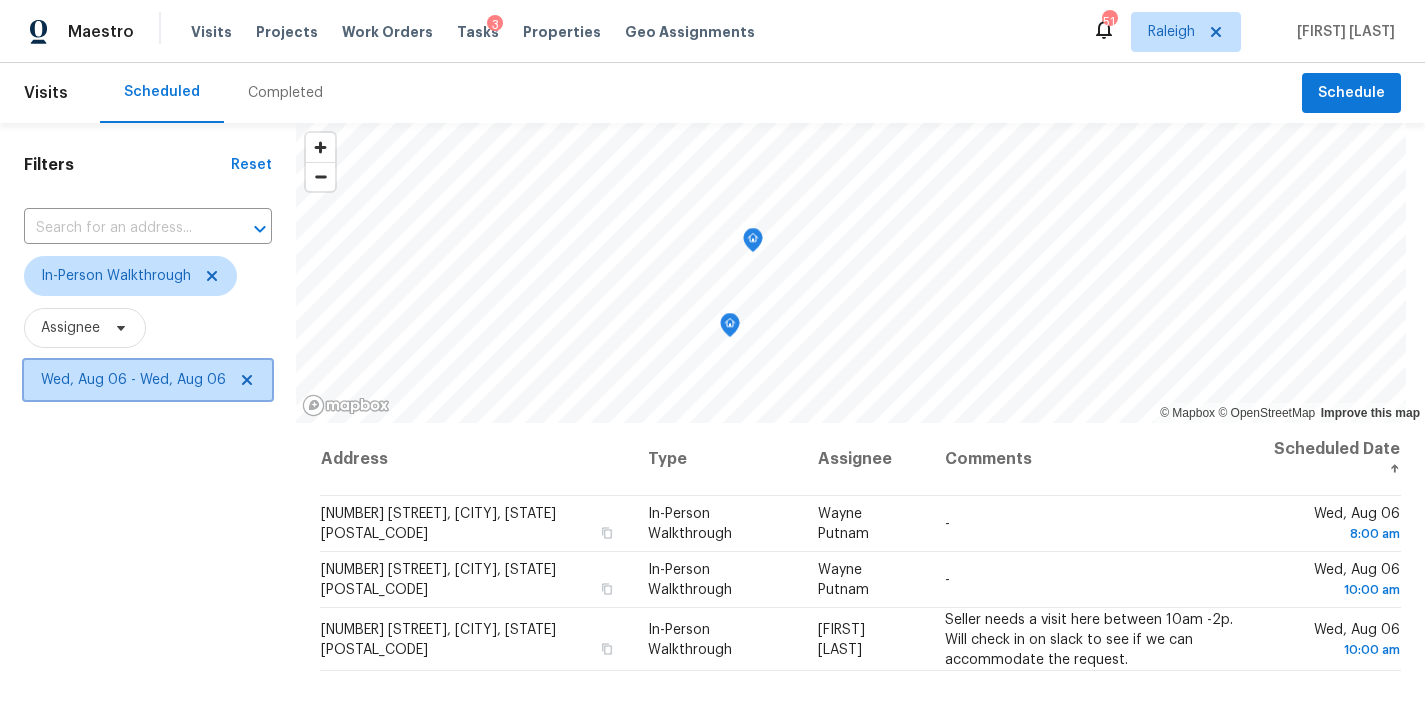 click on "Wed, Aug 06 - Wed, Aug 06" at bounding box center [133, 380] 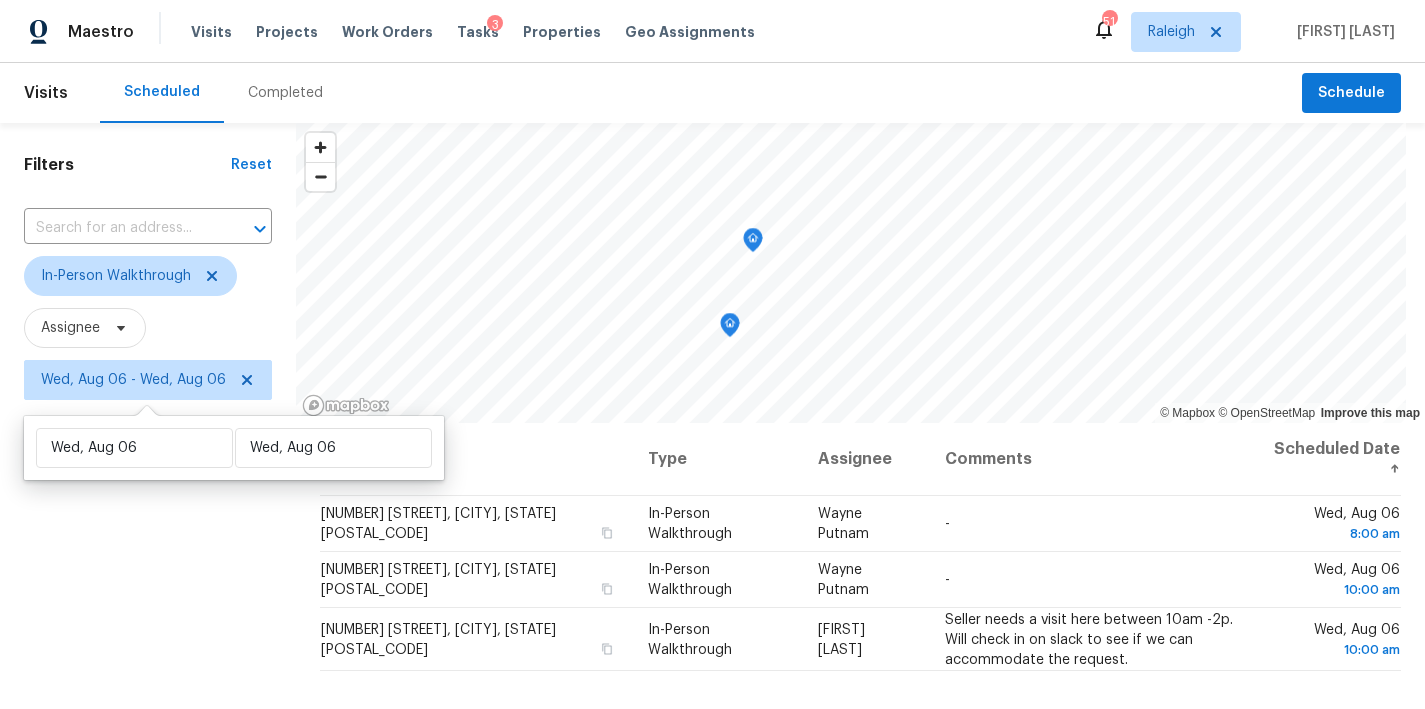 click on "[DAY_OF_WEEK], [MONTH] [DAY] [DAY_OF_WEEK], [MONTH] [DAY]" at bounding box center [234, 448] 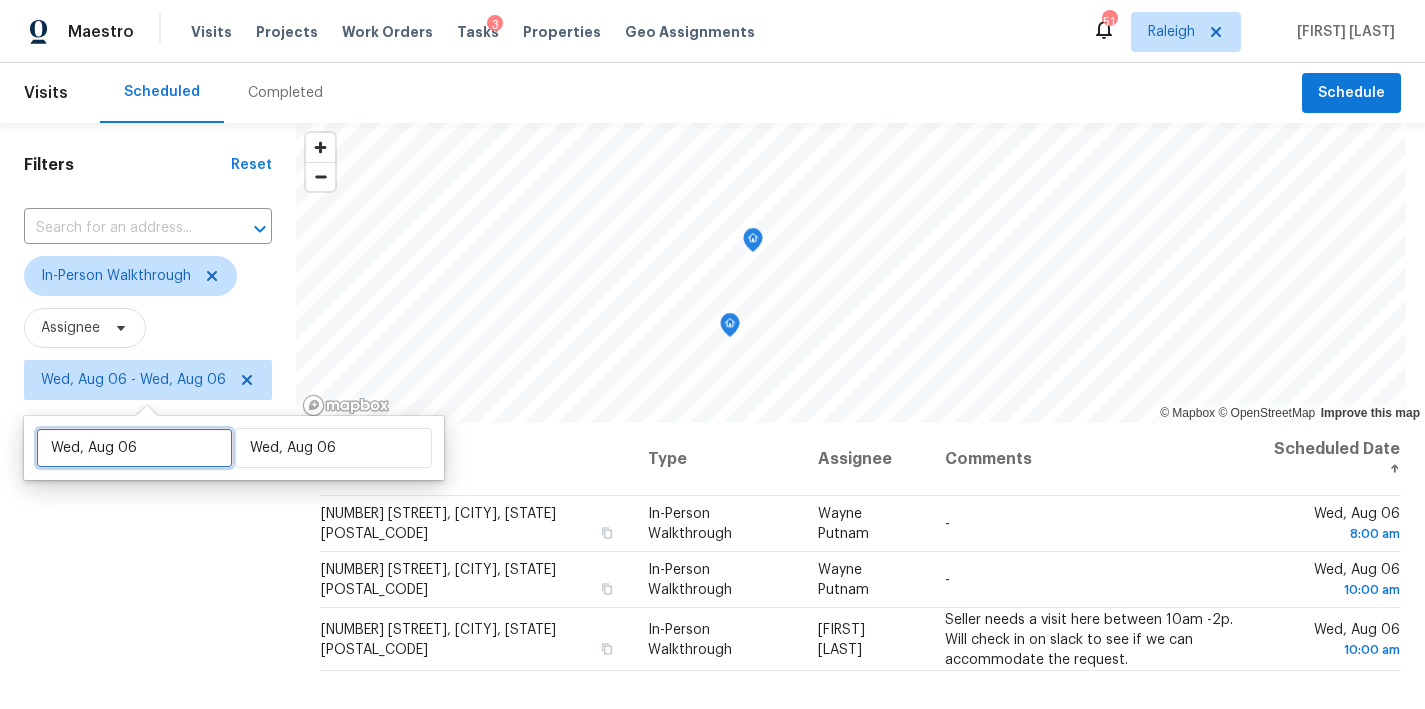 click on "Wed, Aug 06" at bounding box center [134, 448] 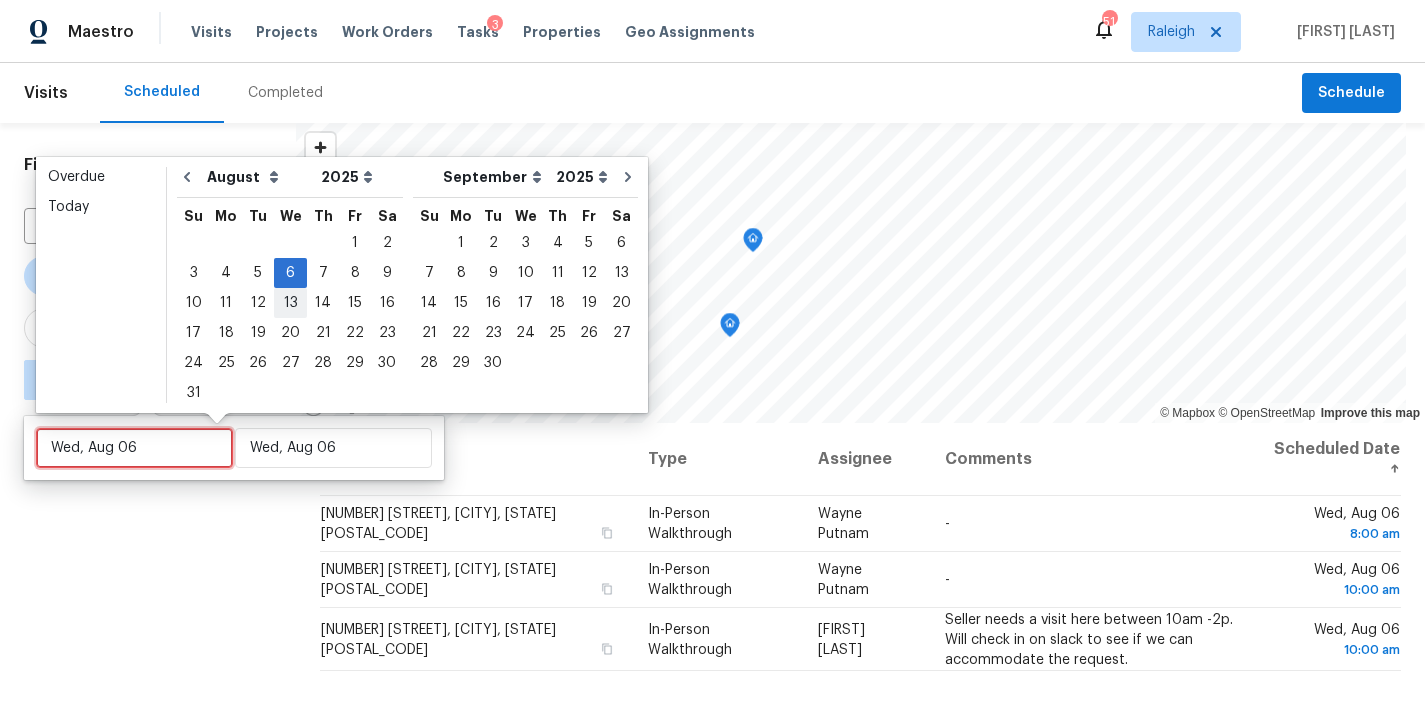 type on "Sun, Aug 31" 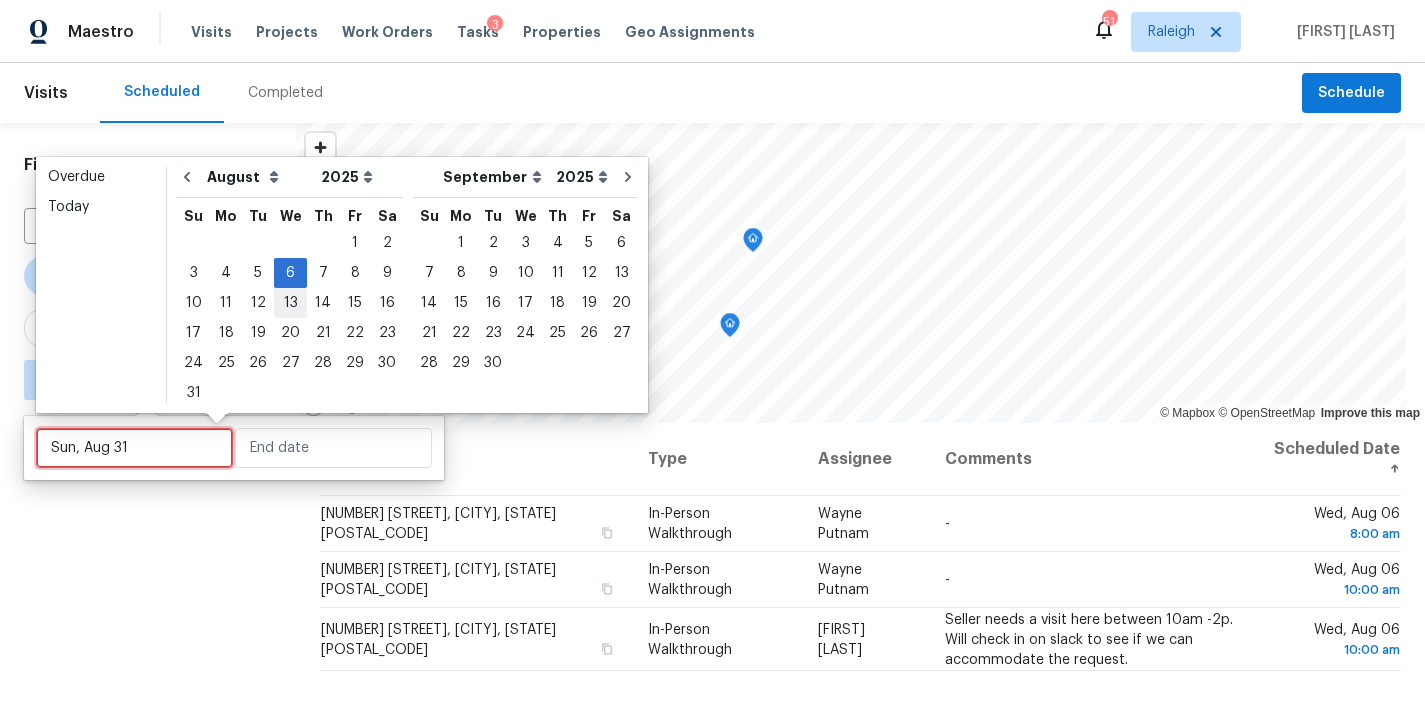 type on "Wed, Aug 06" 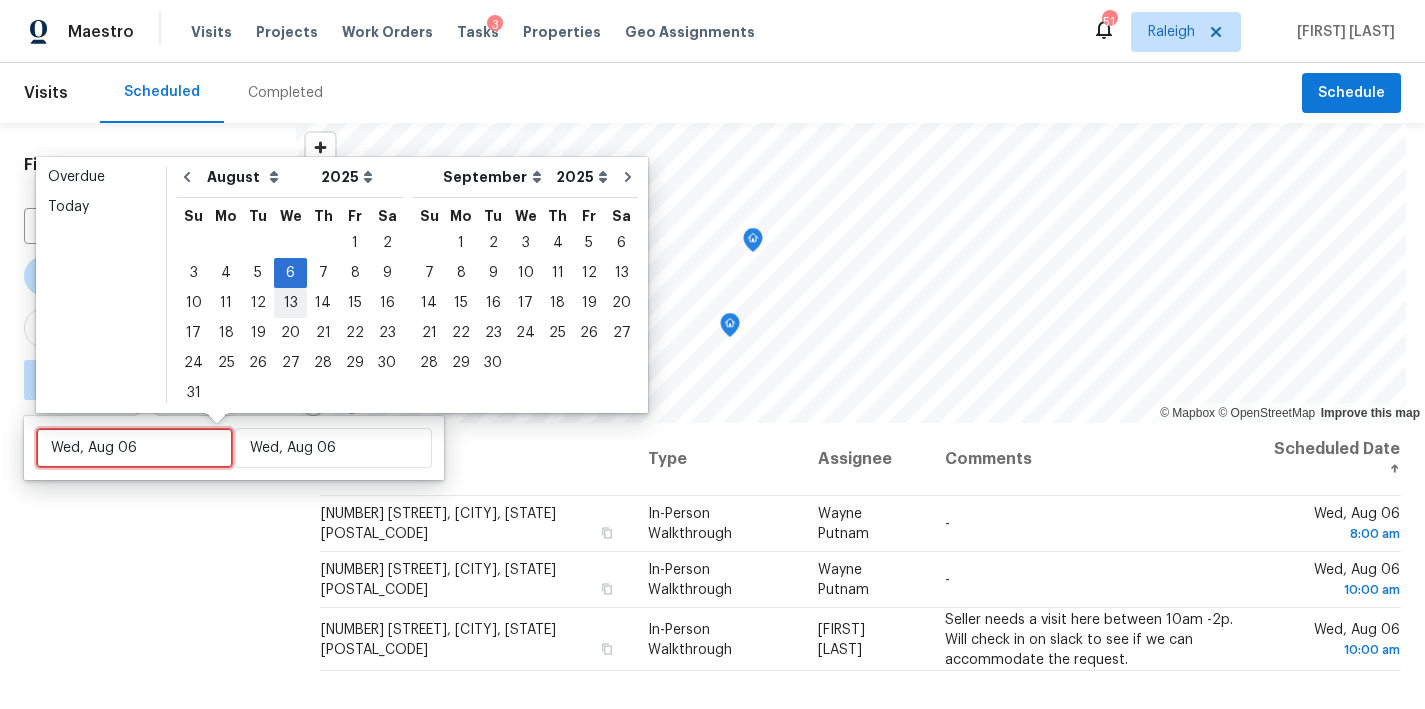 type on "Tue, Aug 26" 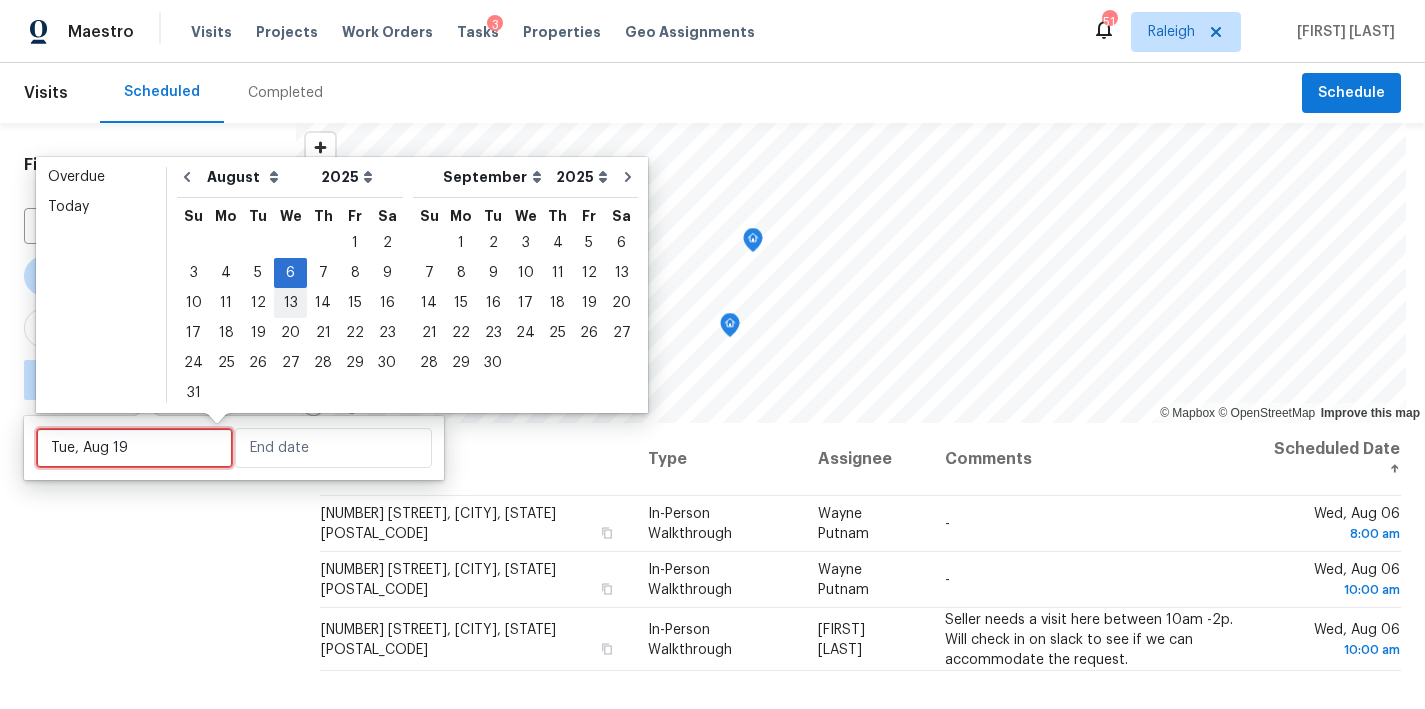 type on "Wed, Aug 13" 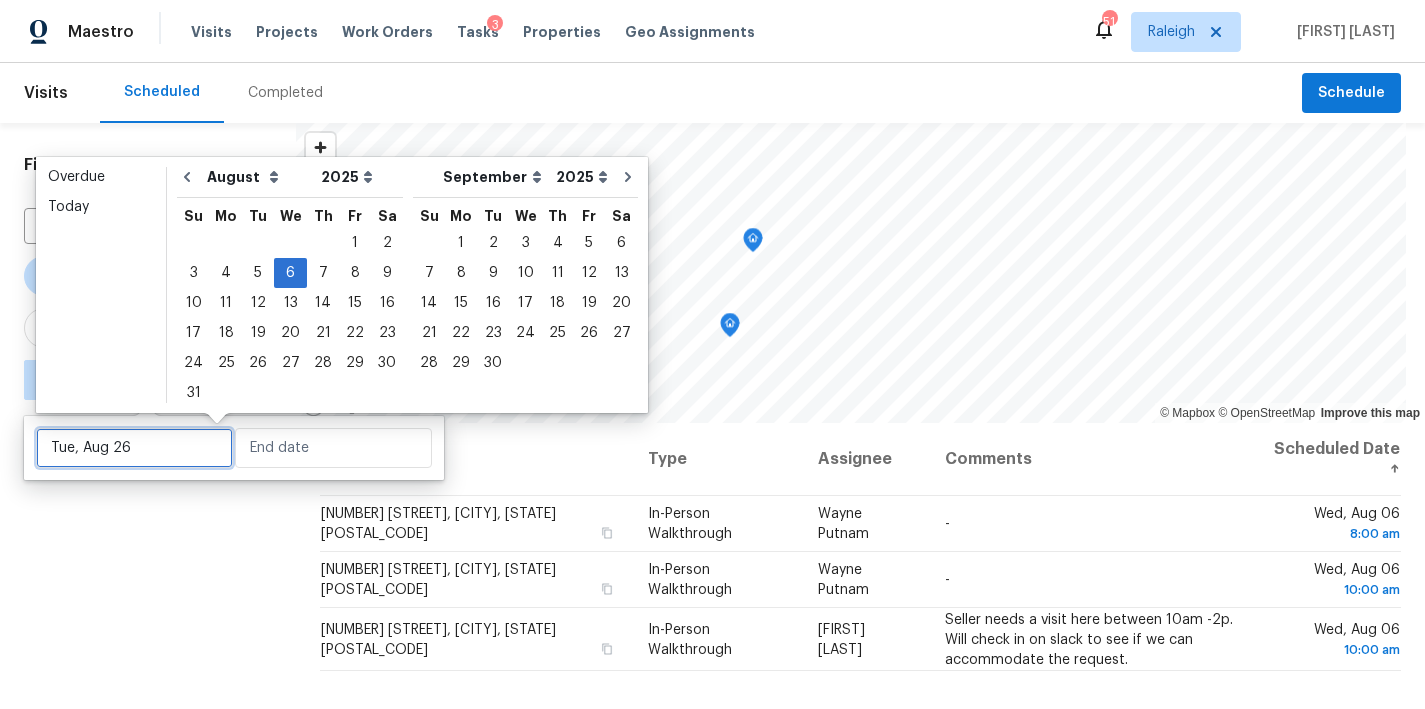 type on "Wed, Aug 06" 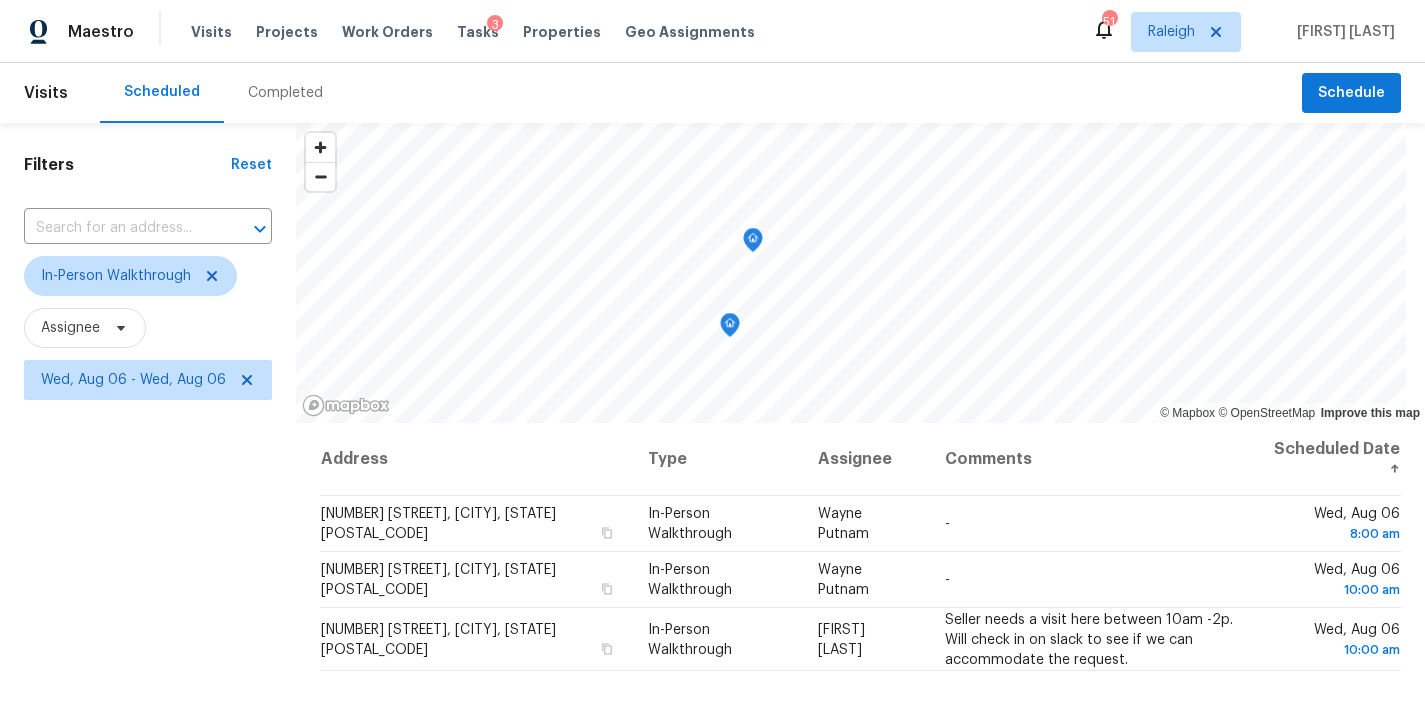 click on "Filters Reset ​ In-Person Walkthrough Assignee [DATE] - [DATE]" at bounding box center (148, 556) 